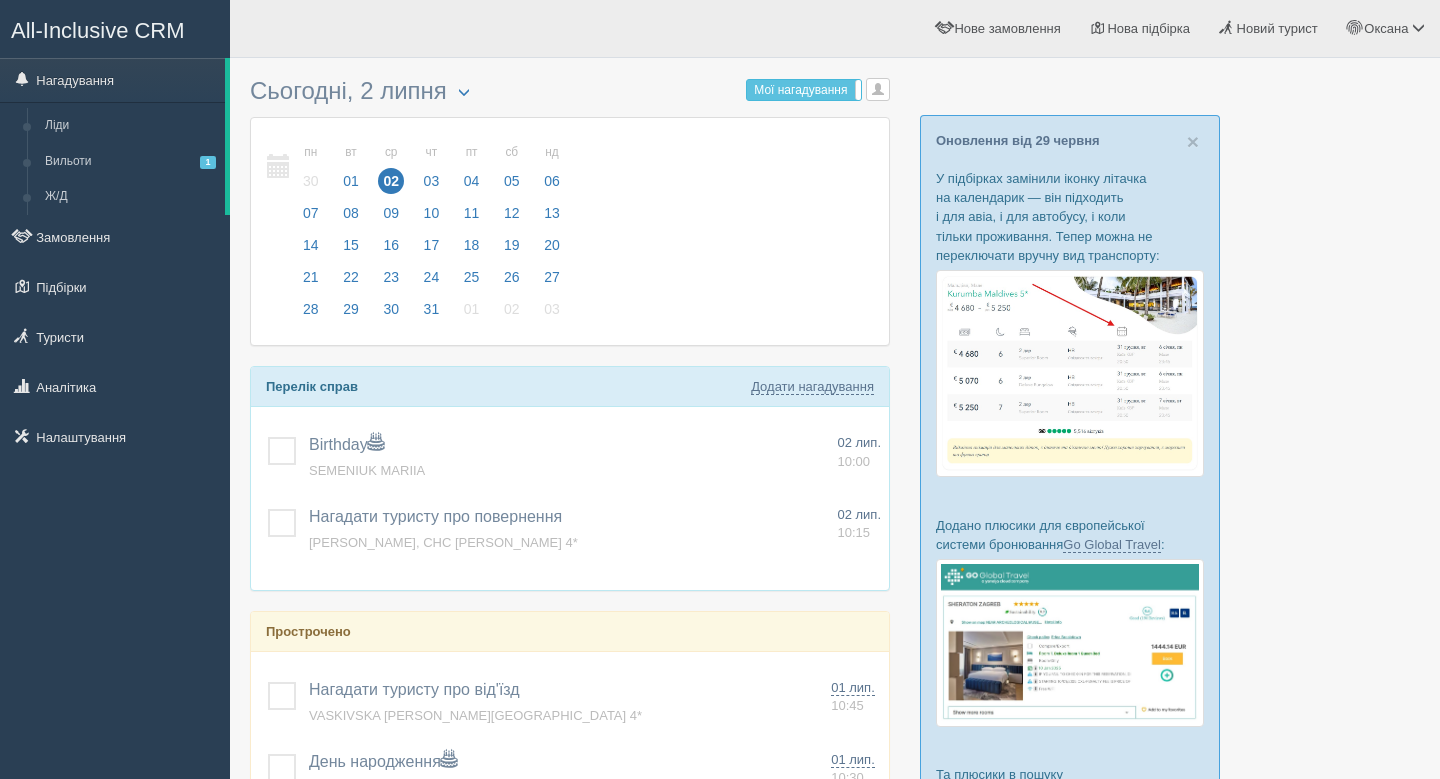 scroll, scrollTop: 0, scrollLeft: 0, axis: both 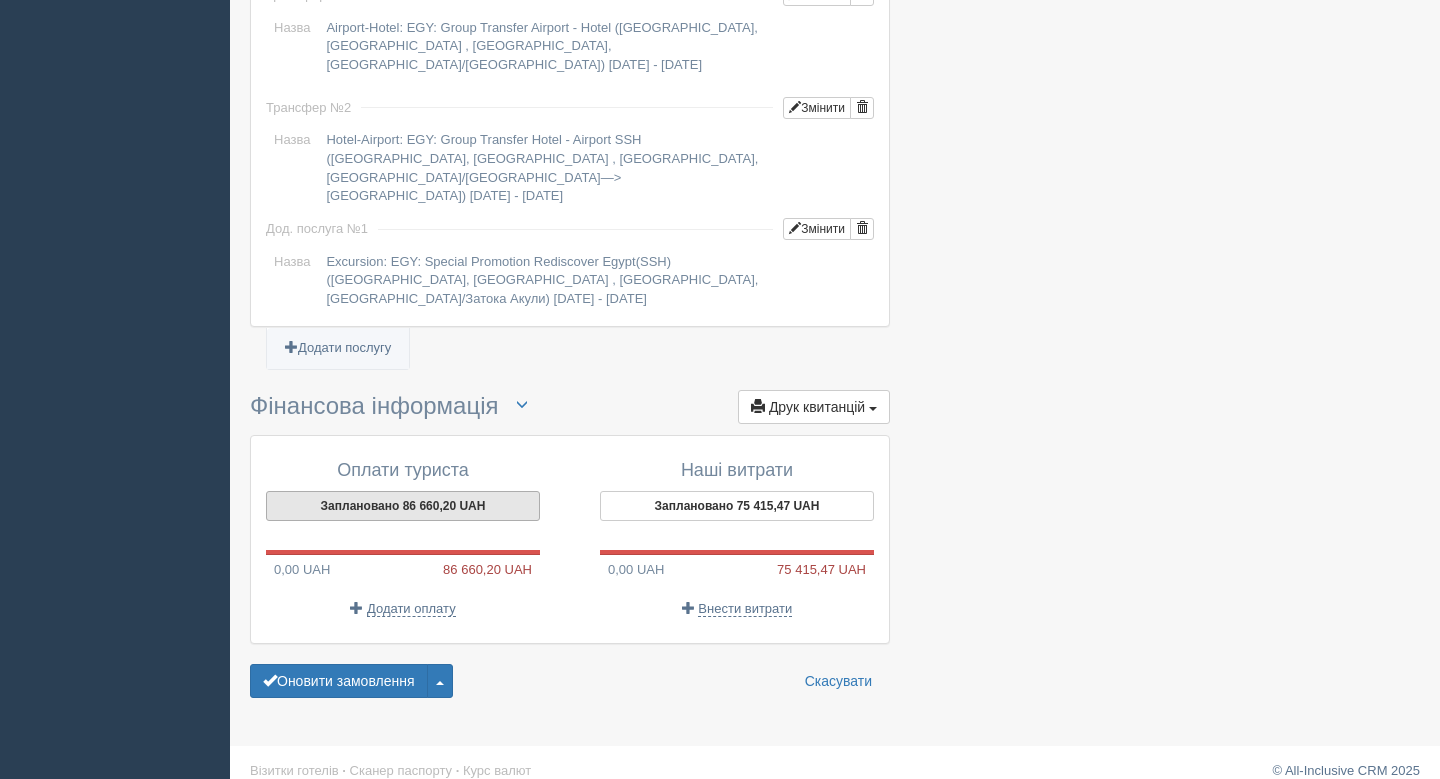 click on "Заплановано 86 660,20 UAH" at bounding box center (403, 506) 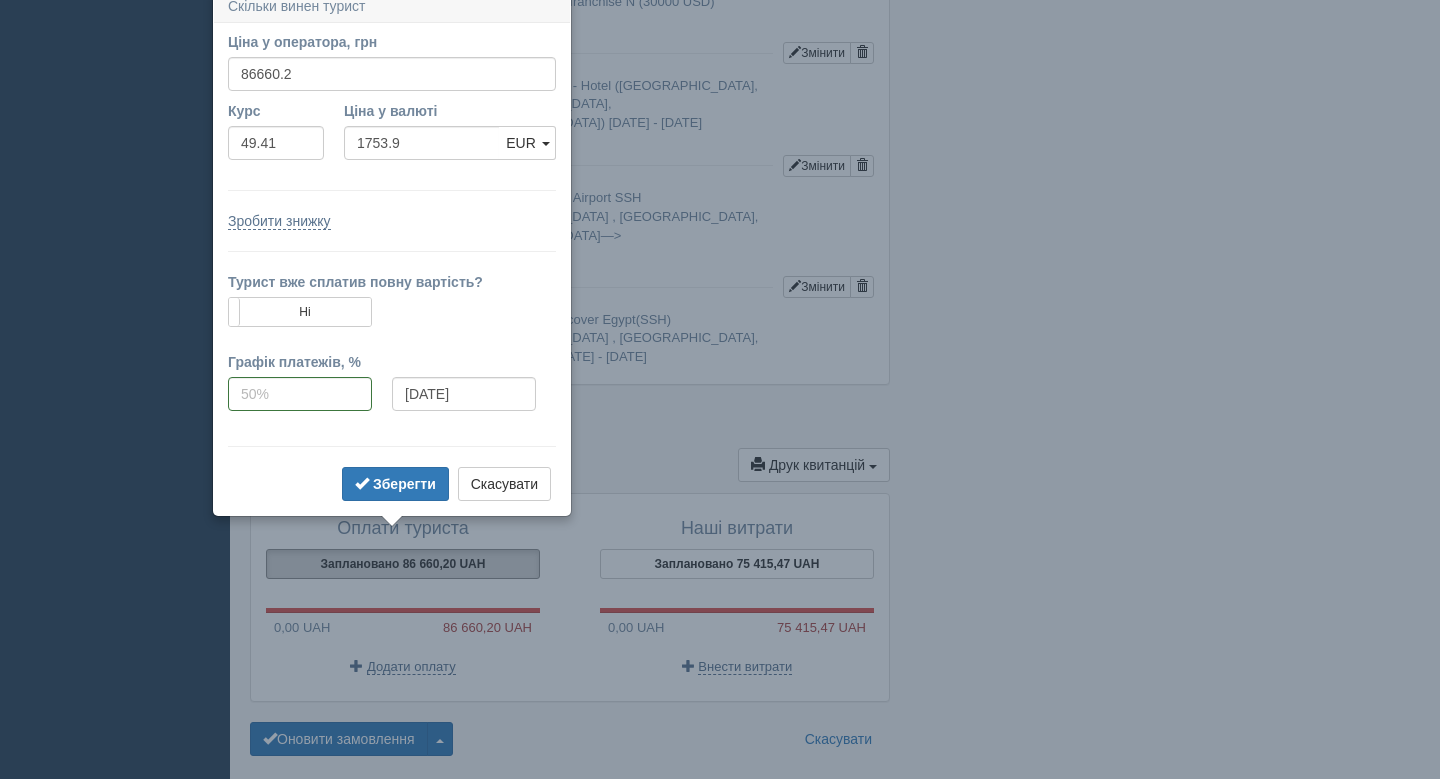 scroll, scrollTop: 1774, scrollLeft: 0, axis: vertical 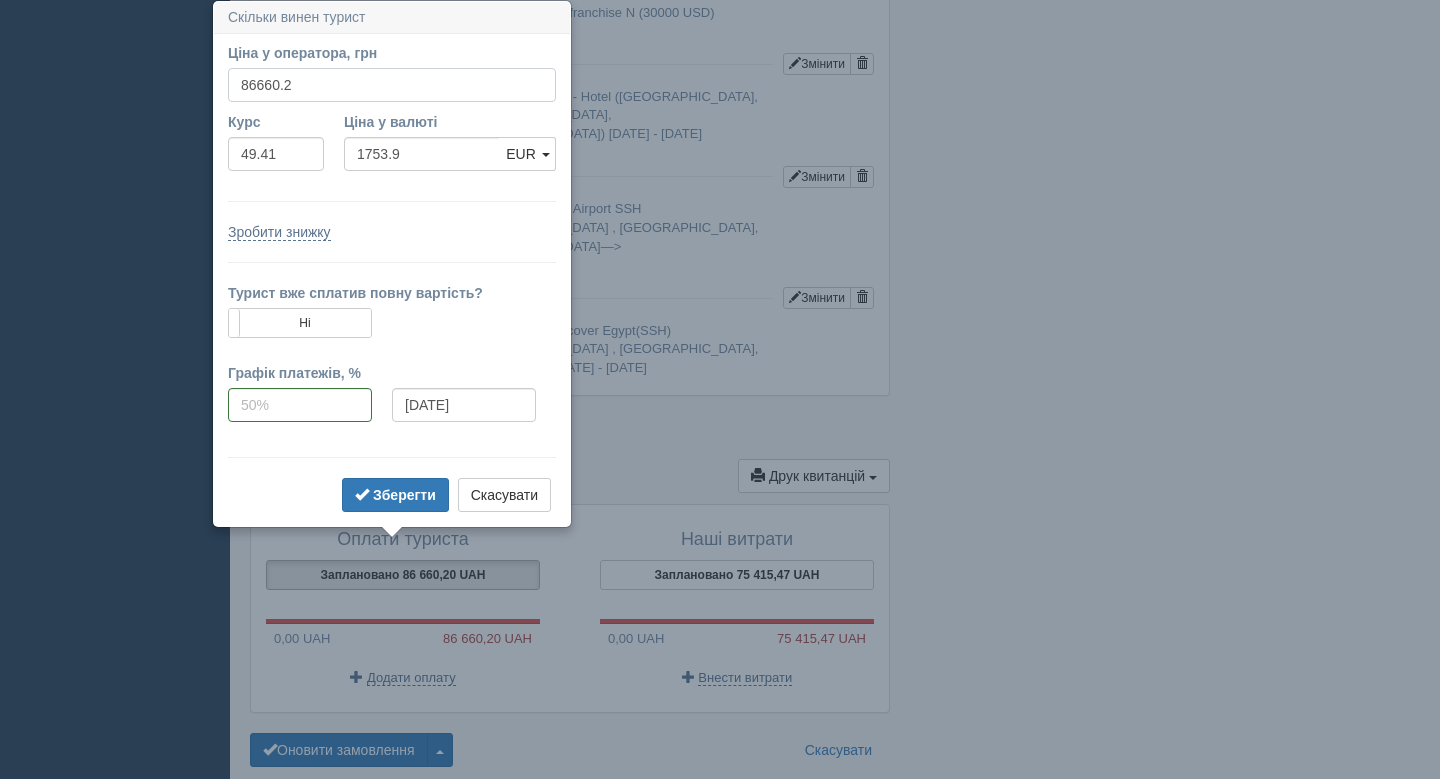 click on "86660.2" at bounding box center (392, 85) 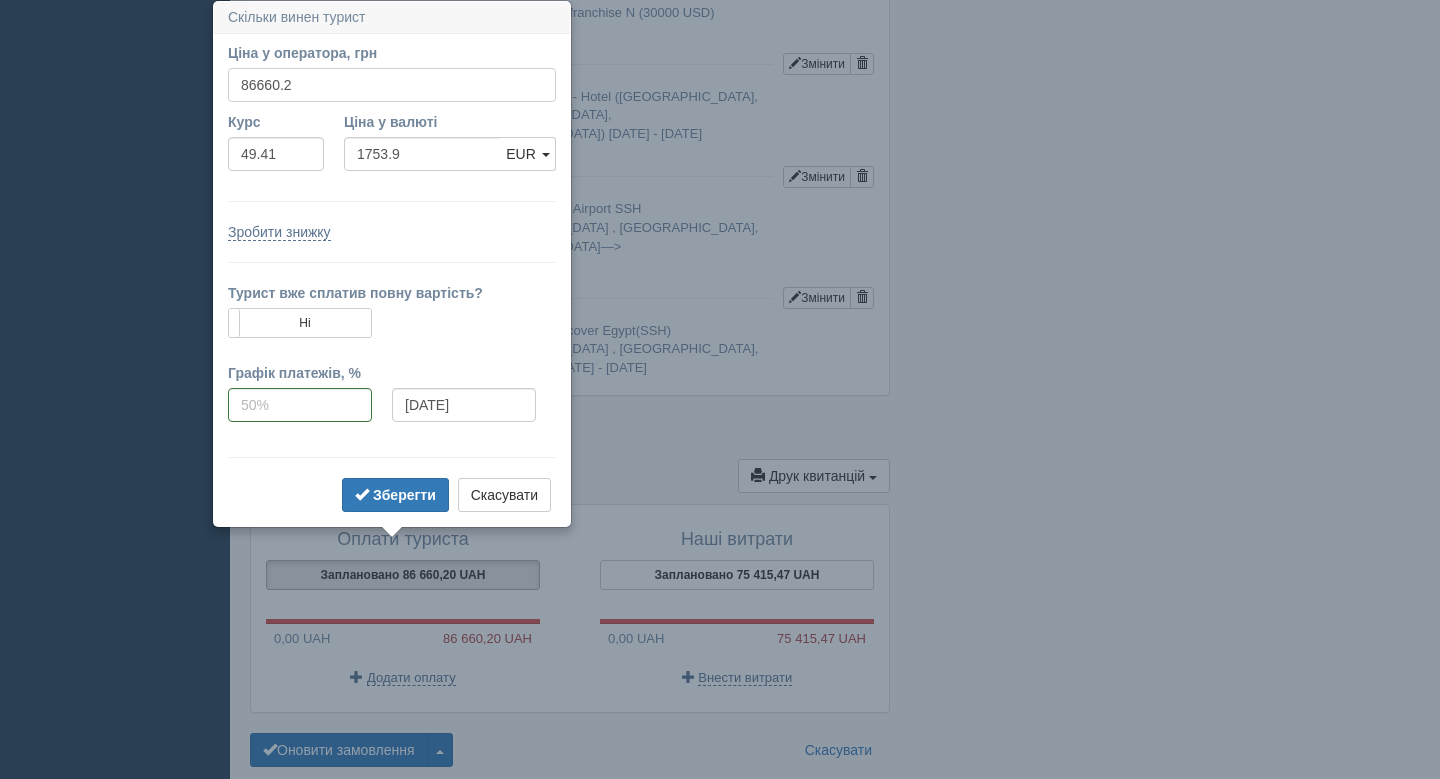 click on "86660.2" at bounding box center [392, 85] 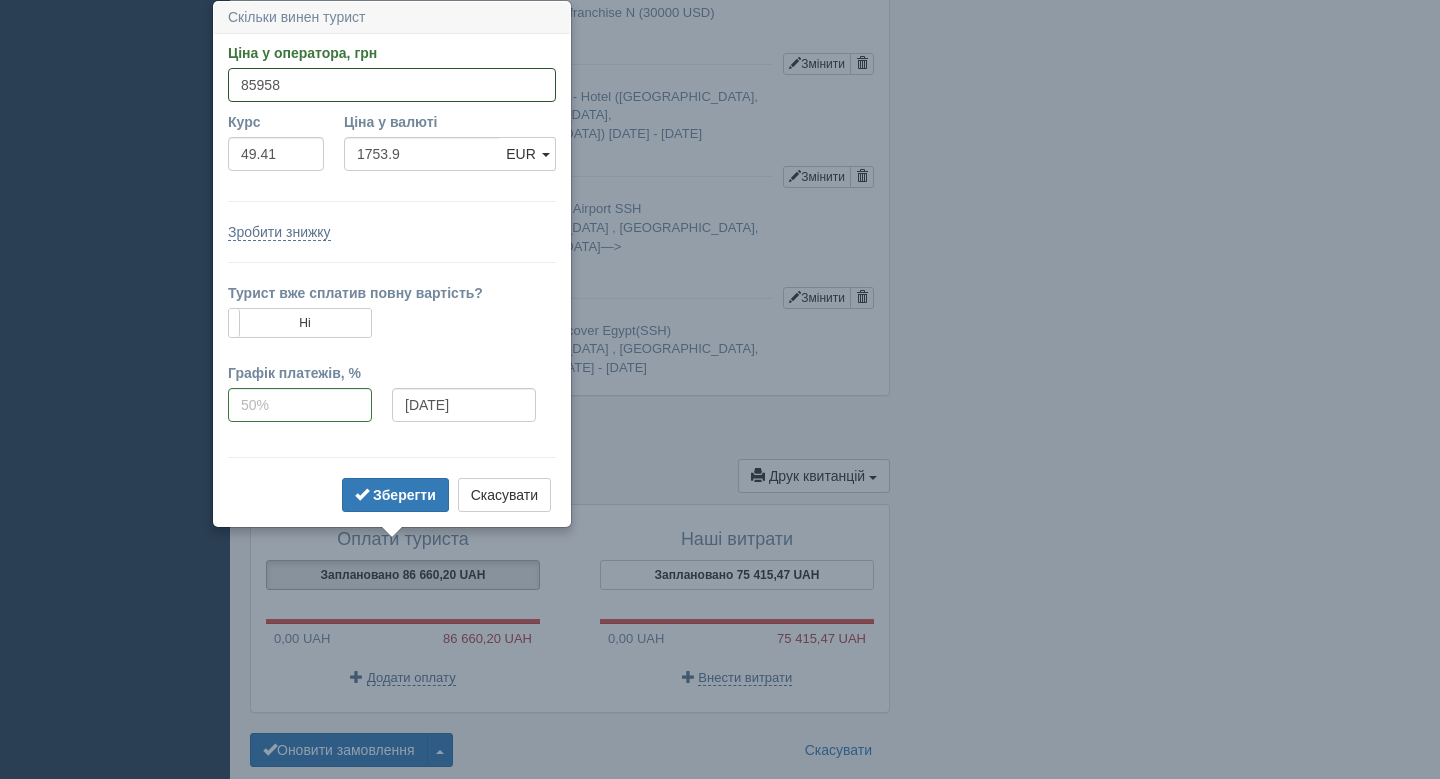 type on "85958" 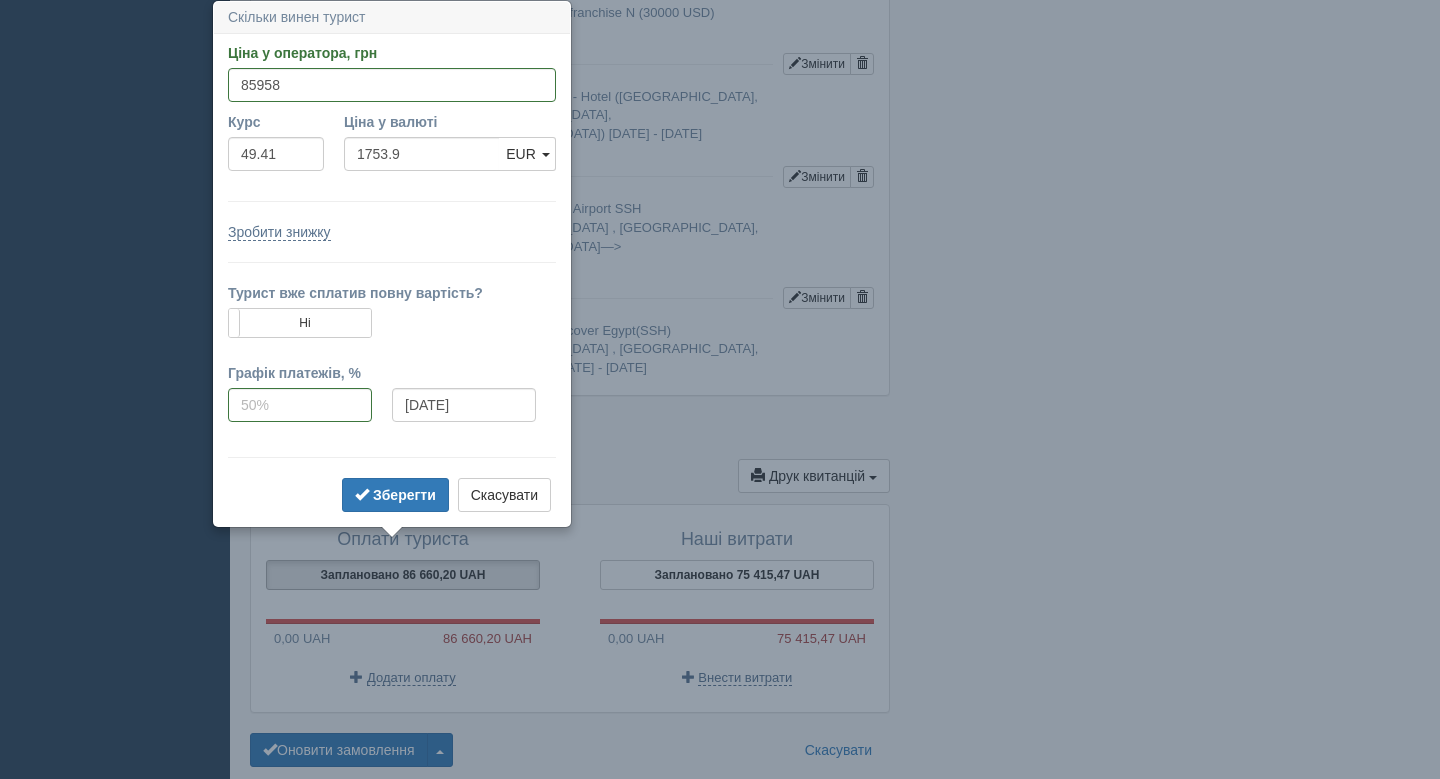 type on "1739.69" 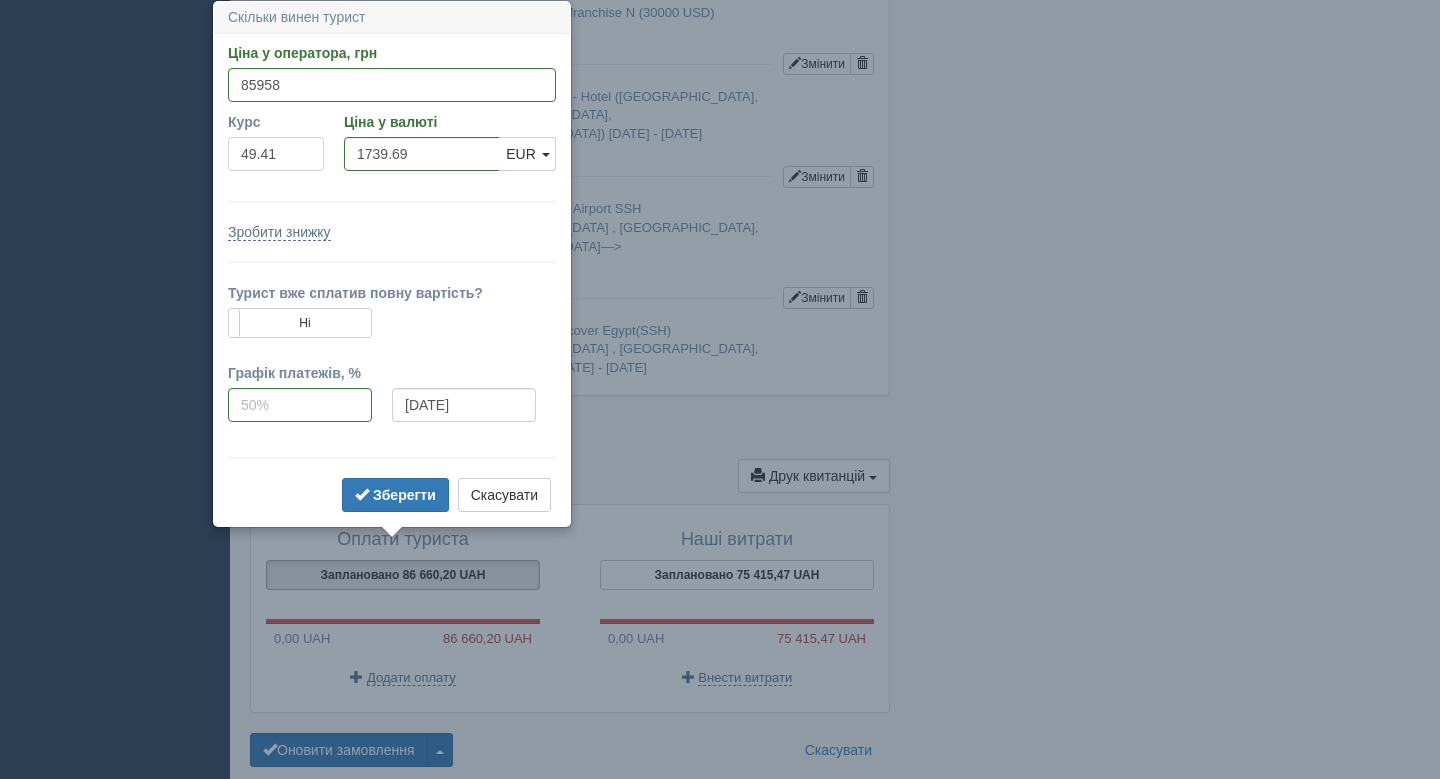 click on "49.41" at bounding box center [276, 154] 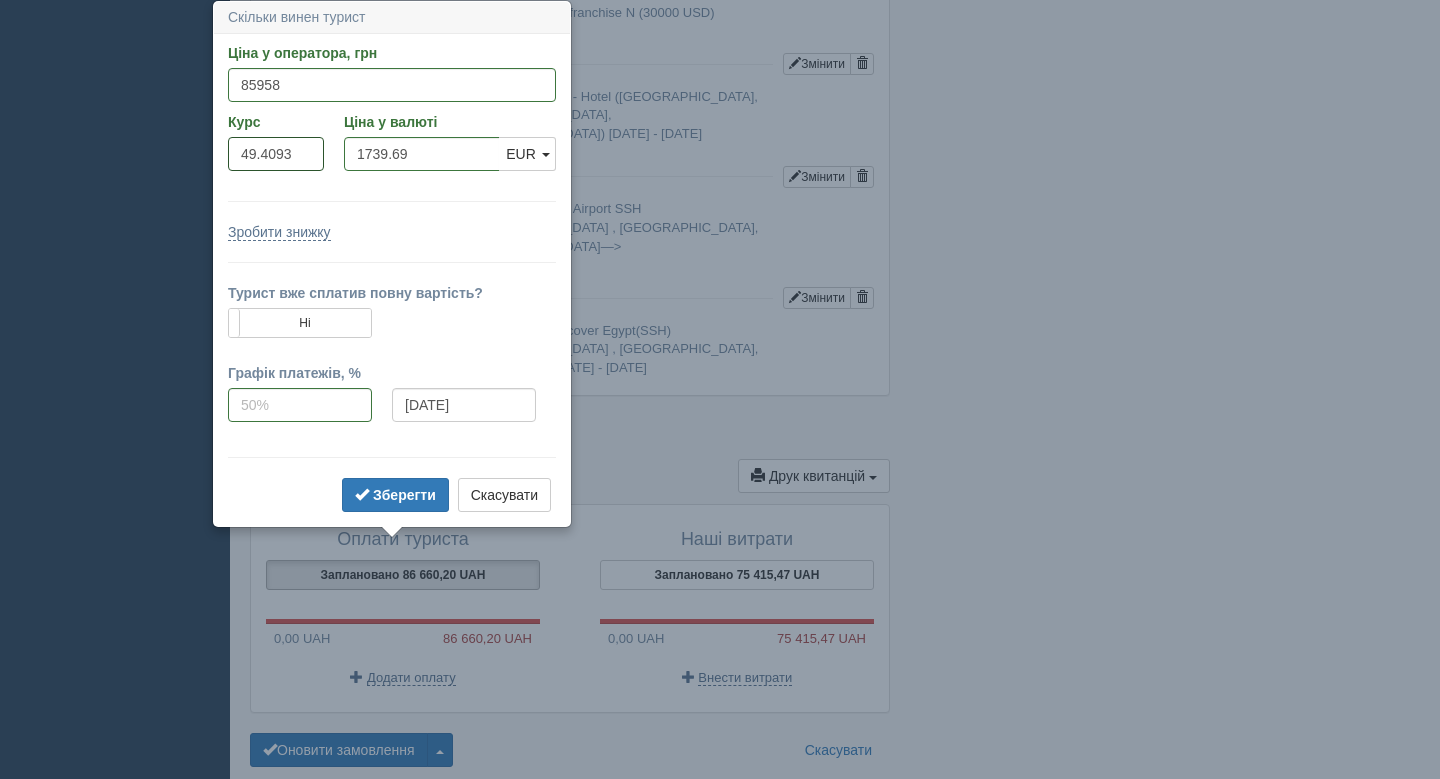 type on "49.4093" 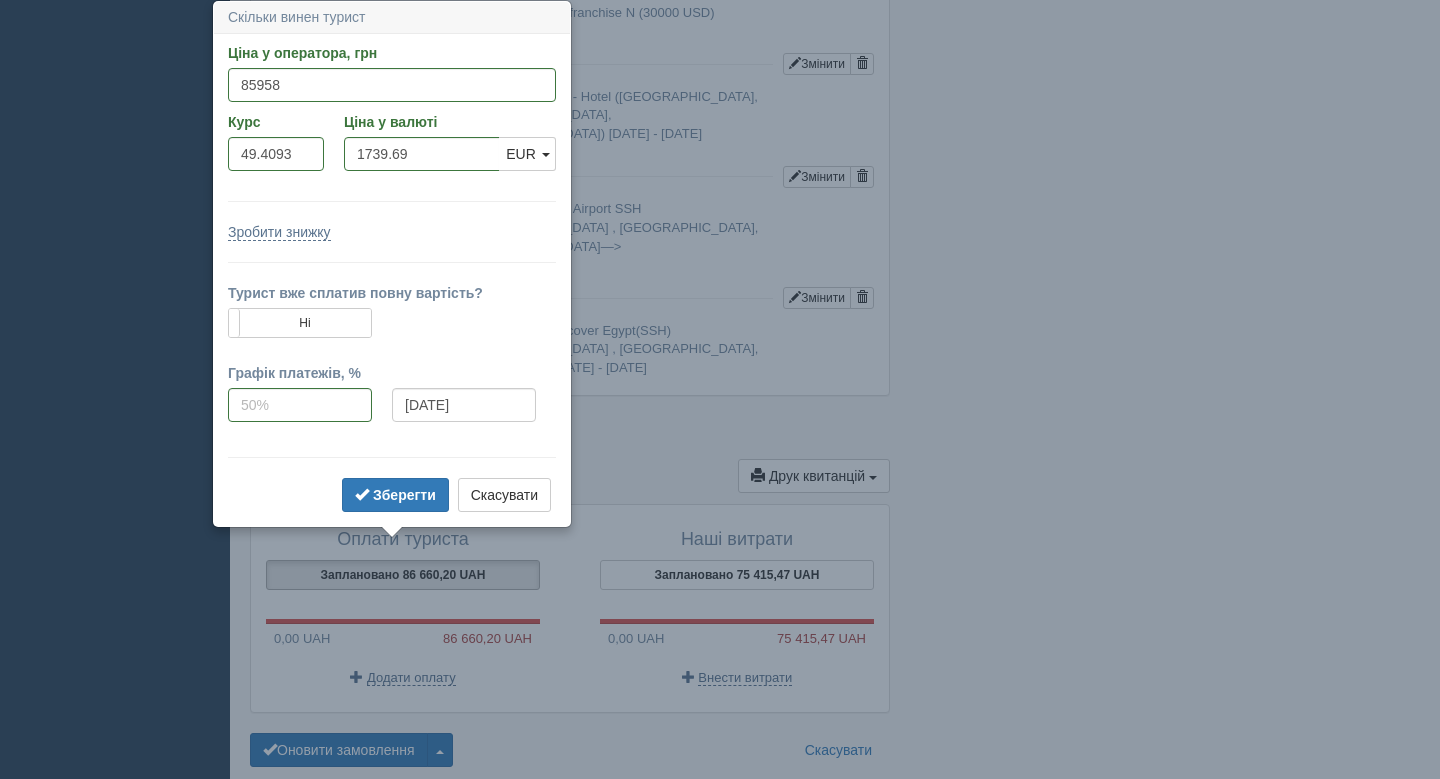 type on "1739.71" 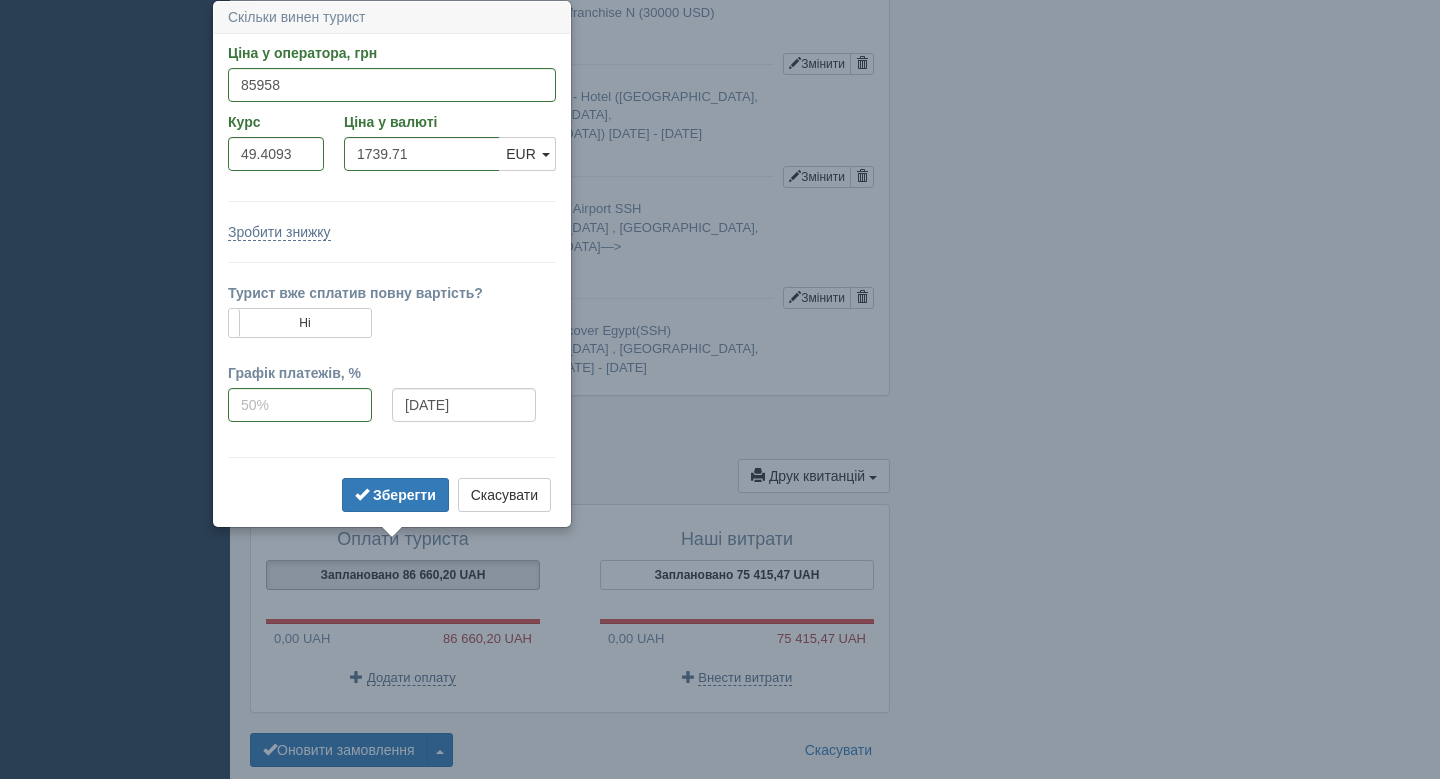 click on "Ціна у оператора, грн
85958
Вказати ціну у валюті
Курс
49.4093
Ціна у валюті
1739.71
USD
EUR
EUR
USD
EUR
Зробити знижку
Знижка, %
Знижка, грн" at bounding box center (392, 280) 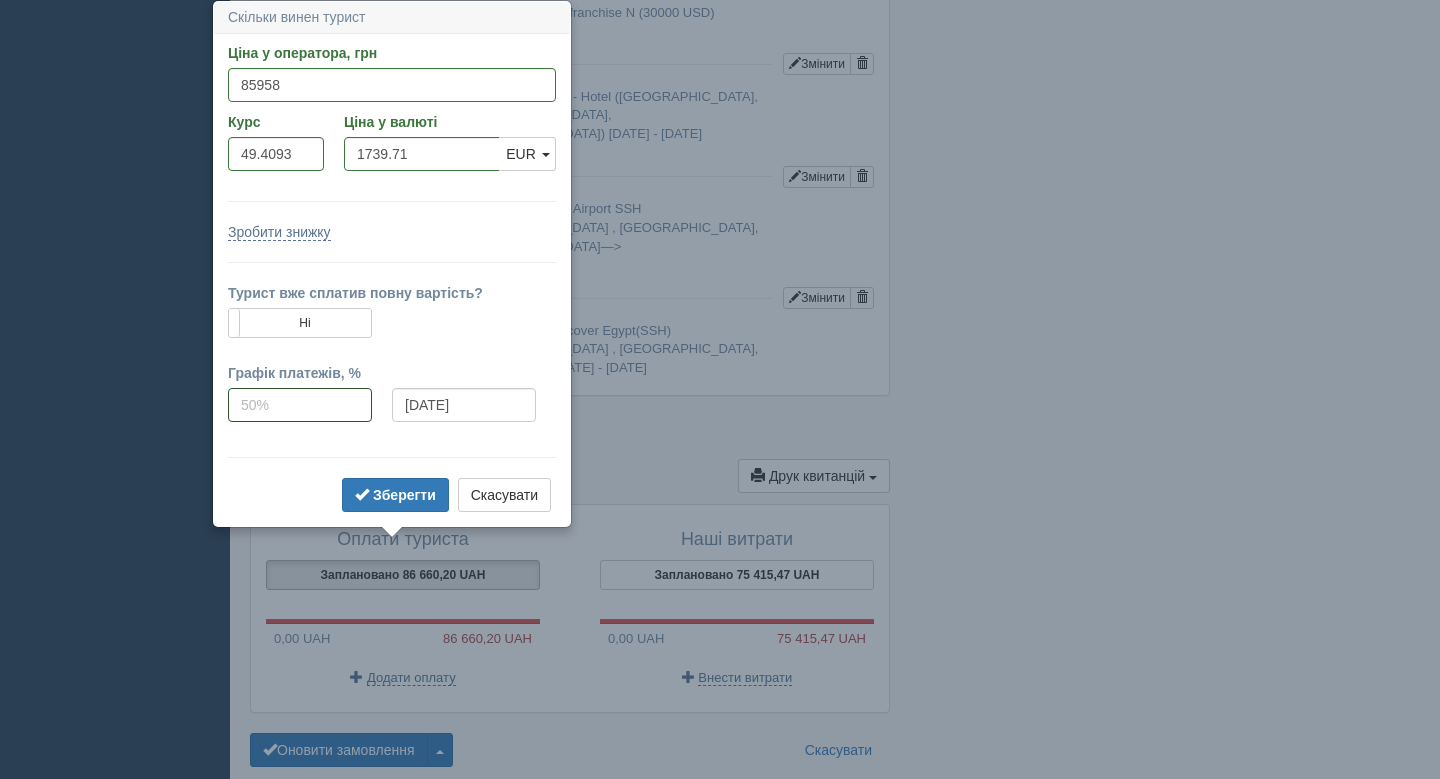 click at bounding box center [300, 405] 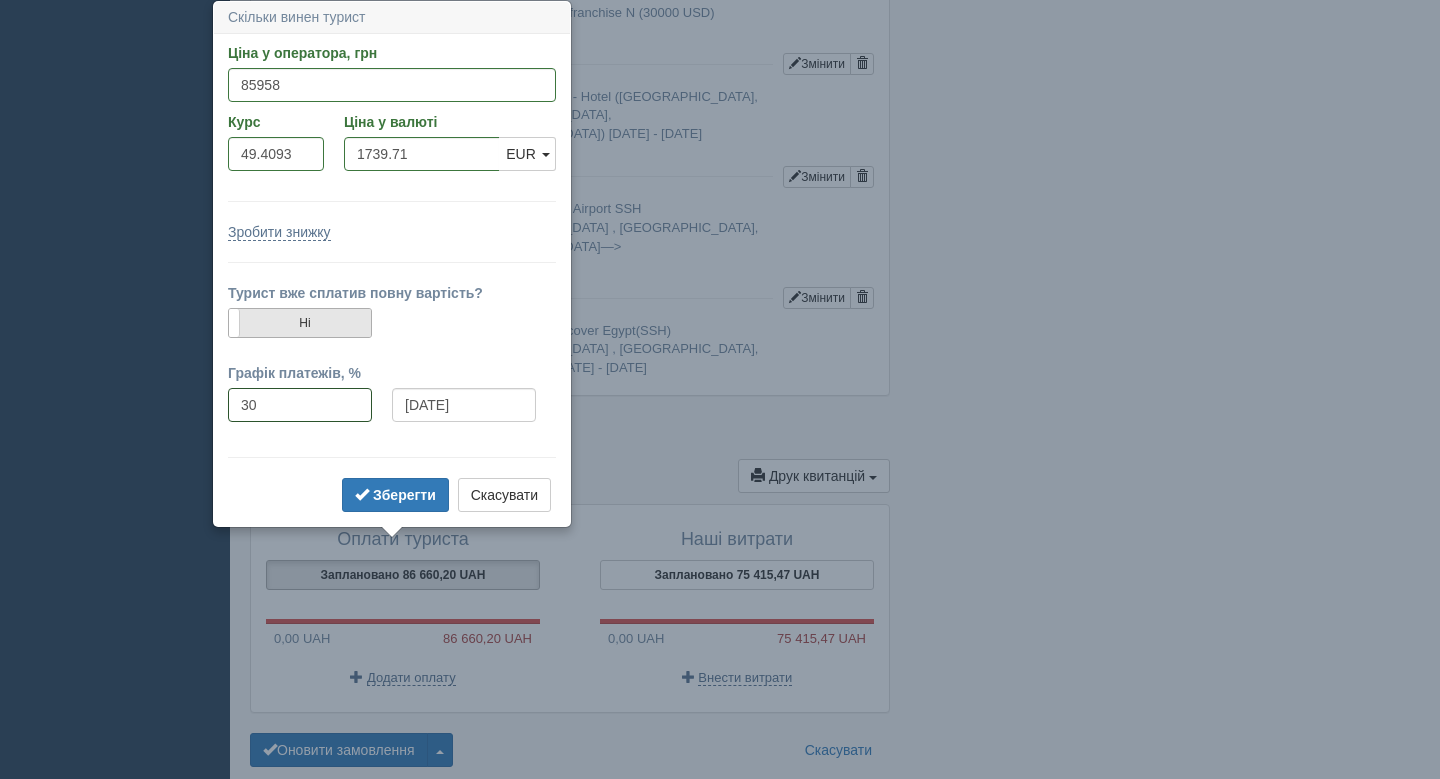 type on "30" 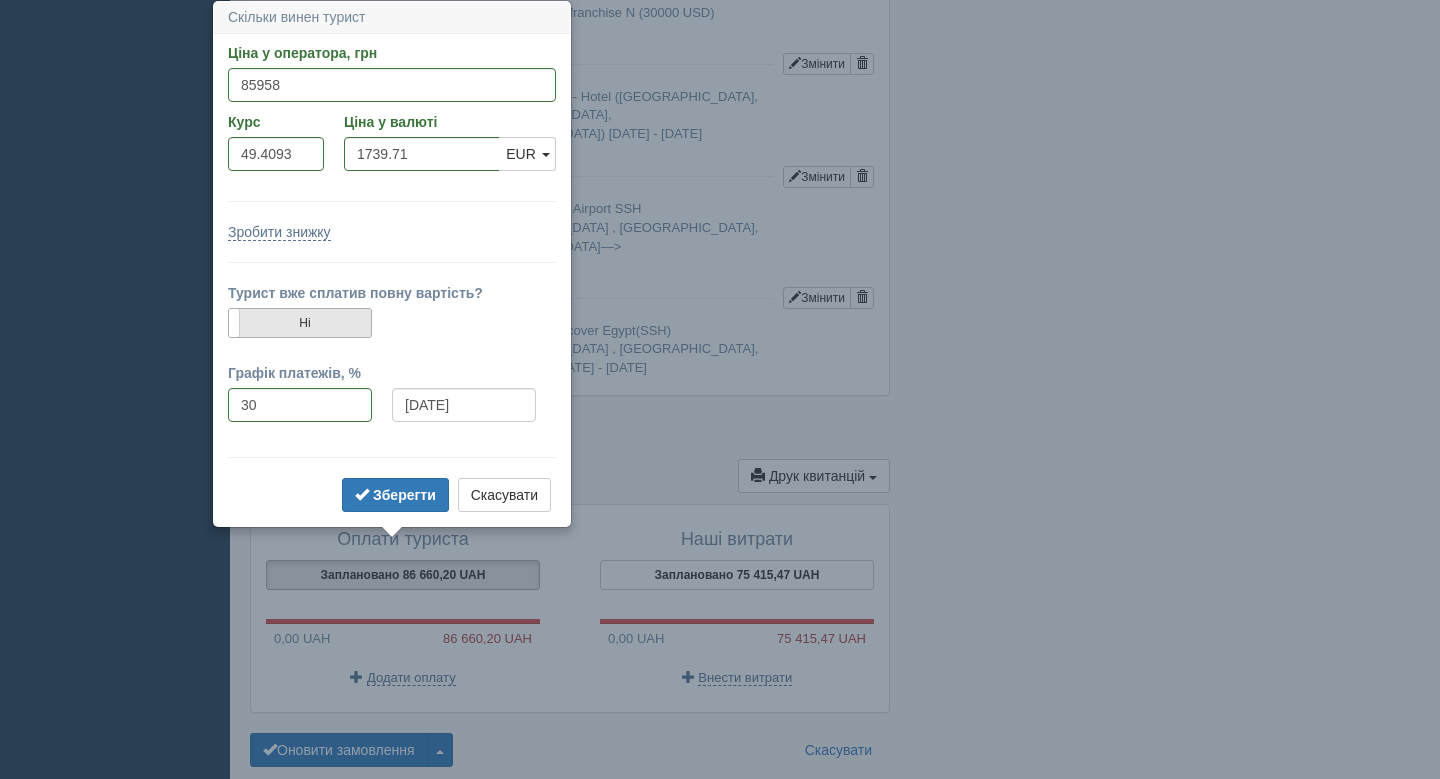 click on "Ні" at bounding box center [300, 323] 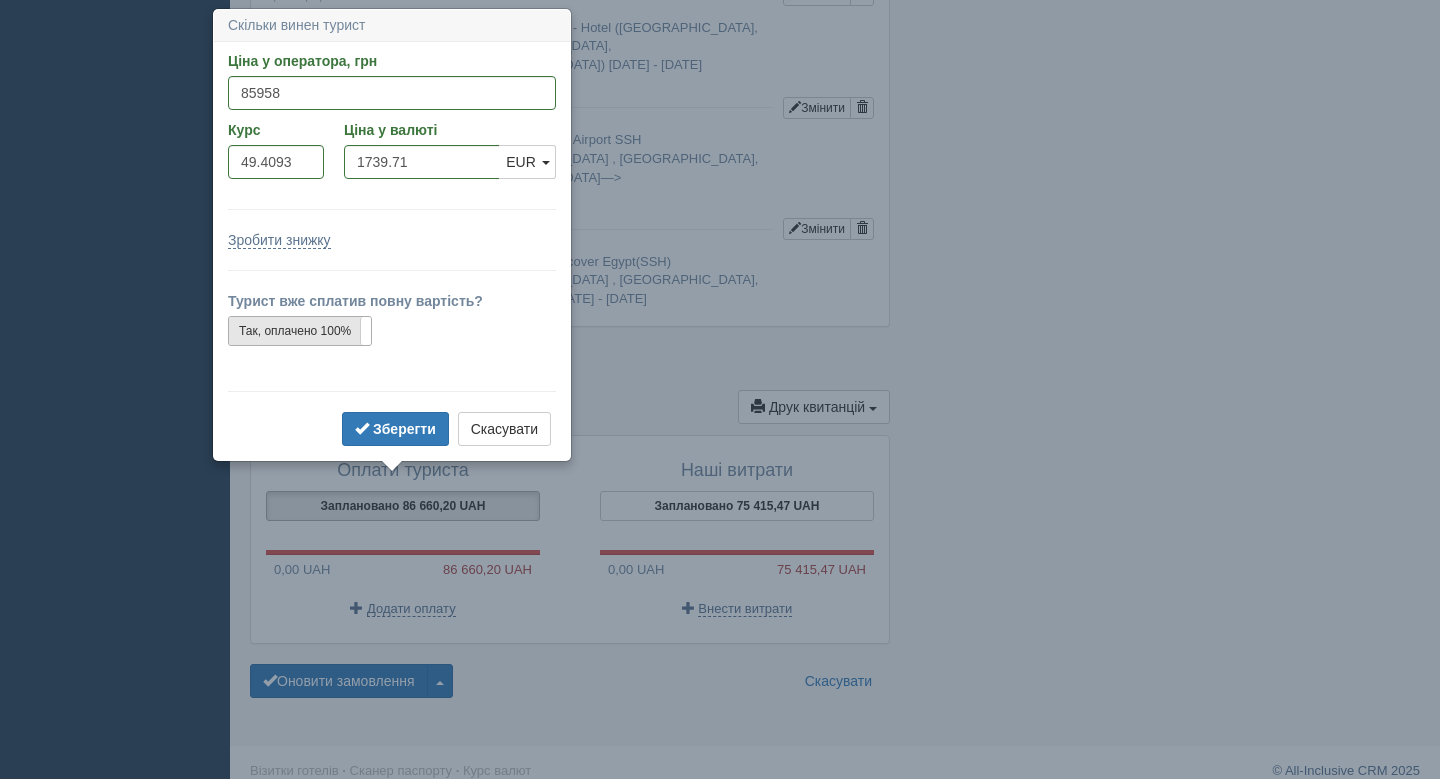 click on "Так, оплачено 100%" at bounding box center [300, 331] 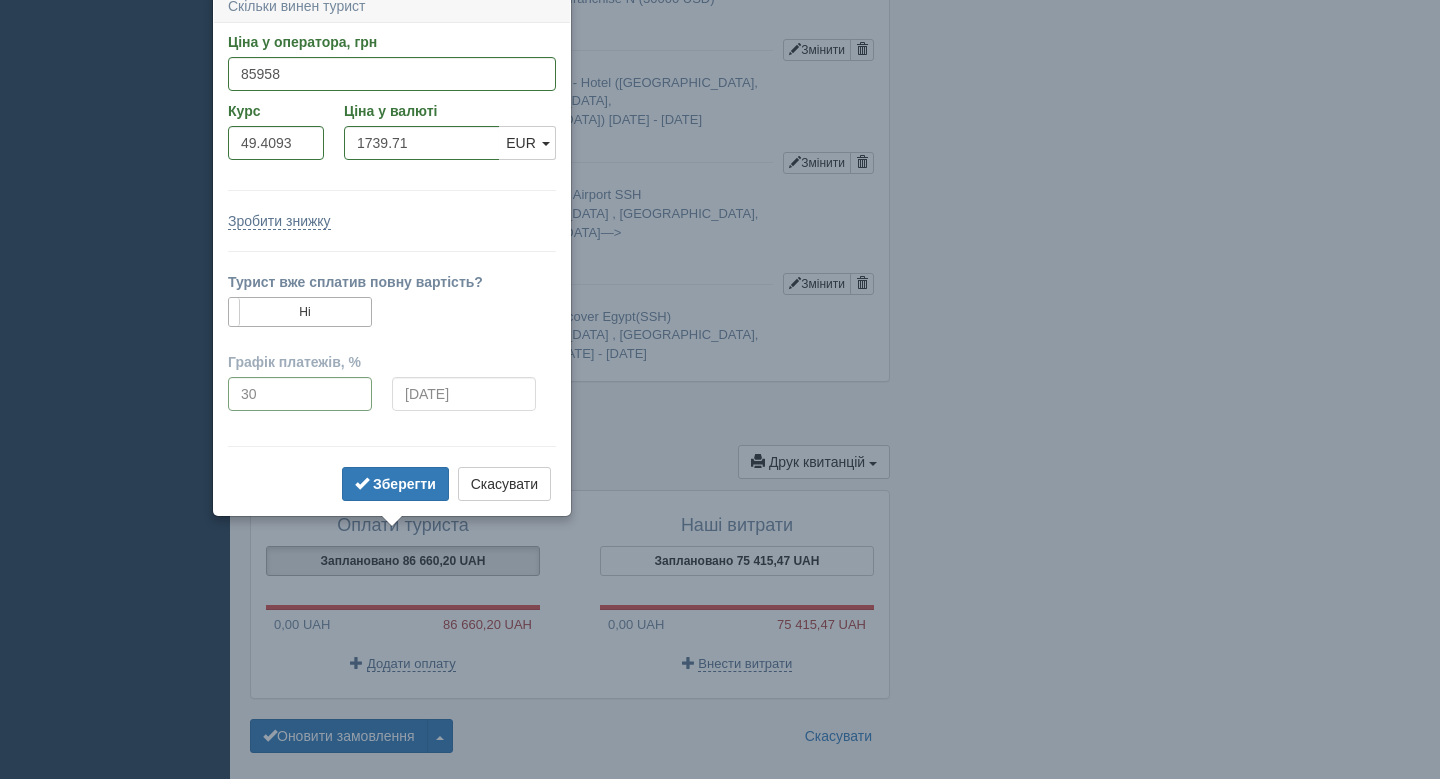 scroll, scrollTop: 1777, scrollLeft: 0, axis: vertical 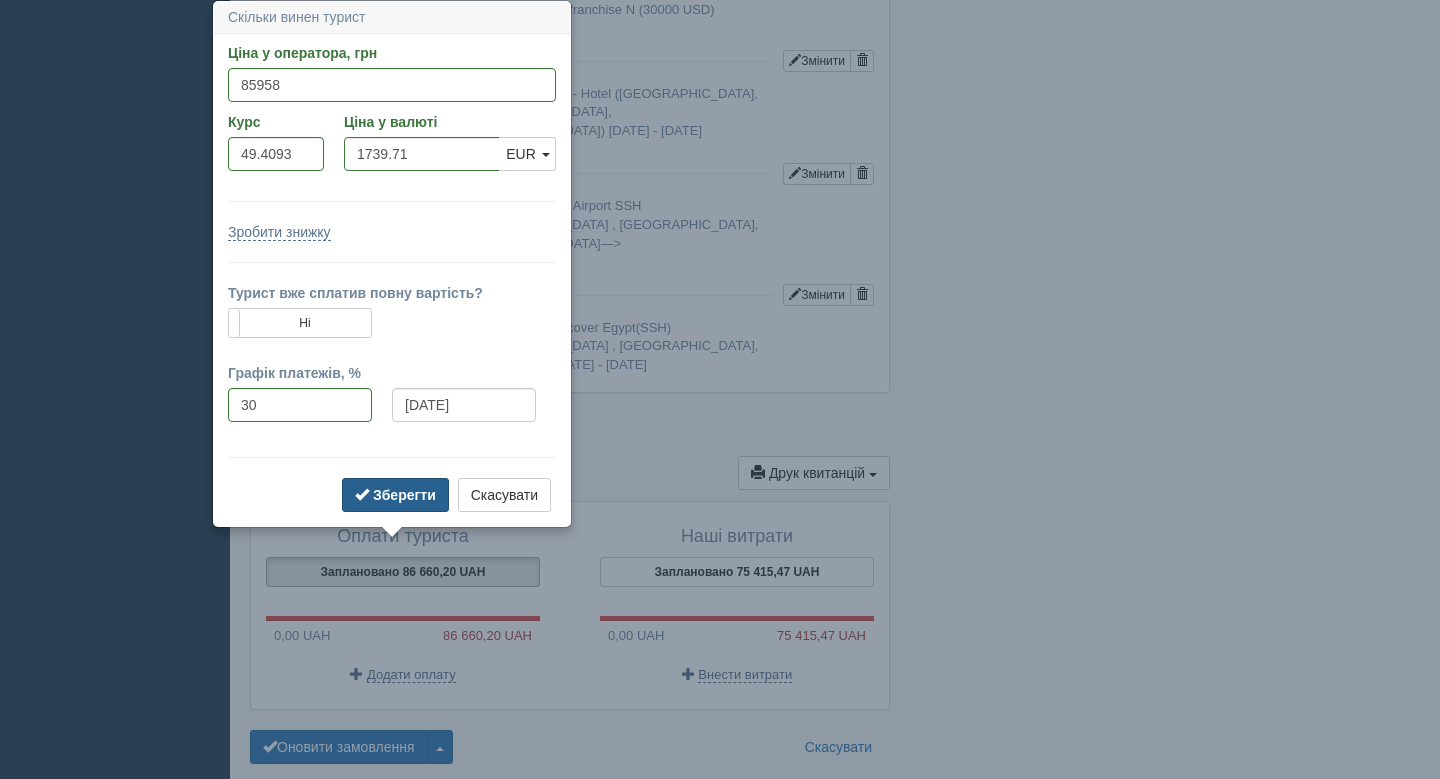 click on "Зберегти" at bounding box center (404, 495) 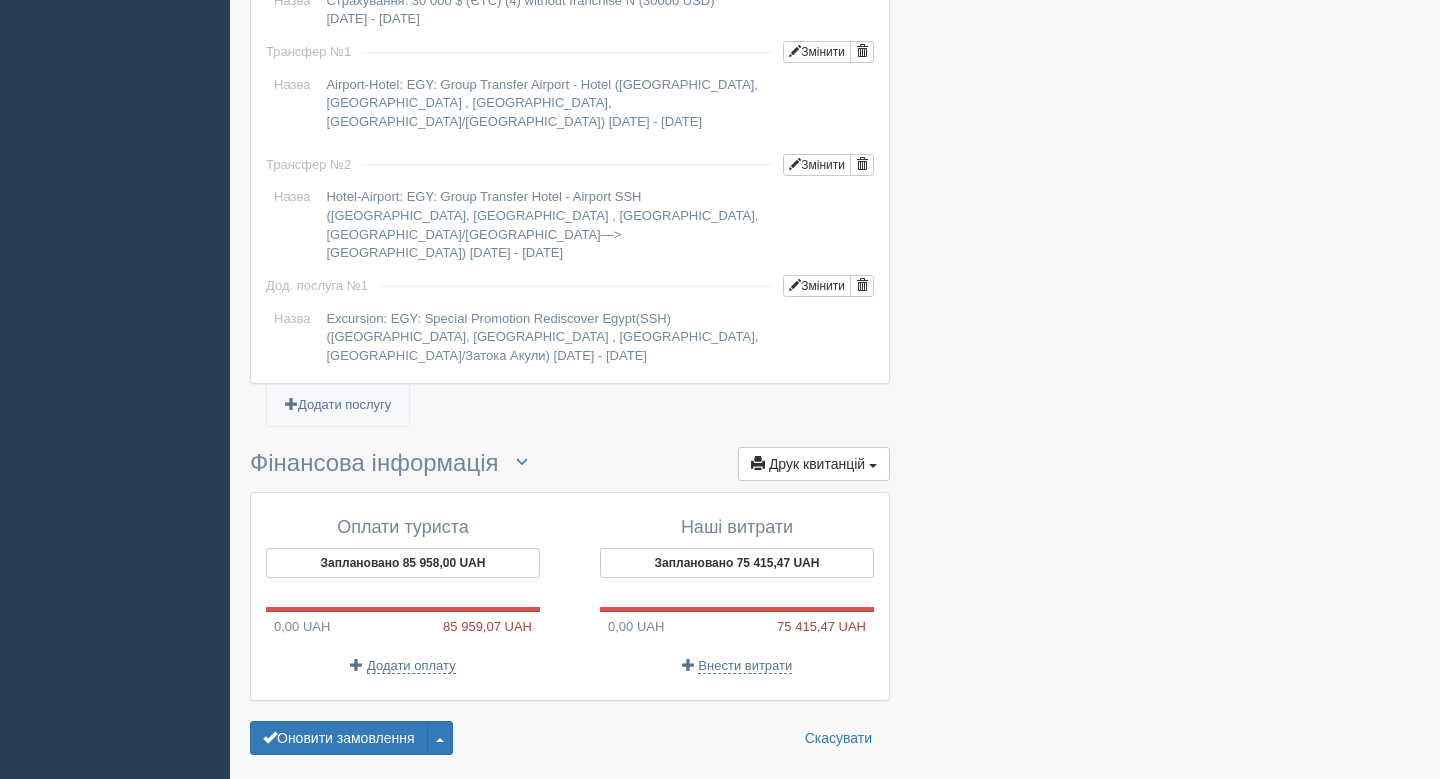 scroll, scrollTop: 1796, scrollLeft: 0, axis: vertical 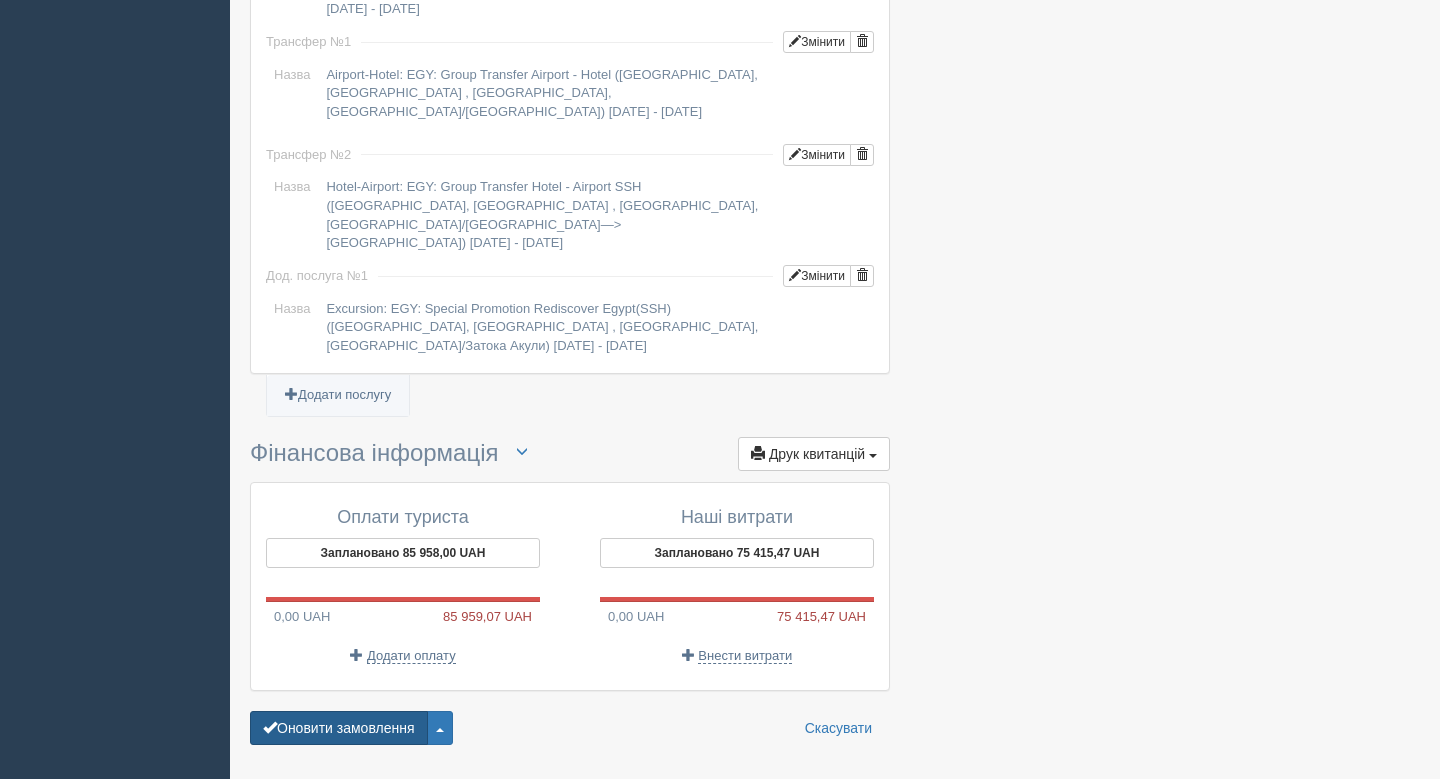 click on "Оновити замовлення" at bounding box center [339, 728] 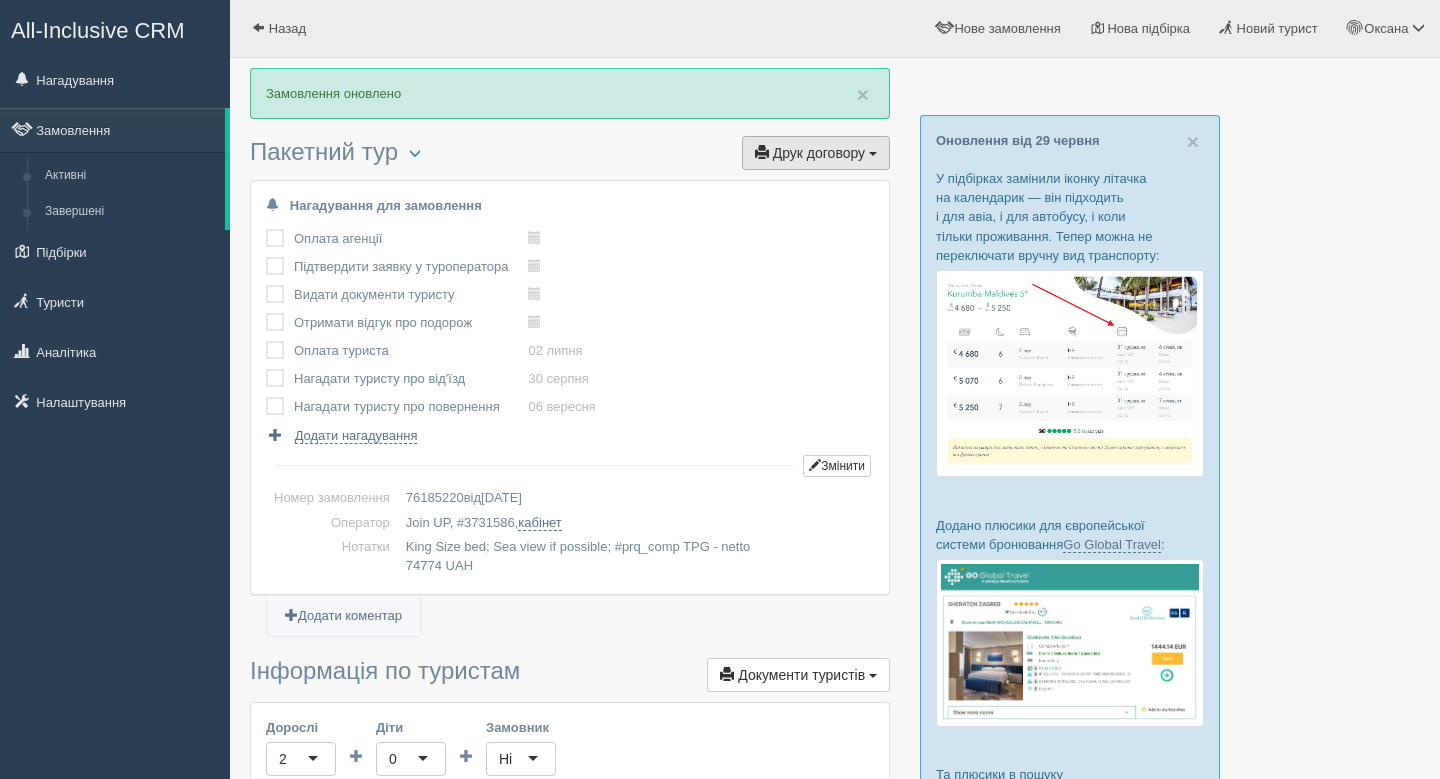 scroll, scrollTop: 0, scrollLeft: 0, axis: both 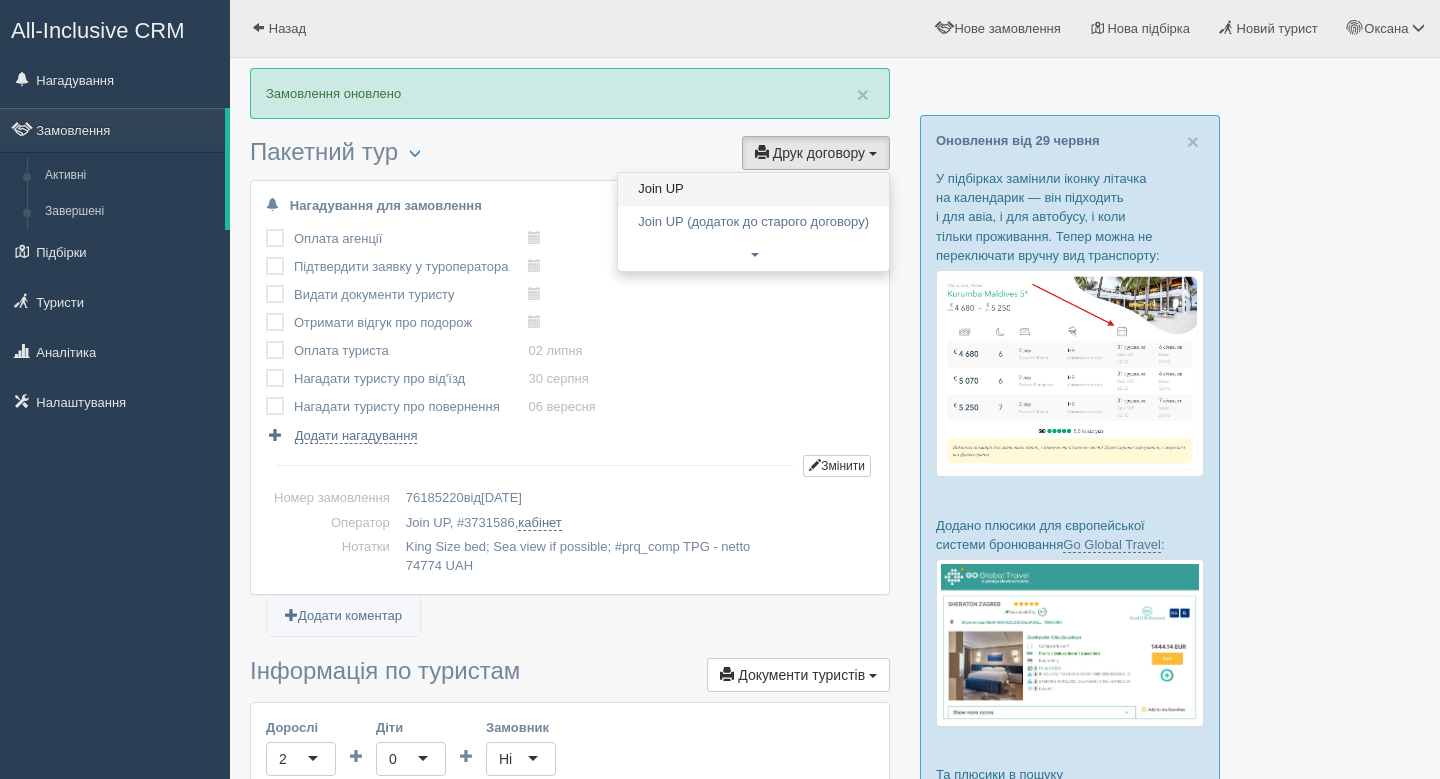 click on "Join UP" at bounding box center (753, 189) 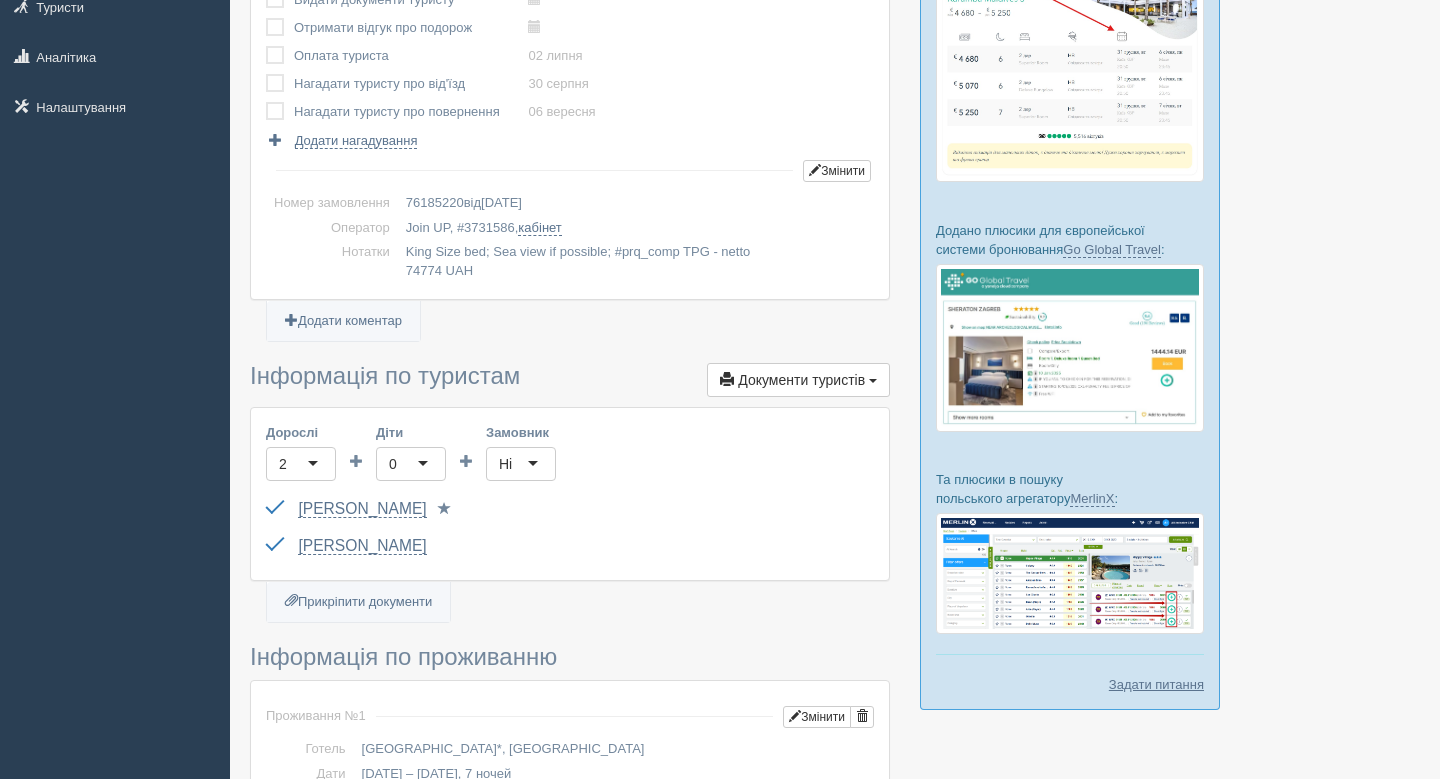 scroll, scrollTop: 325, scrollLeft: 0, axis: vertical 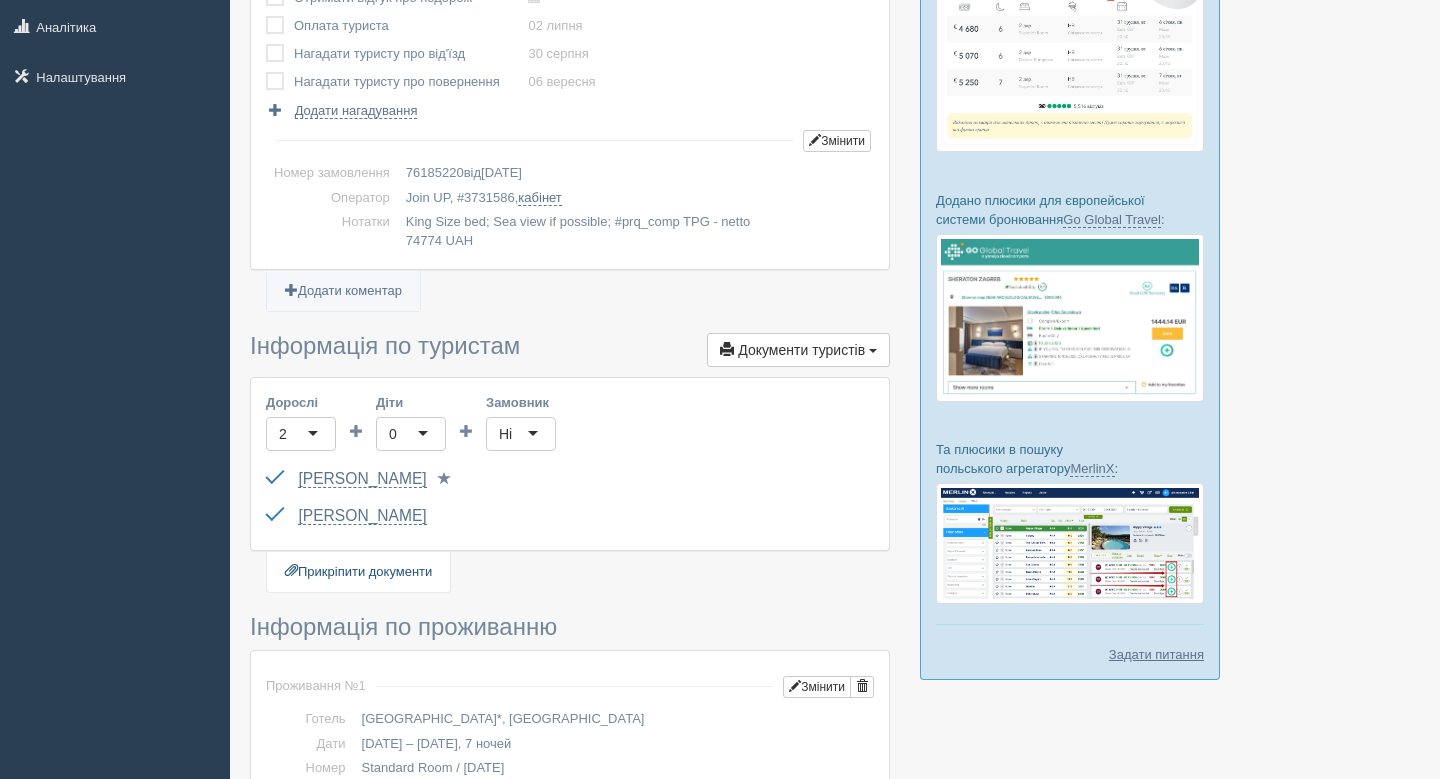 click on "Прикріпити документи" at bounding box center [358, 572] 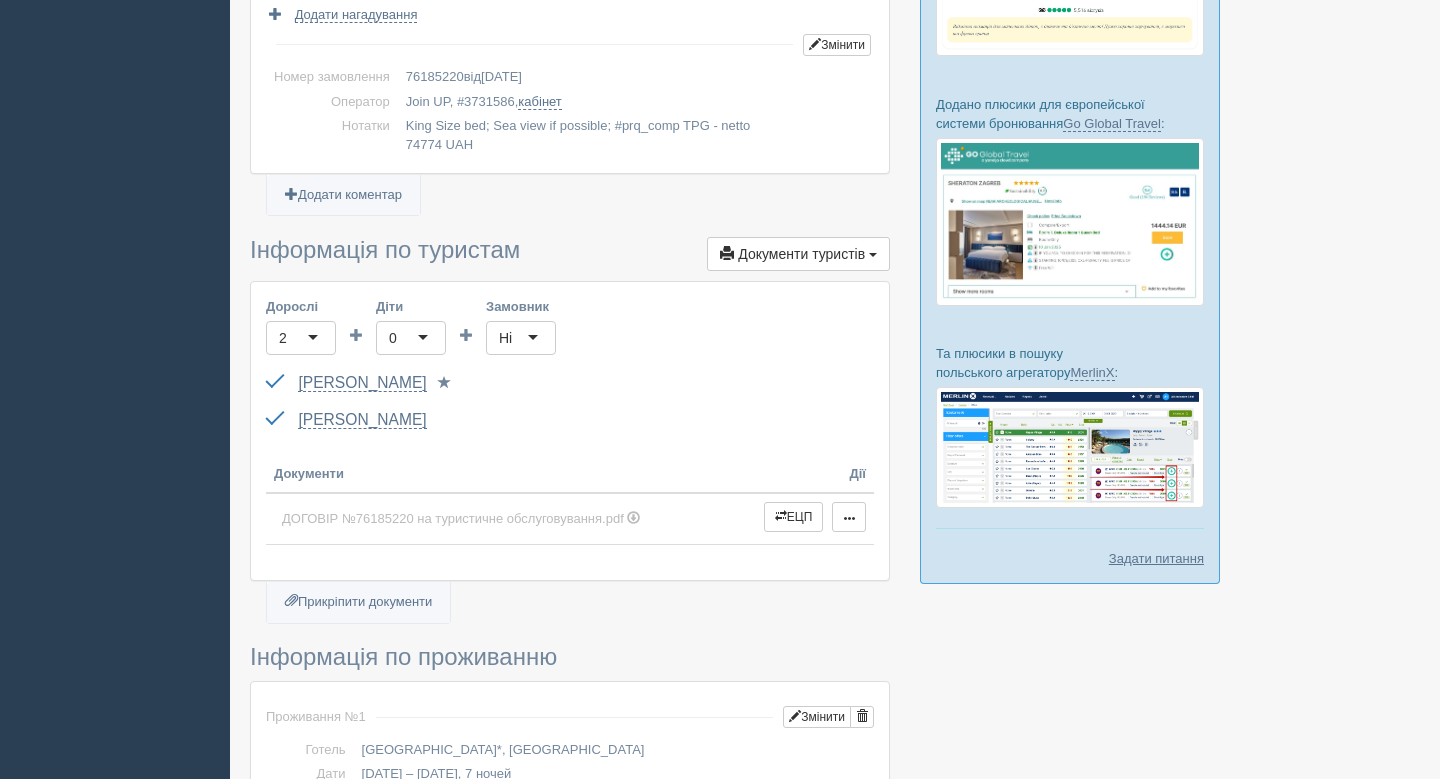 scroll, scrollTop: 501, scrollLeft: 0, axis: vertical 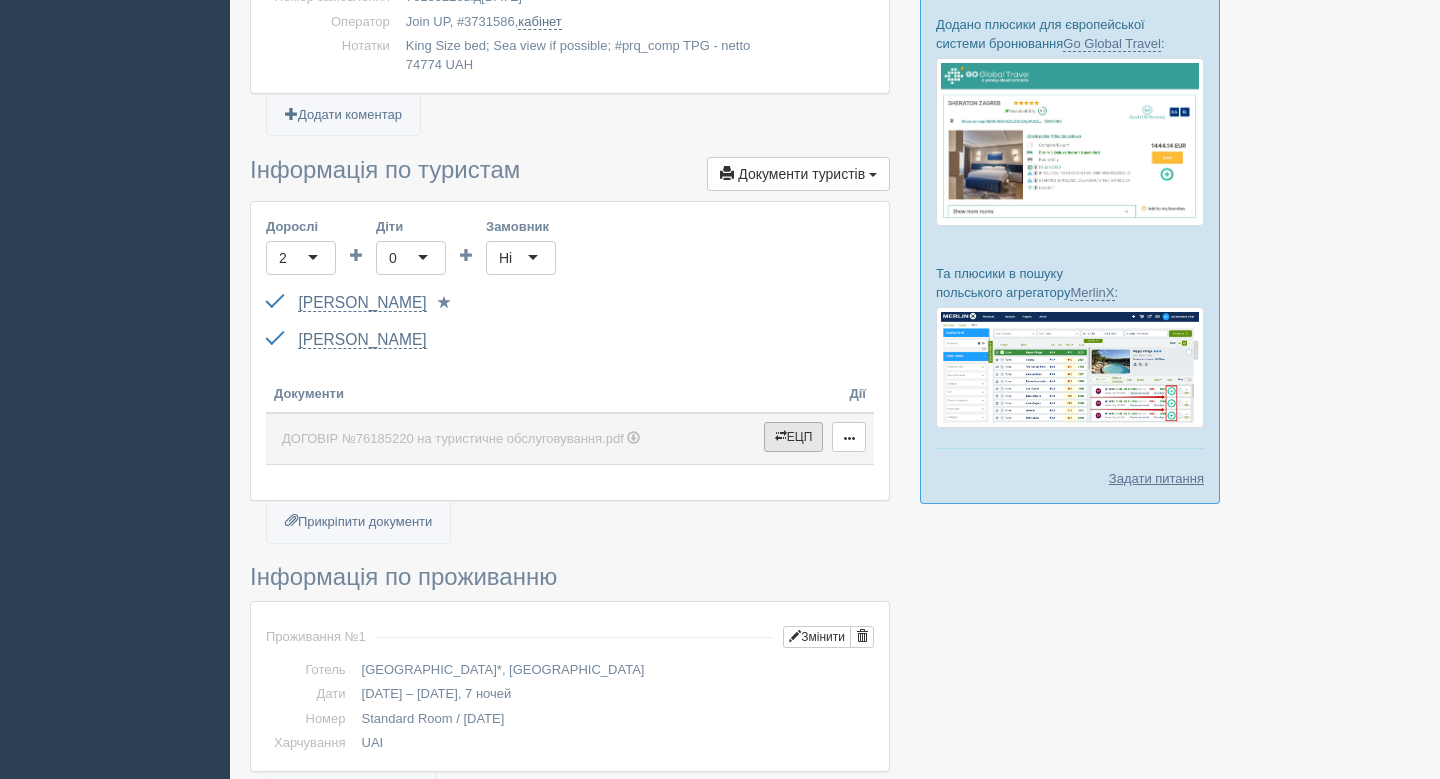 click on "ЕЦП" at bounding box center [794, 437] 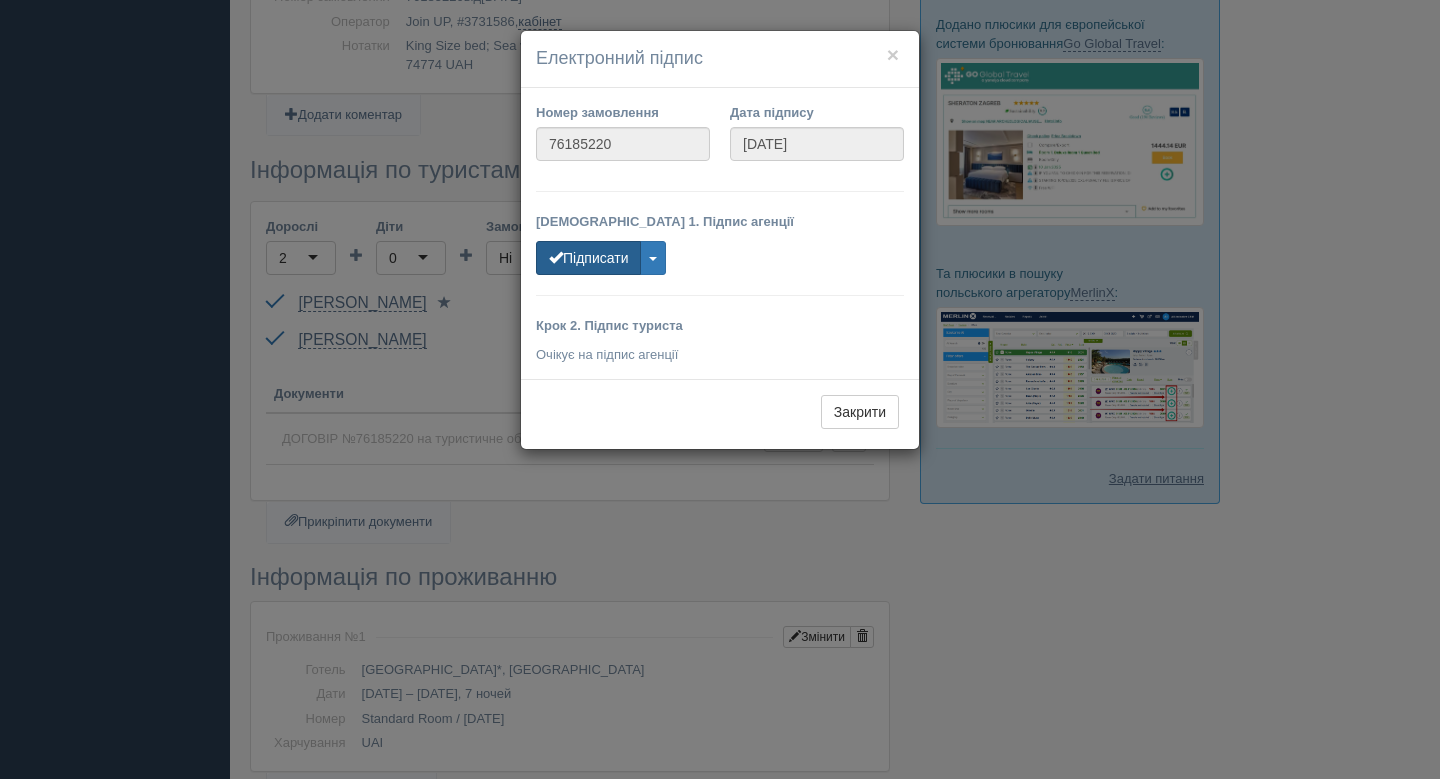 click on "Підписати" at bounding box center (588, 258) 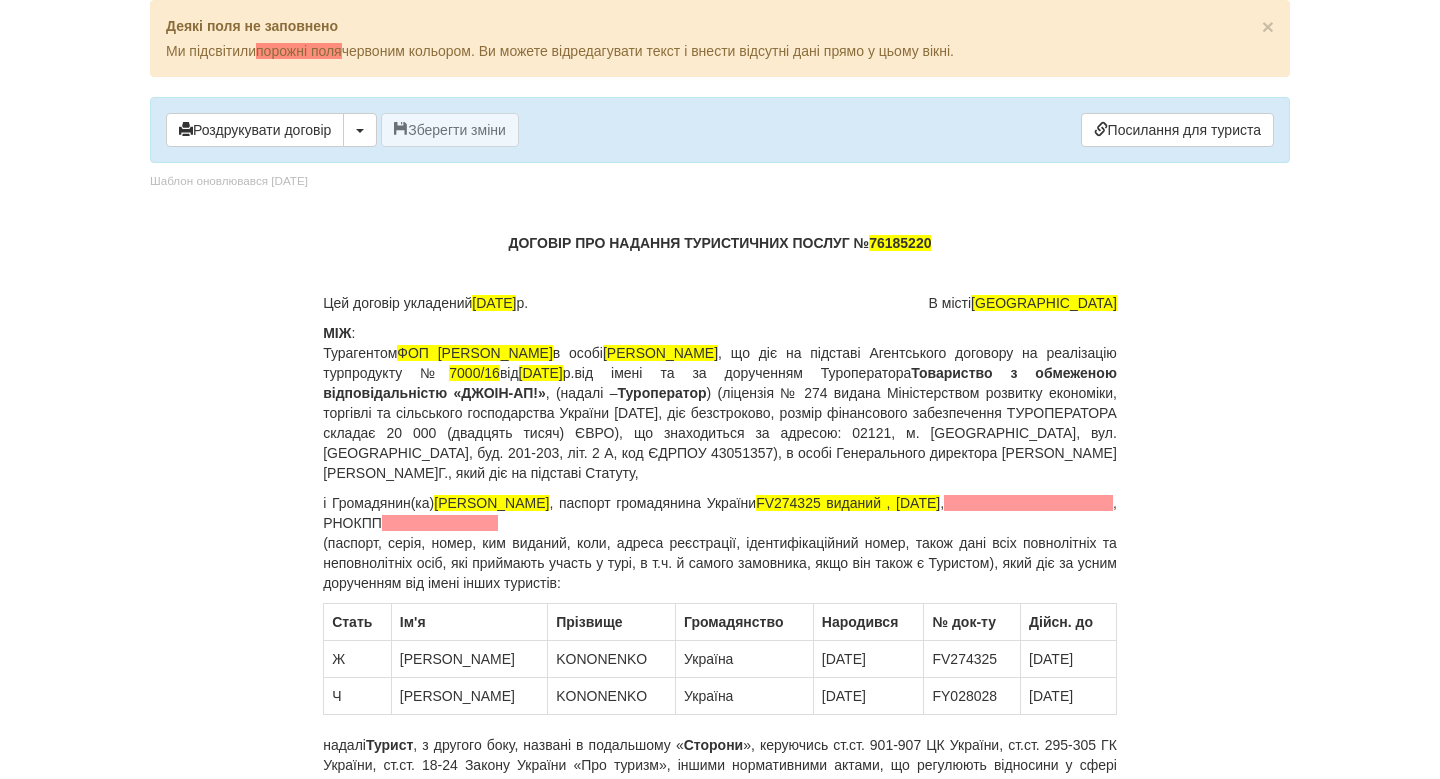 scroll, scrollTop: 0, scrollLeft: 0, axis: both 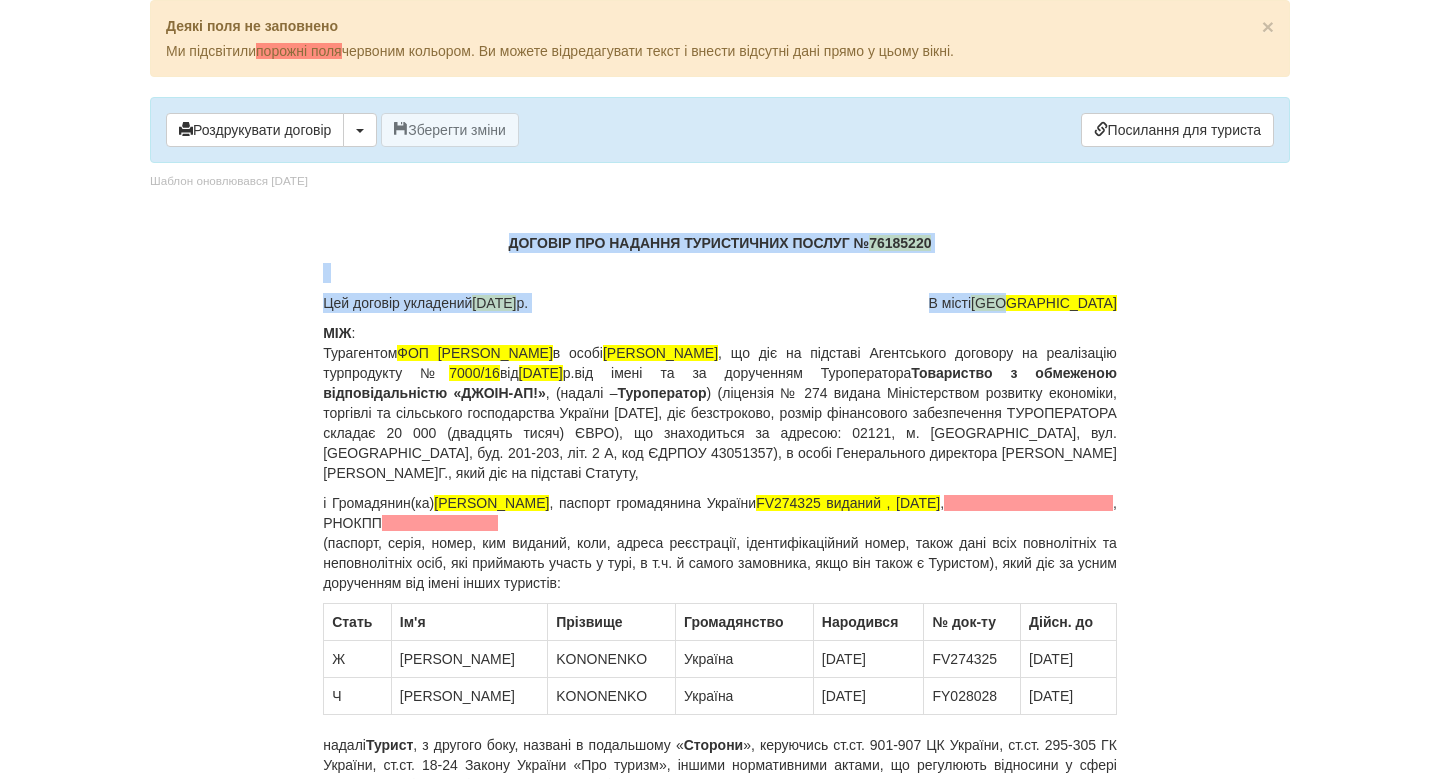 drag, startPoint x: 501, startPoint y: 233, endPoint x: 1172, endPoint y: 307, distance: 675.0681 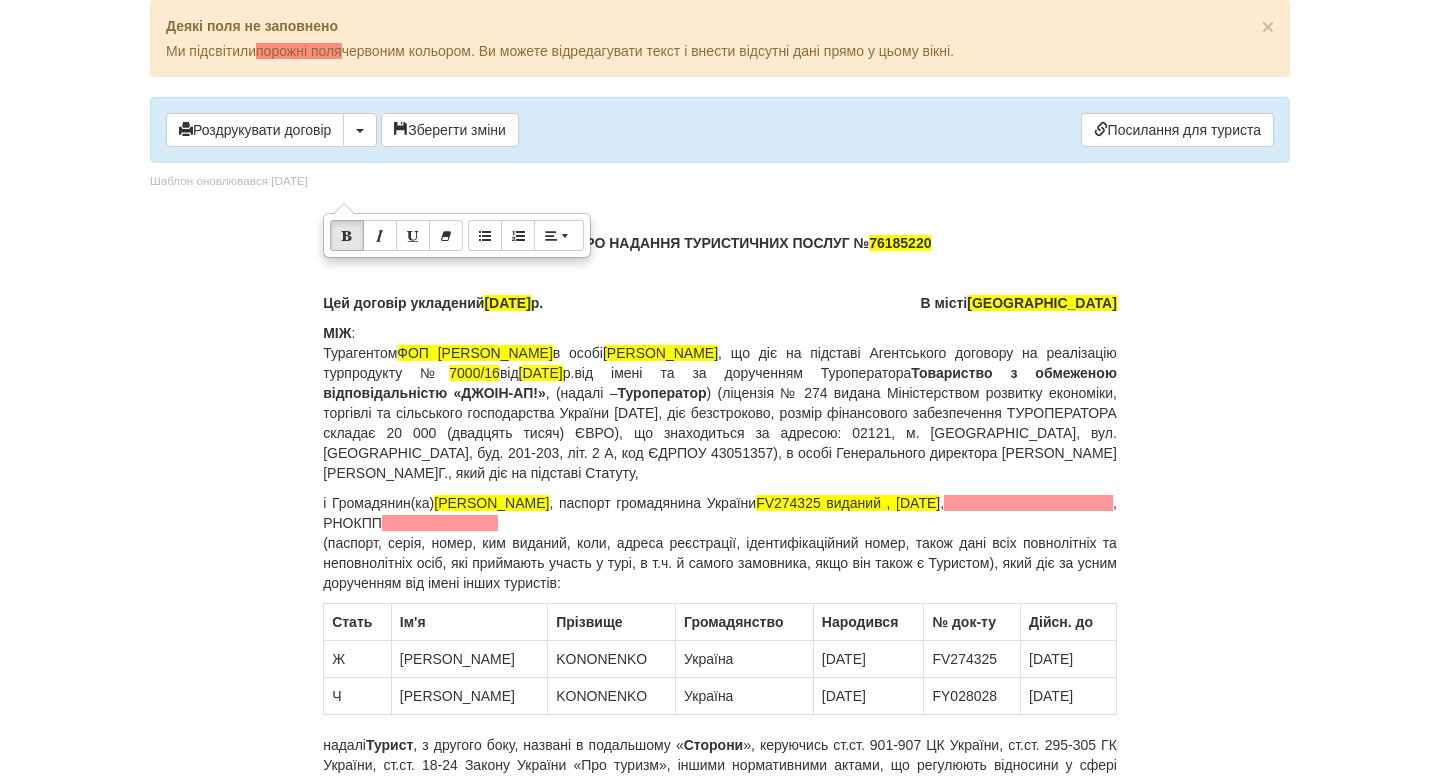 click on "МІЖ :
Турагентом  ФОП [PERSON_NAME]  в особі  [PERSON_NAME] , що діє на підставі Агентського договору на реалізацію турпродукту № 7000/16  від  [DATE]
від імені та за дорученням Туроператора  Товариство з обмеженою відповідальністю «[PERSON_NAME]-АП!» , (надалі –  Туроператор" at bounding box center [720, 403] 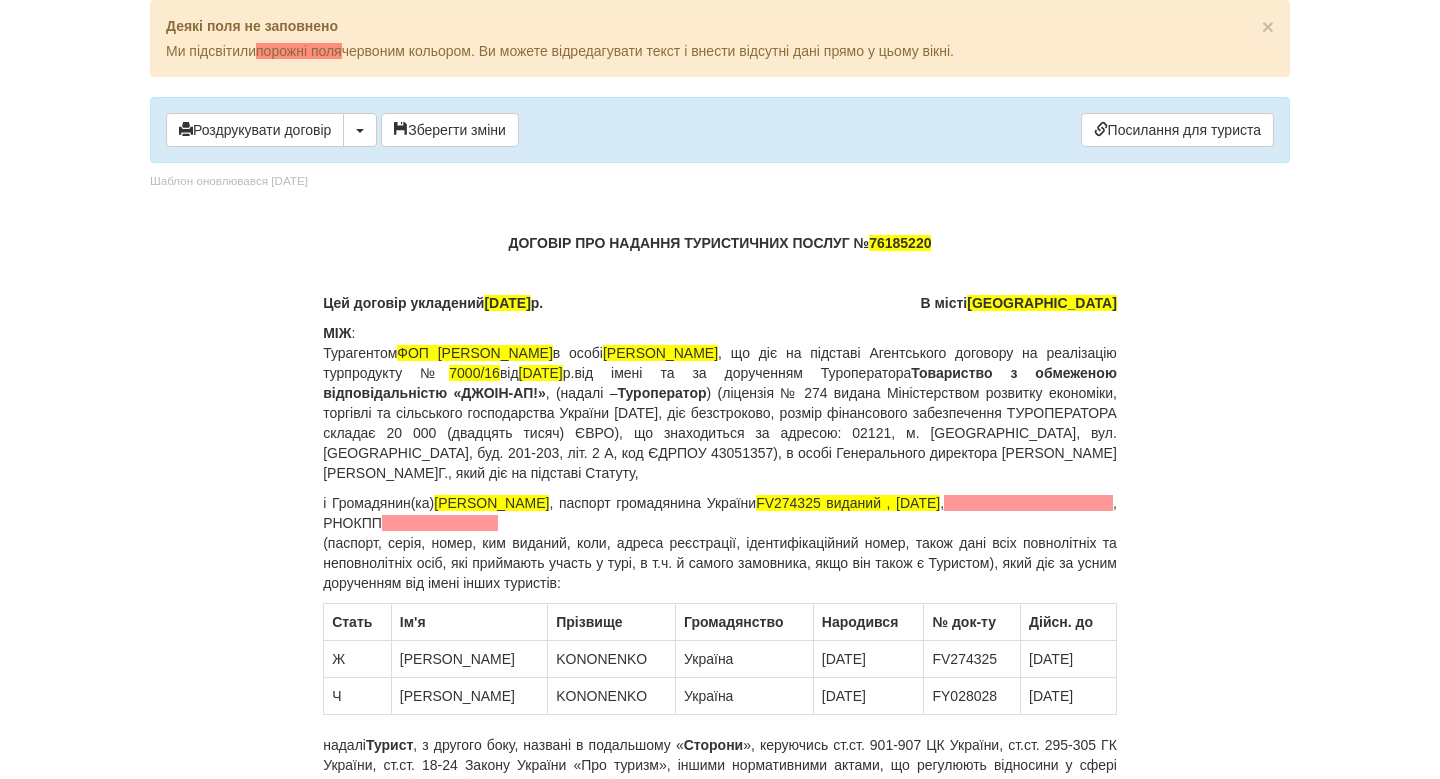 click on "і Громадянин(ка)  [PERSON_NAME] , паспорт громадянина України  FV274325 виданий , [DATE] ,                                 , [GEOGRAPHIC_DATA]
(паспорт, серія, номер, ким виданий, коли, адреса реєстрації, ідентифікаційний номер, також дані всіх повнолітніх та неповнолітніх осіб, які приймають участь у турі, в т.ч. й самого замовника, якщо він також є Туристом), який діє за усним дорученням від імені інших туристів:" at bounding box center (720, 543) 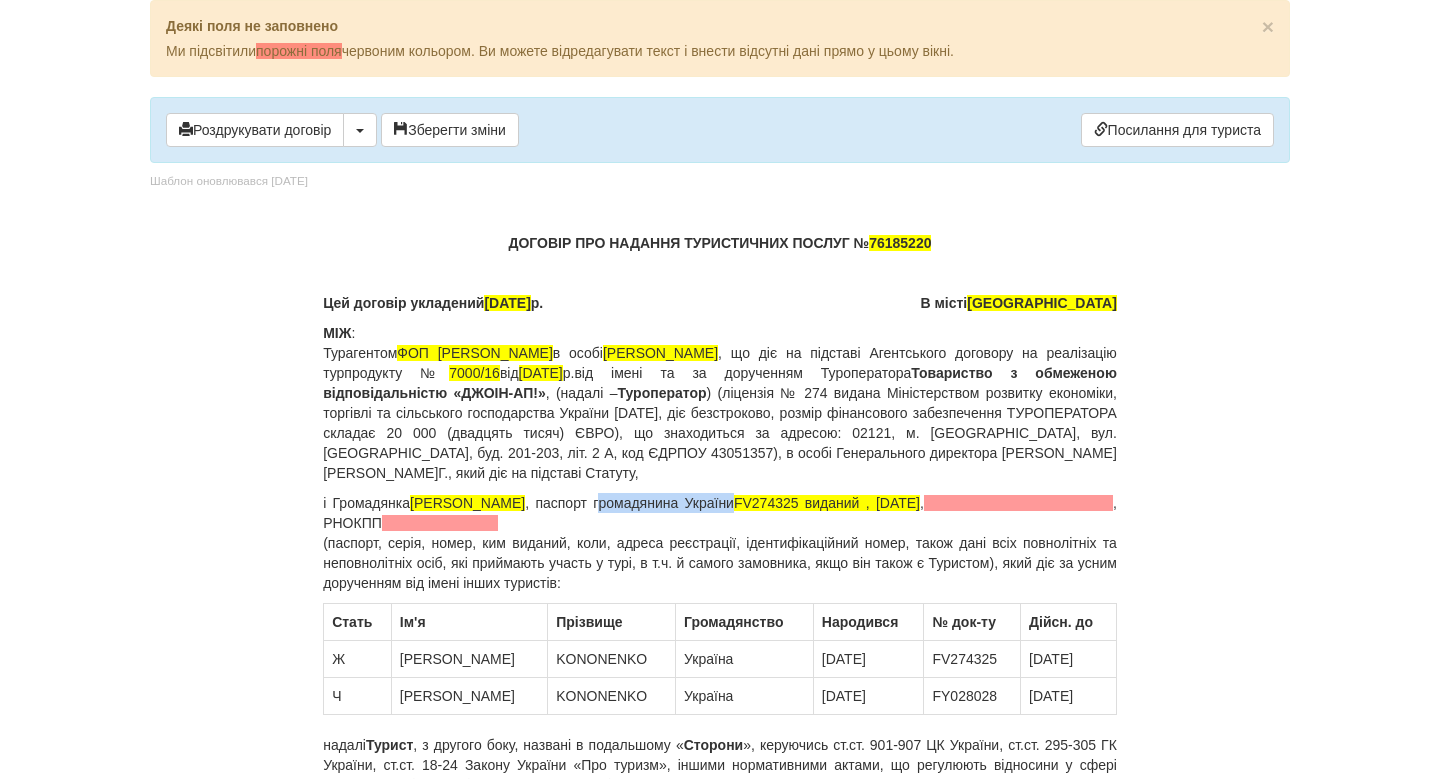 drag, startPoint x: 634, startPoint y: 503, endPoint x: 775, endPoint y: 503, distance: 141 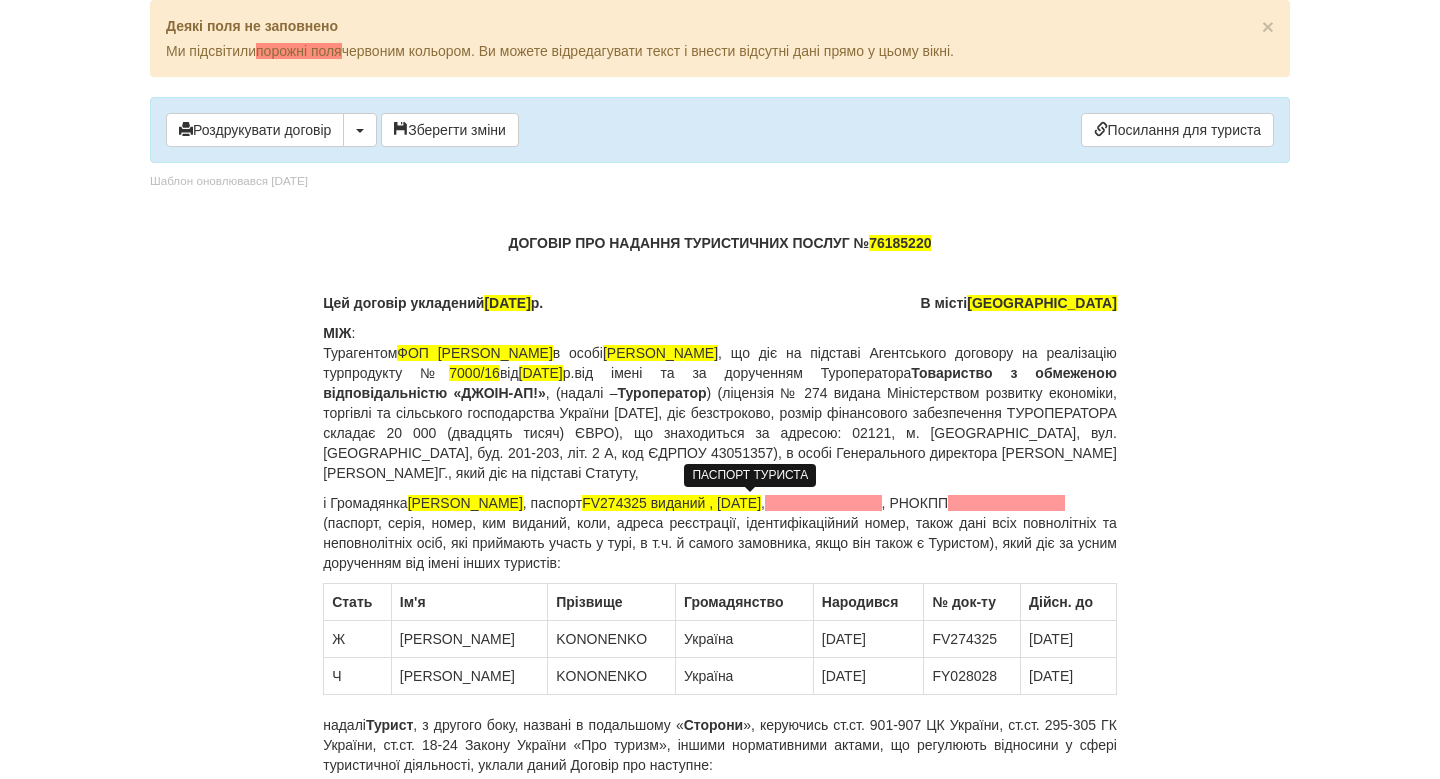 click on "FV274325 виданий , [DATE]" at bounding box center [671, 503] 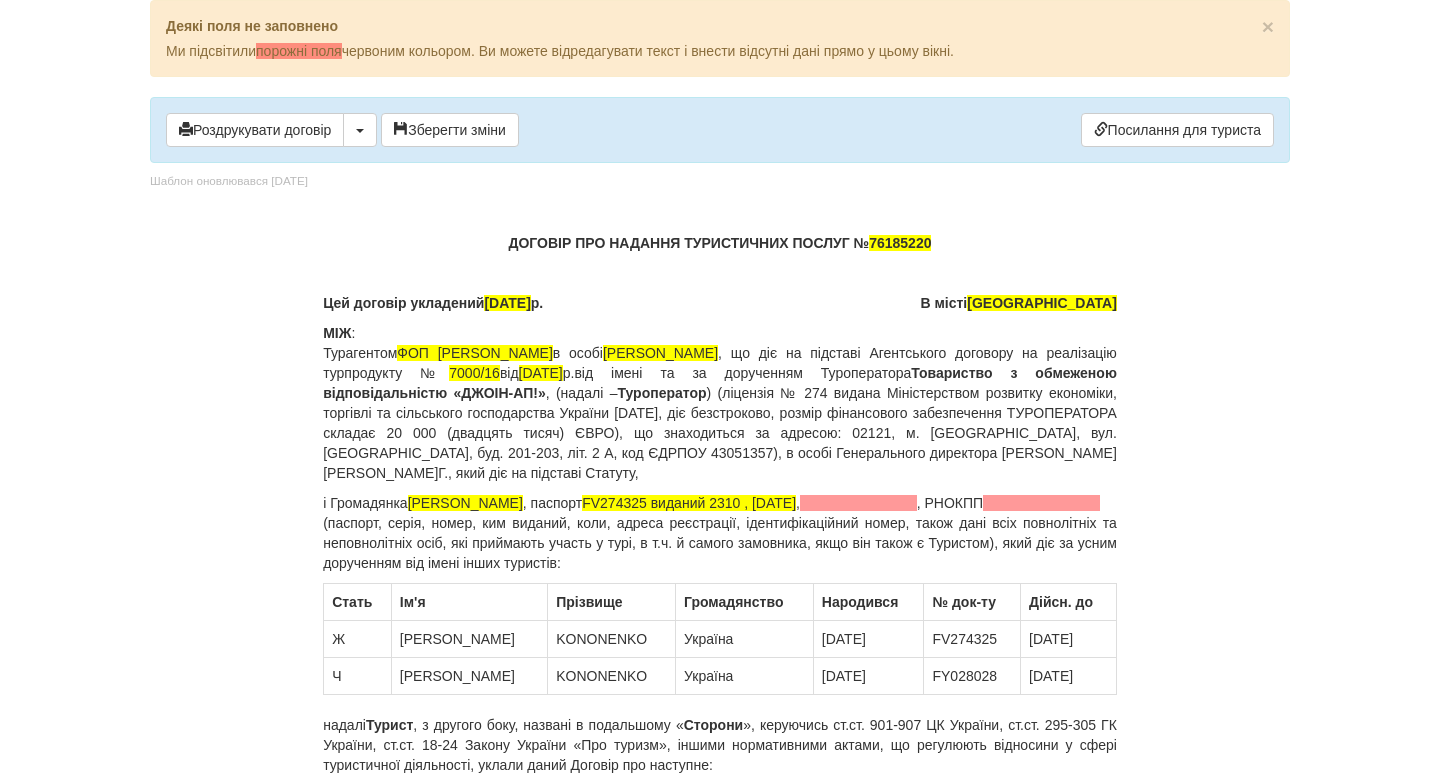 click on "ДОГОВІР ПРО НАДАННЯ ТУРИСТИЧНИХ ПОСЛУГ № 76185220
Цей договір укладений  [DATE] місті  [GEOGRAPHIC_DATA]
МІЖ :
Турагентом  ФОП [PERSON_NAME]  в особі  [PERSON_NAME] , що діє на підставі Агентського договору на реалізацію турпродукту № 7000/16  від  [DATE]
від імені та за дорученням Туроператора  Товариство з обмеженою відповідальністю «[PERSON_NAME]-АП!» , (надалі –  Туроператор
і Громадянка  [PERSON_NAME] , паспорт  [PASSPORT] виданий 2310 , [DATE] ,                                 , РНОКПП
Стать" at bounding box center [720, 7329] 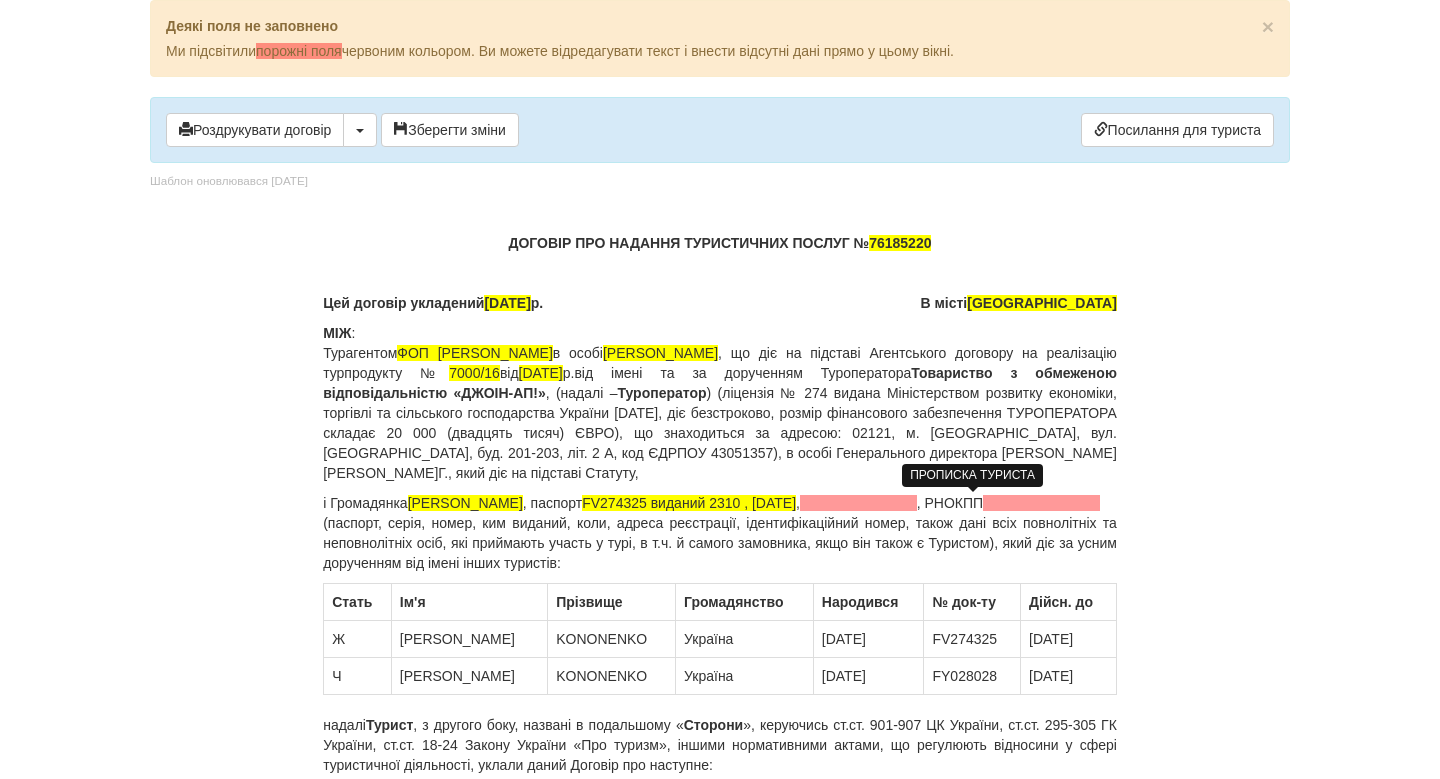 click at bounding box center [858, 503] 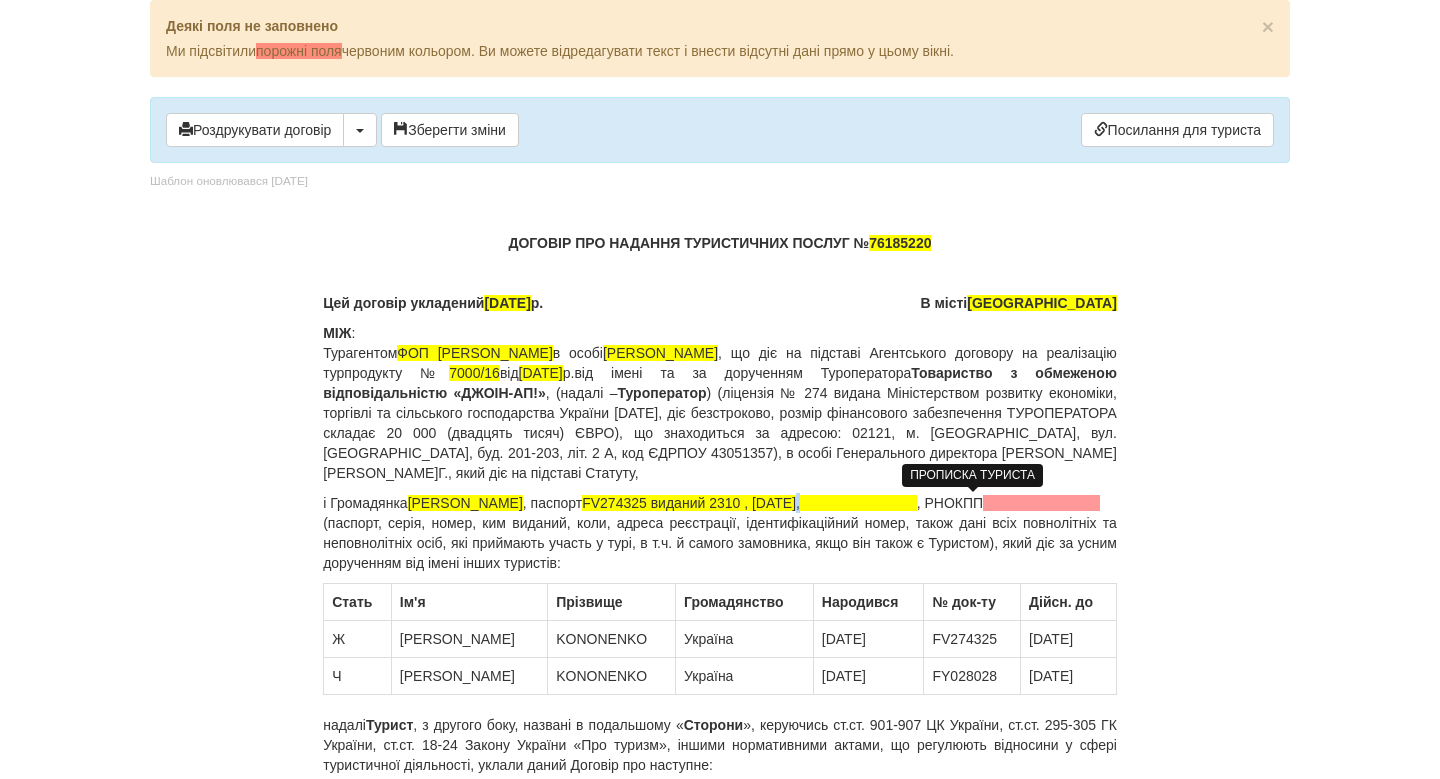 click at bounding box center (858, 503) 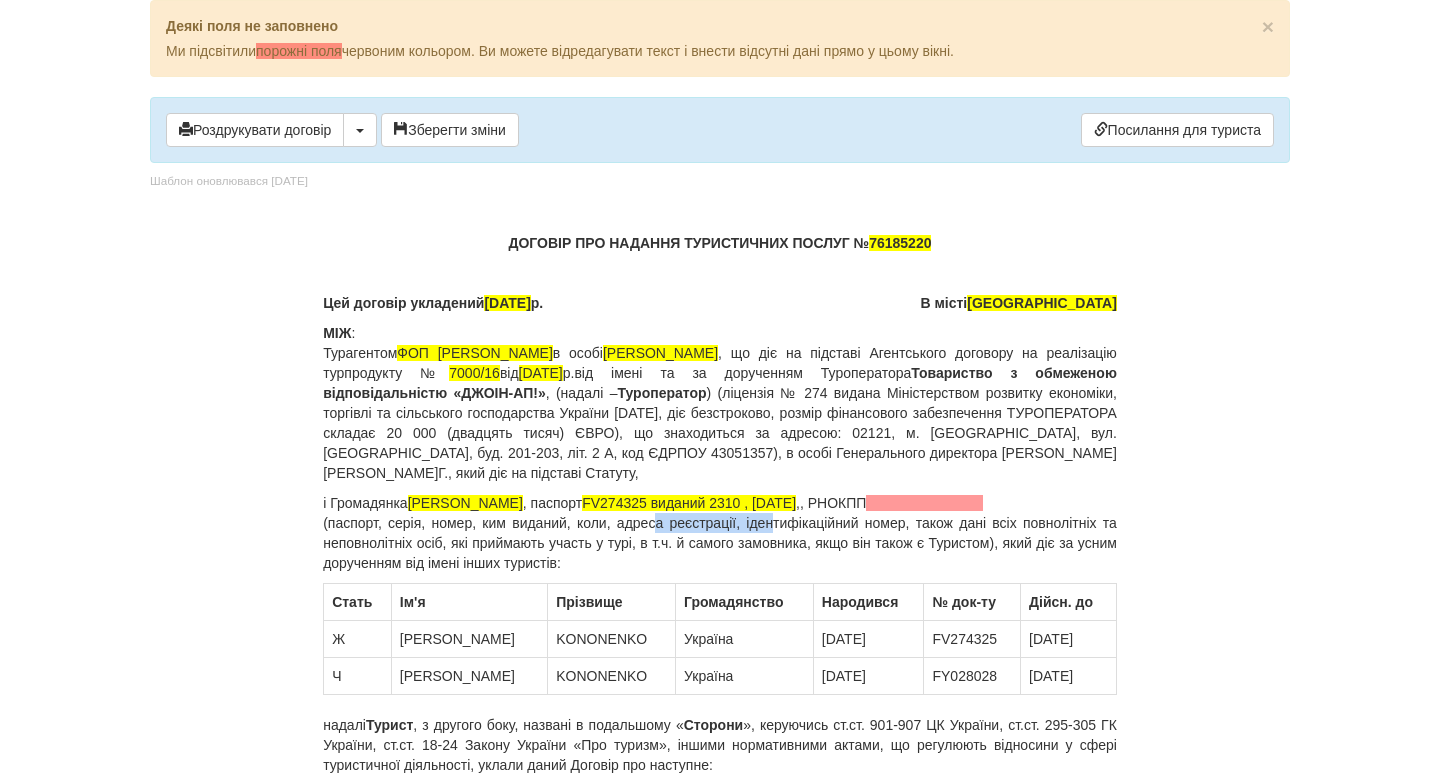 drag, startPoint x: 750, startPoint y: 522, endPoint x: 626, endPoint y: 524, distance: 124.01613 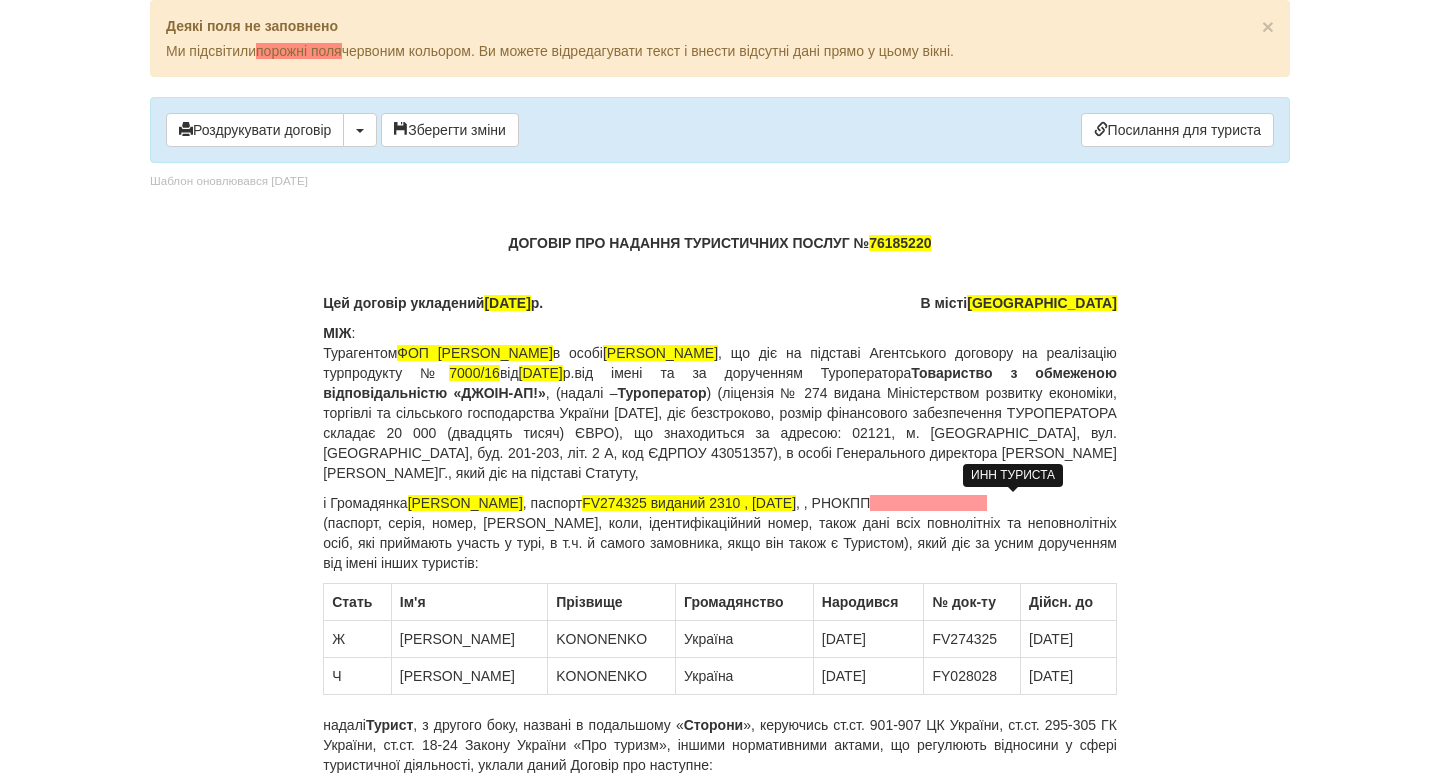 click at bounding box center (928, 503) 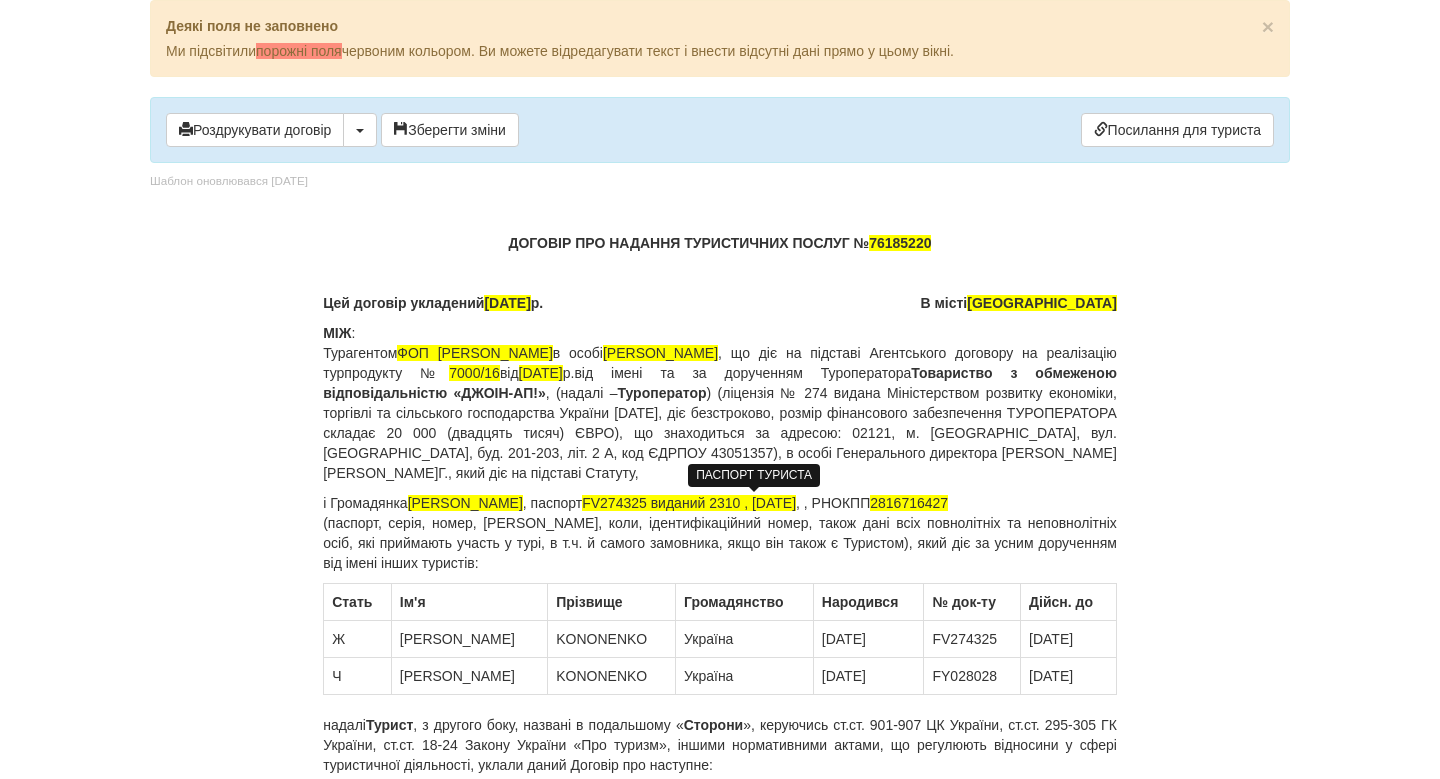 drag, startPoint x: 410, startPoint y: 496, endPoint x: 874, endPoint y: 505, distance: 464.08728 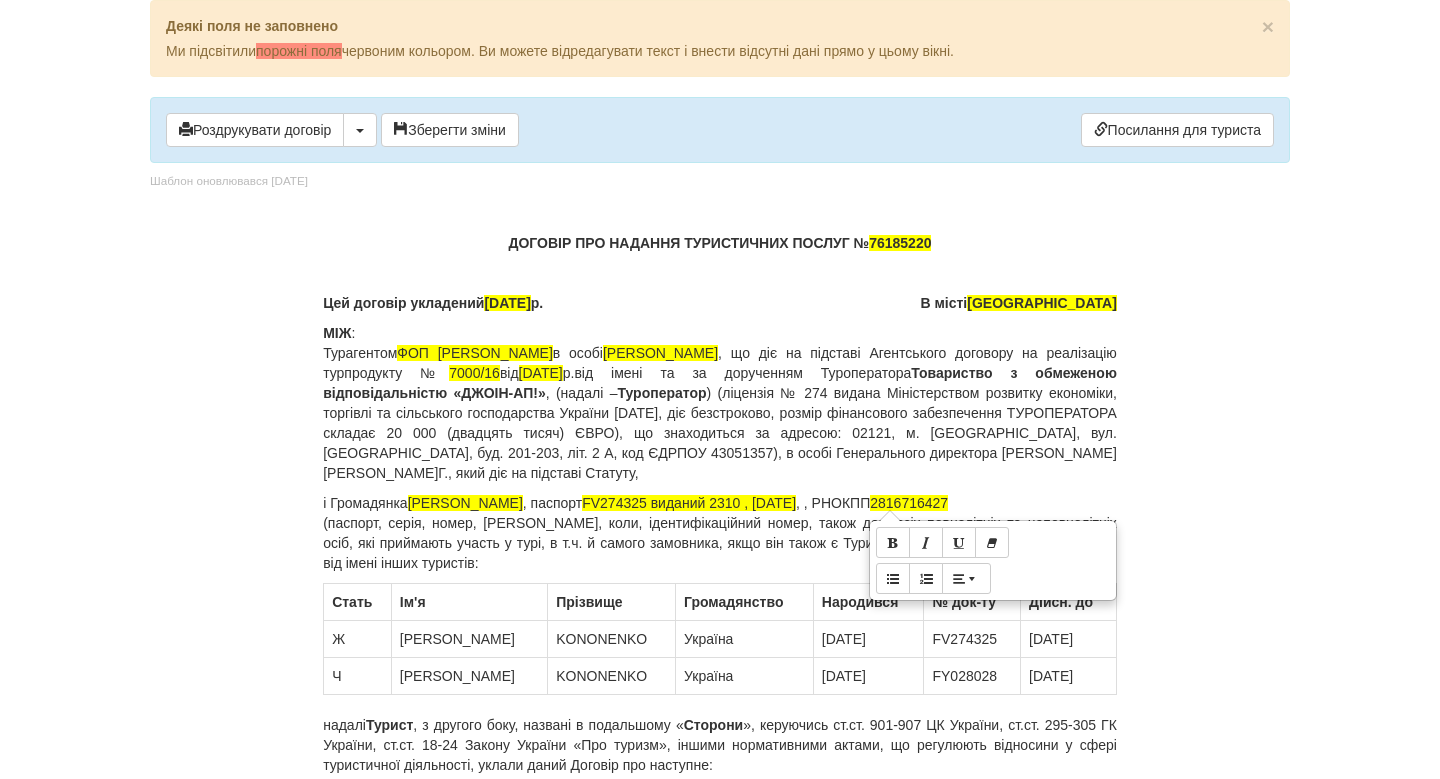 click on "МІЖ :
Турагентом  ФОП [PERSON_NAME]  в особі  [PERSON_NAME] , що діє на підставі Агентського договору на реалізацію турпродукту № 7000/16  від  [DATE]
від імені та за дорученням Туроператора  Товариство з обмеженою відповідальністю «[PERSON_NAME]-АП!» , (надалі –  Туроператор" at bounding box center [720, 403] 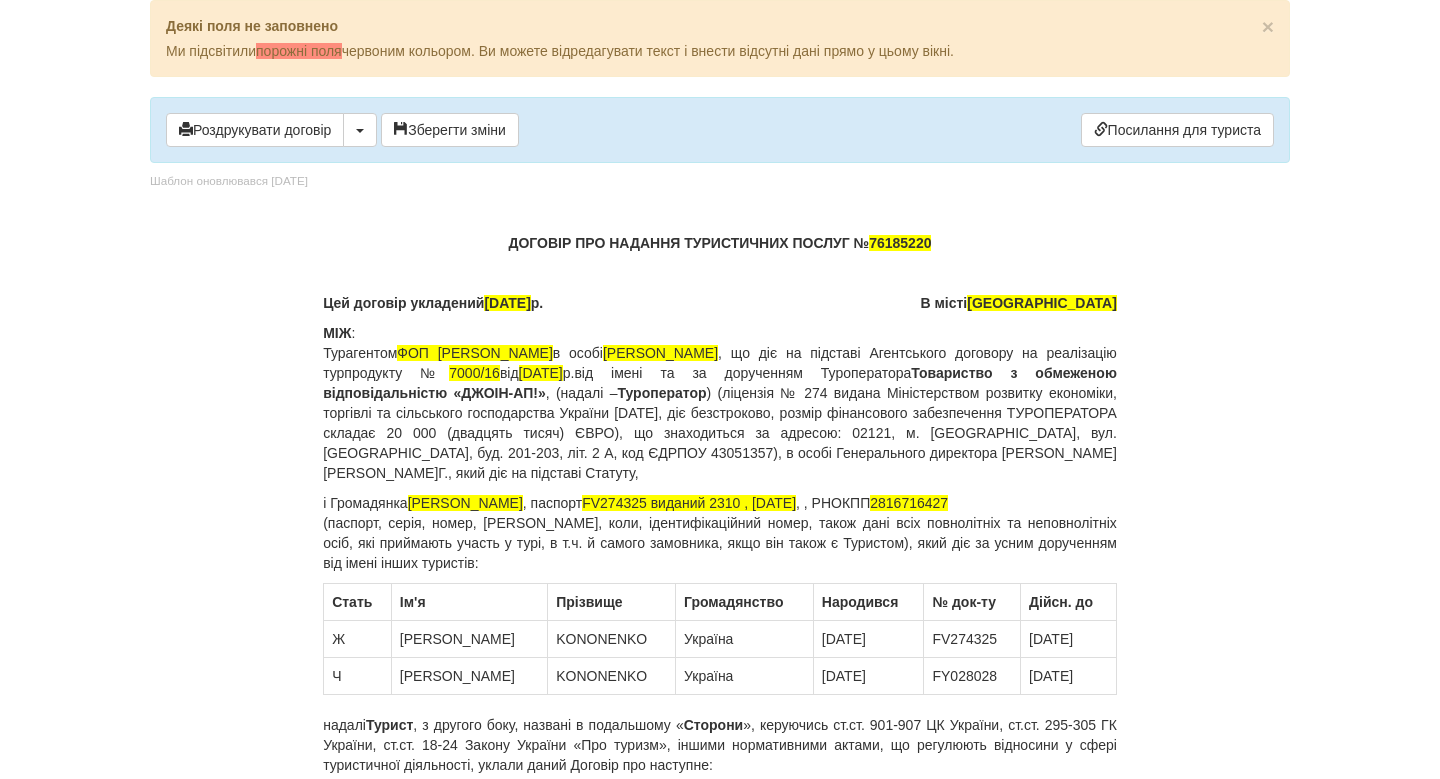 click on "і Громадянка  [PERSON_NAME] , паспорт  [PASSPORT] виданий 2310 , [DATE] , , РНОКПП  [PASSPORT]
(паспорт, серія, номер, ким виданий, коли, ідентифікаційний номер, також дані всіх повнолітніх та неповнолітніх осіб, які приймають участь у турі, в т.ч. й самого замовника, якщо він також є Туристом), який діє за усним дорученням від імені інших туристів:" at bounding box center [720, 533] 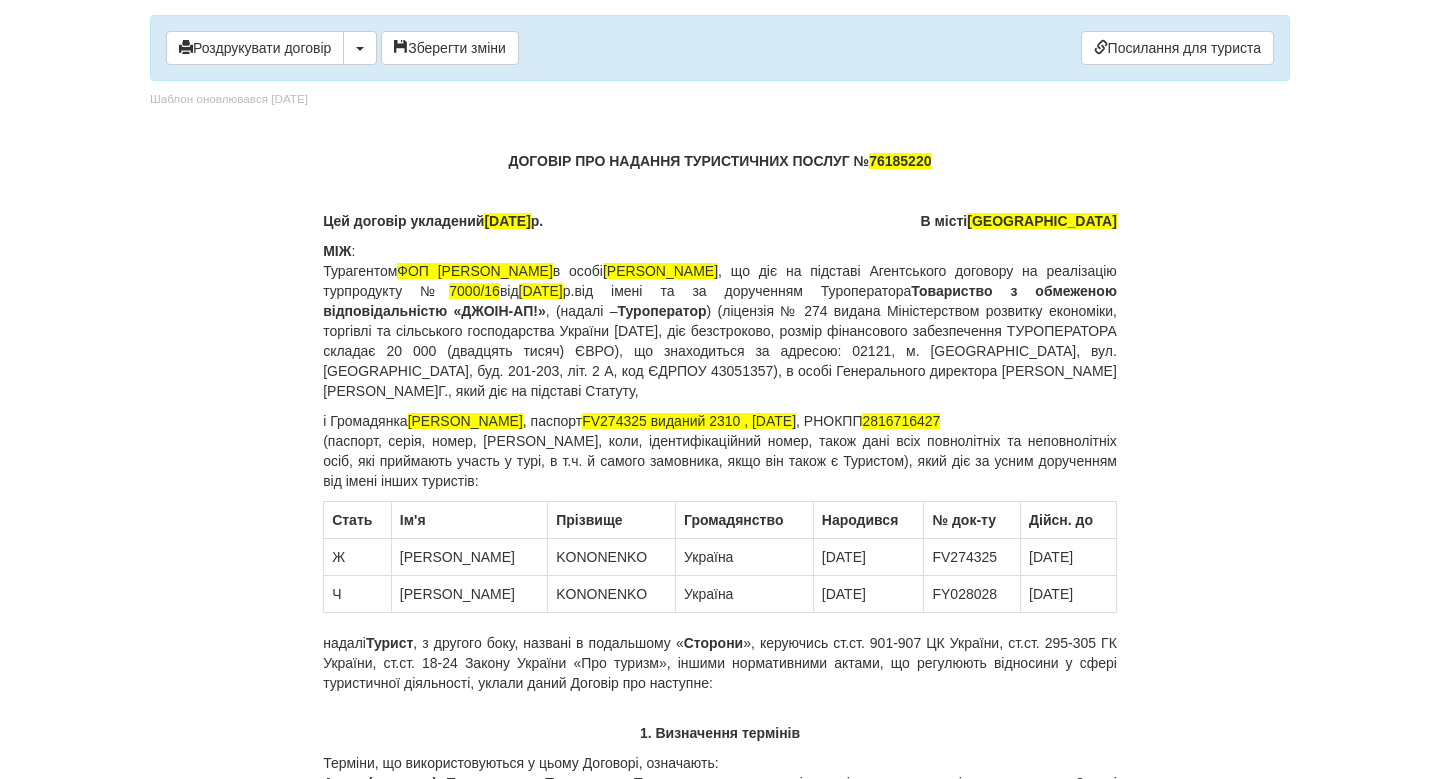 scroll, scrollTop: 98, scrollLeft: 0, axis: vertical 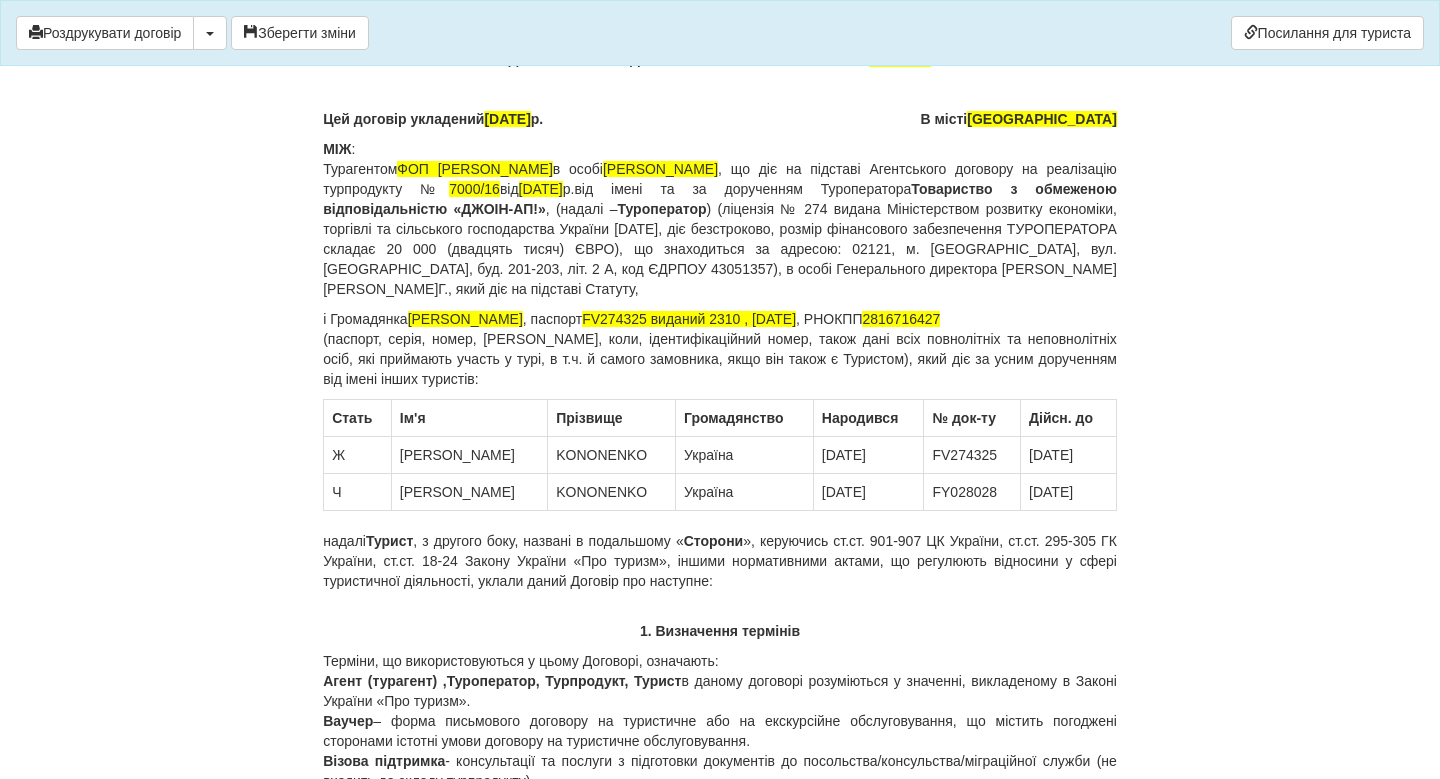 drag, startPoint x: 316, startPoint y: 405, endPoint x: 1089, endPoint y: 483, distance: 776.92535 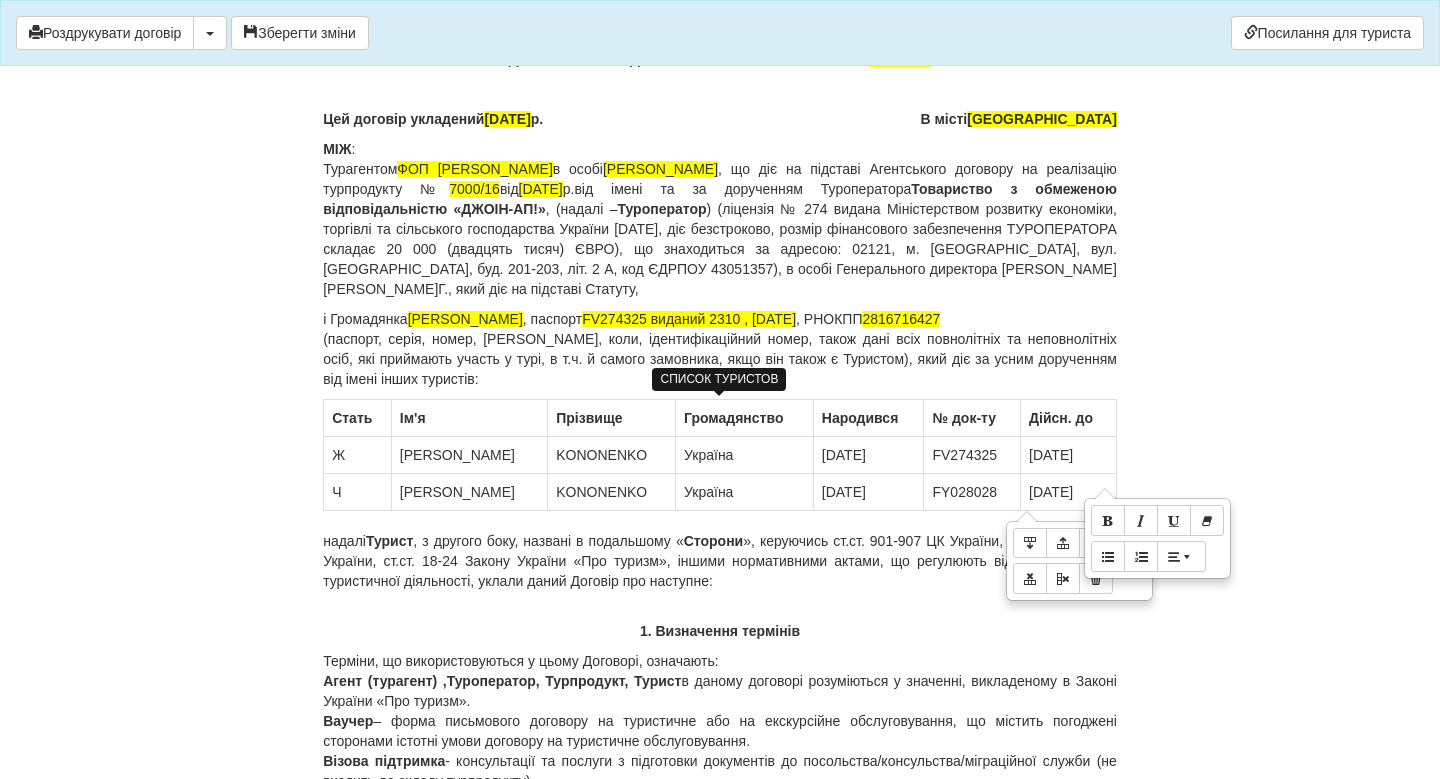 drag, startPoint x: 1093, startPoint y: 490, endPoint x: 350, endPoint y: 412, distance: 747.083 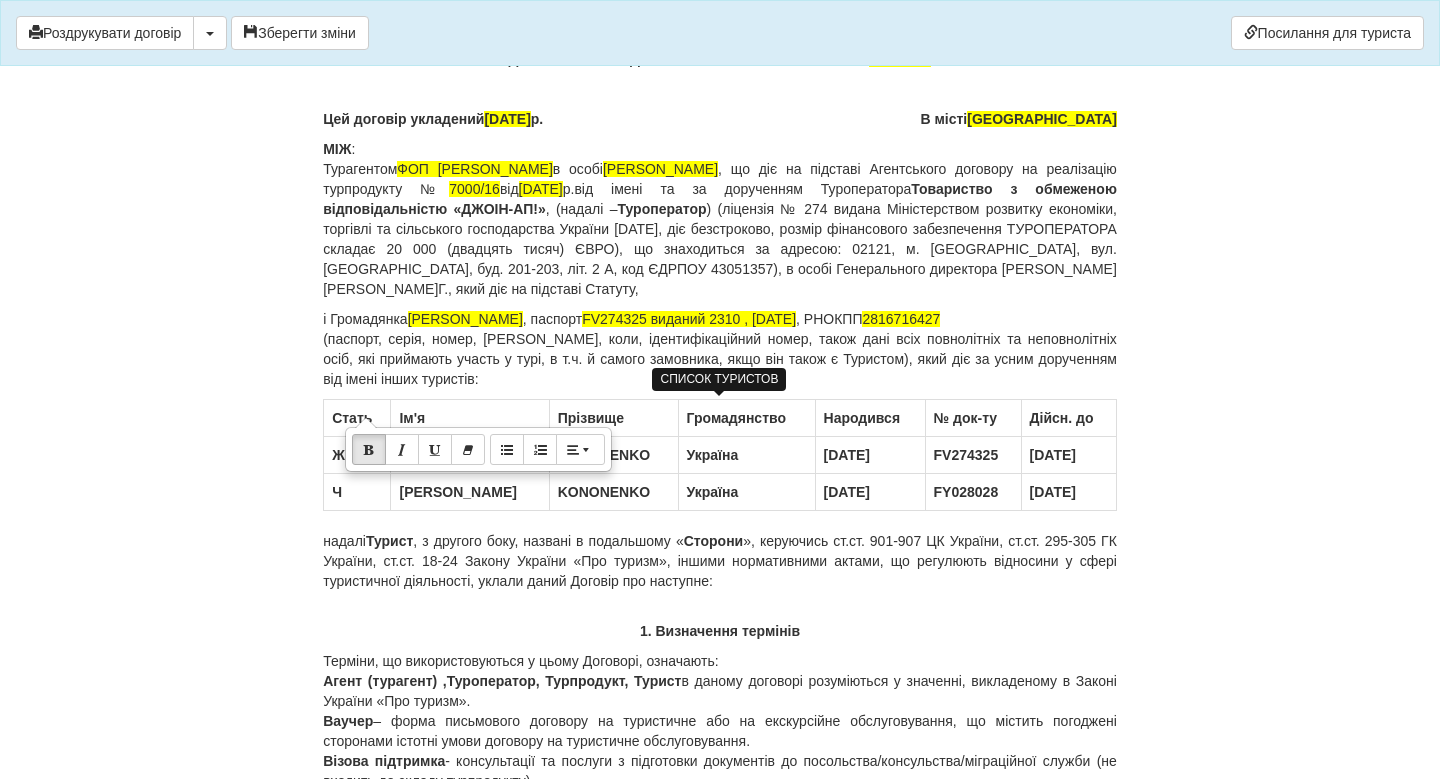click on "Стать" at bounding box center [357, 418] 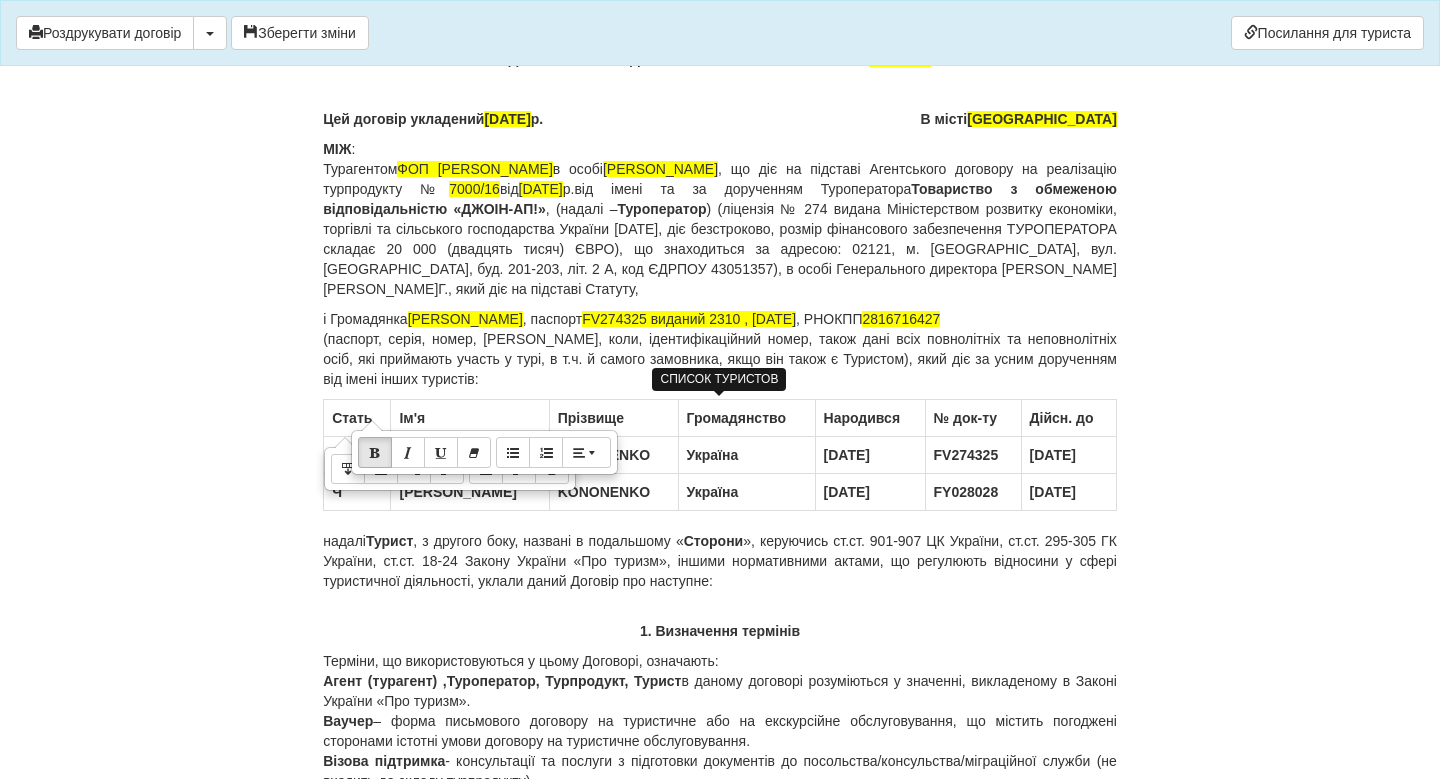 click on "[DATE]" at bounding box center (870, 455) 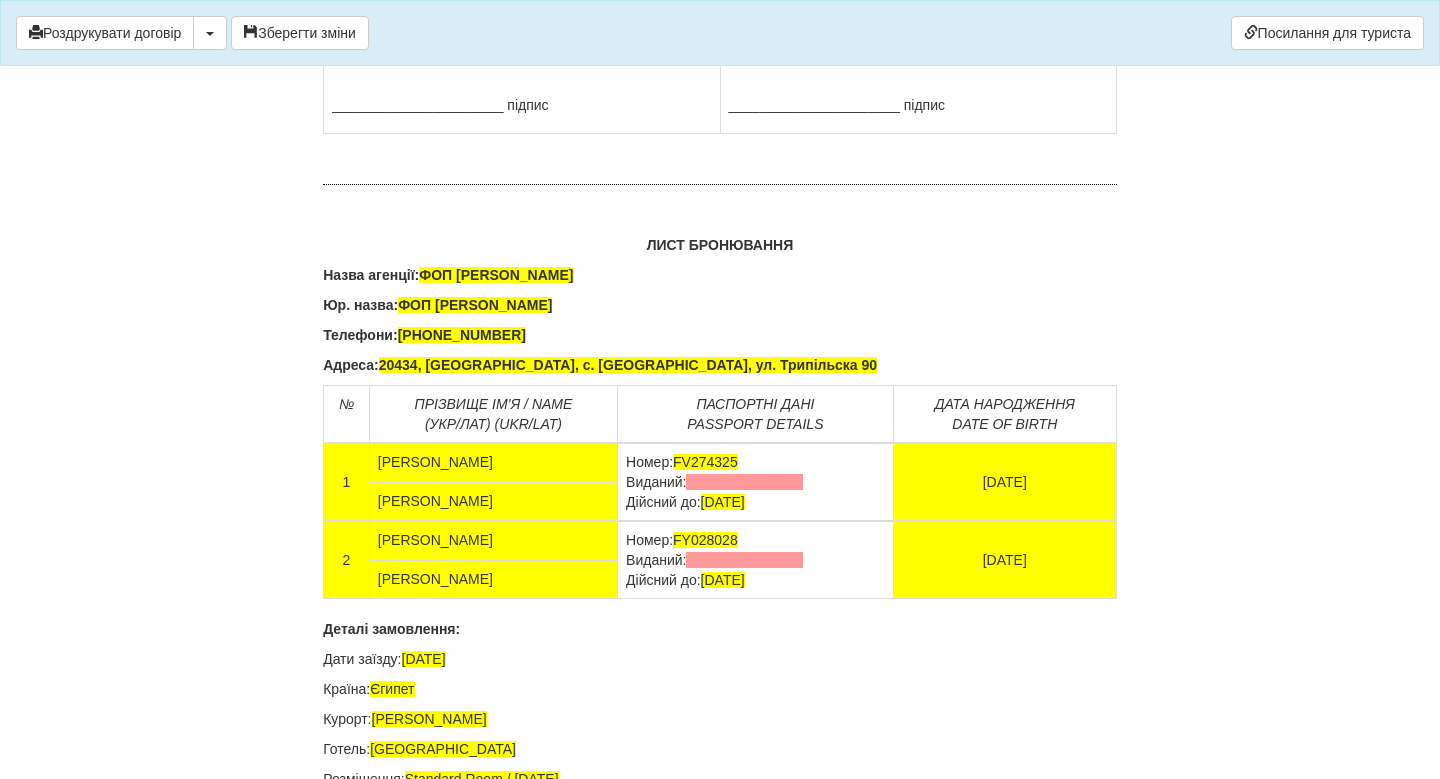 scroll, scrollTop: 12721, scrollLeft: 0, axis: vertical 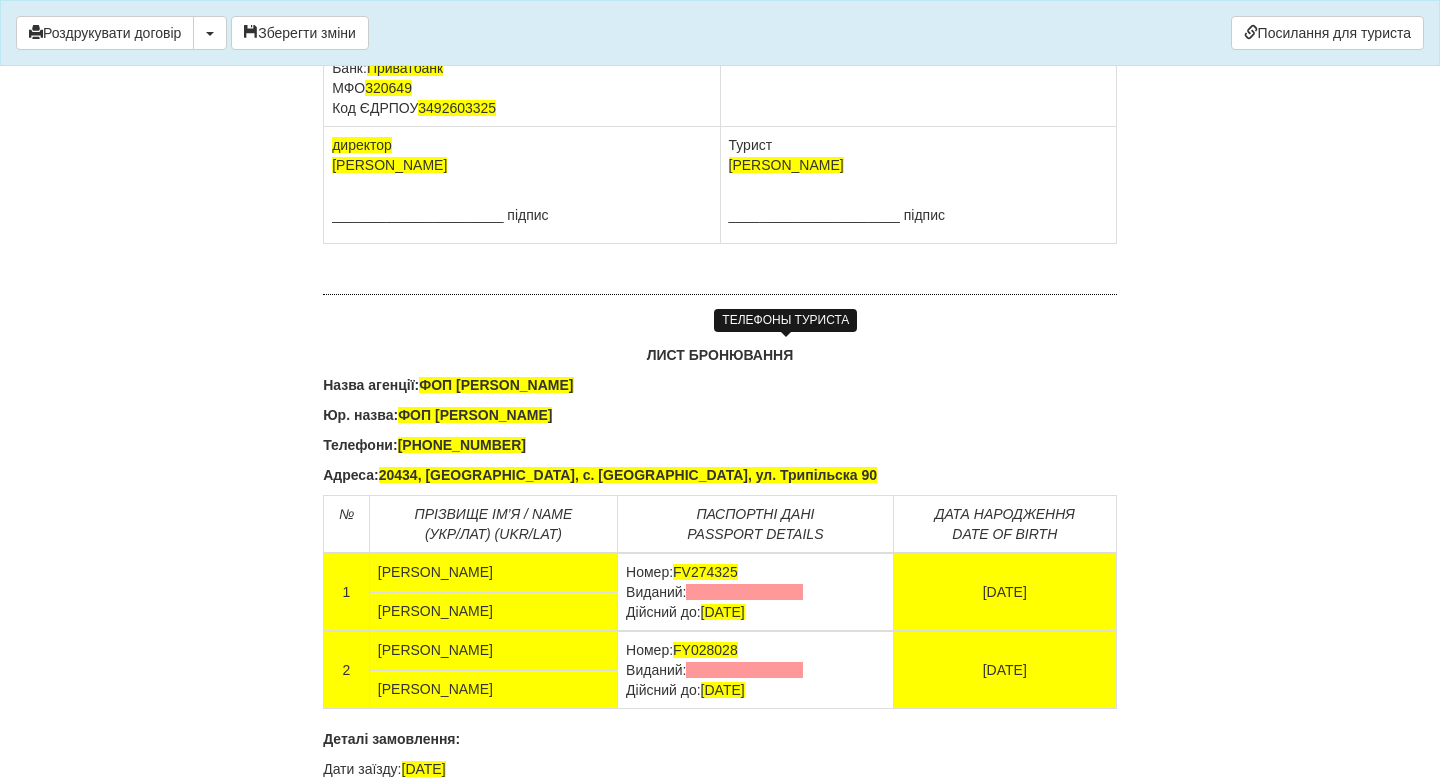 click at bounding box center (787, -32) 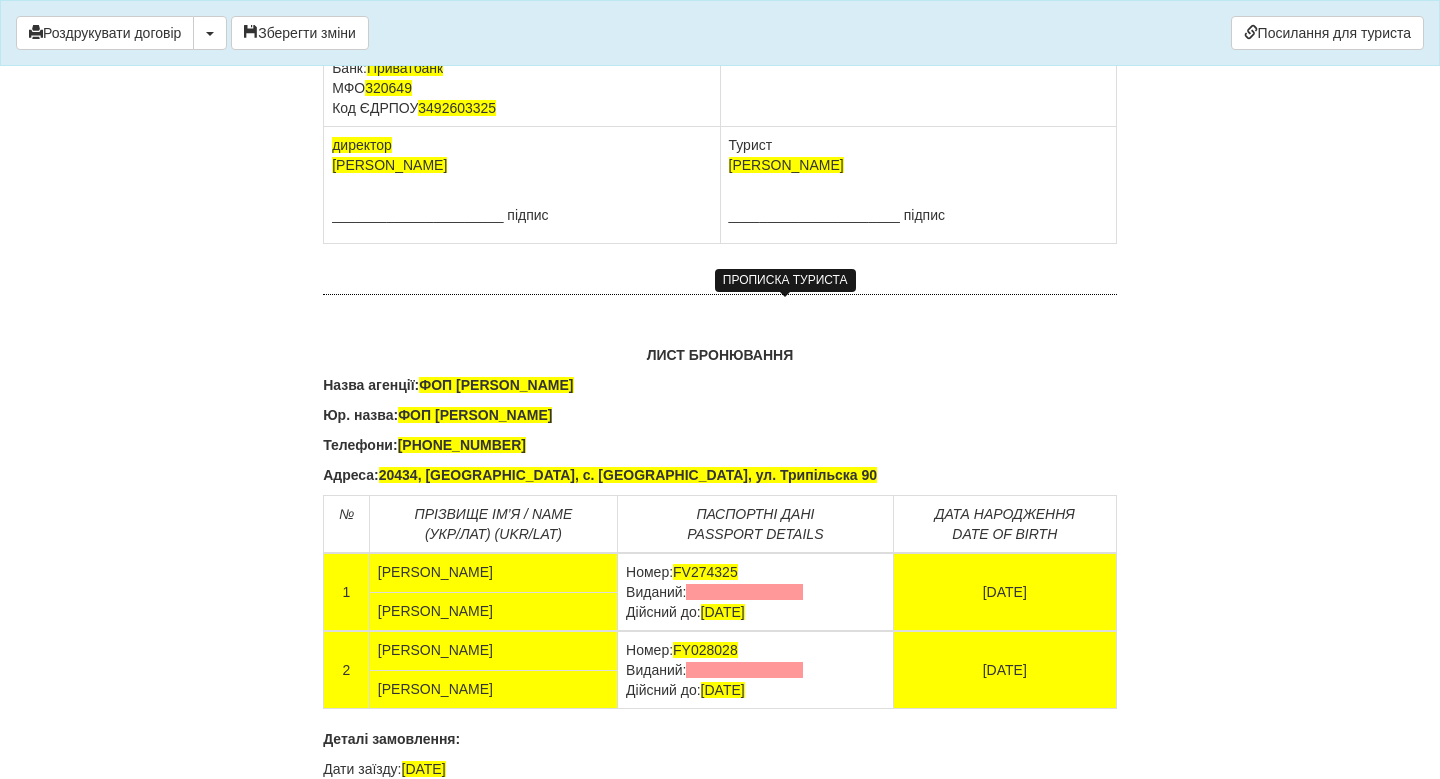 click at bounding box center (787, -92) 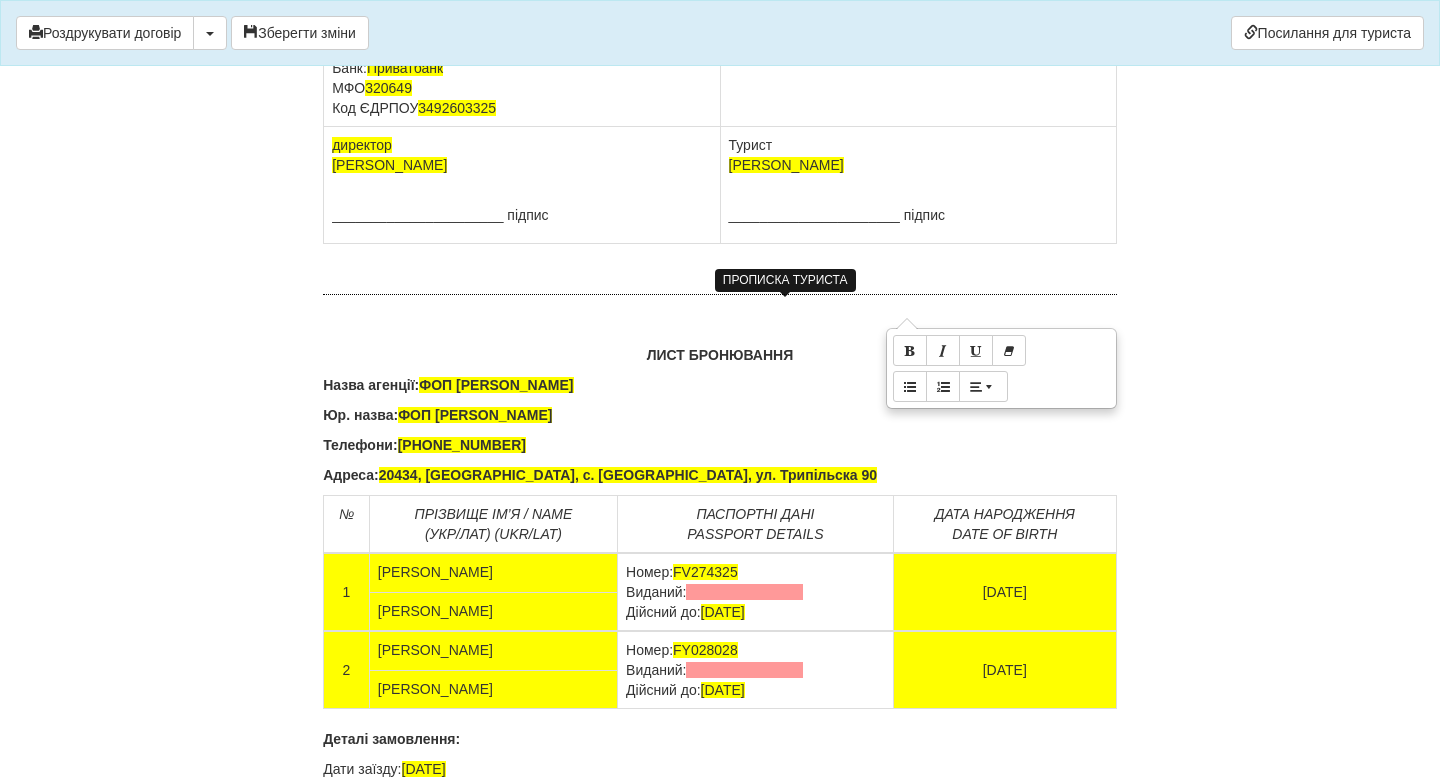click on "[PERSON_NAME], паспорт [PASSPORT] виданий 2310 , [DATE]" at bounding box center (910, -82) 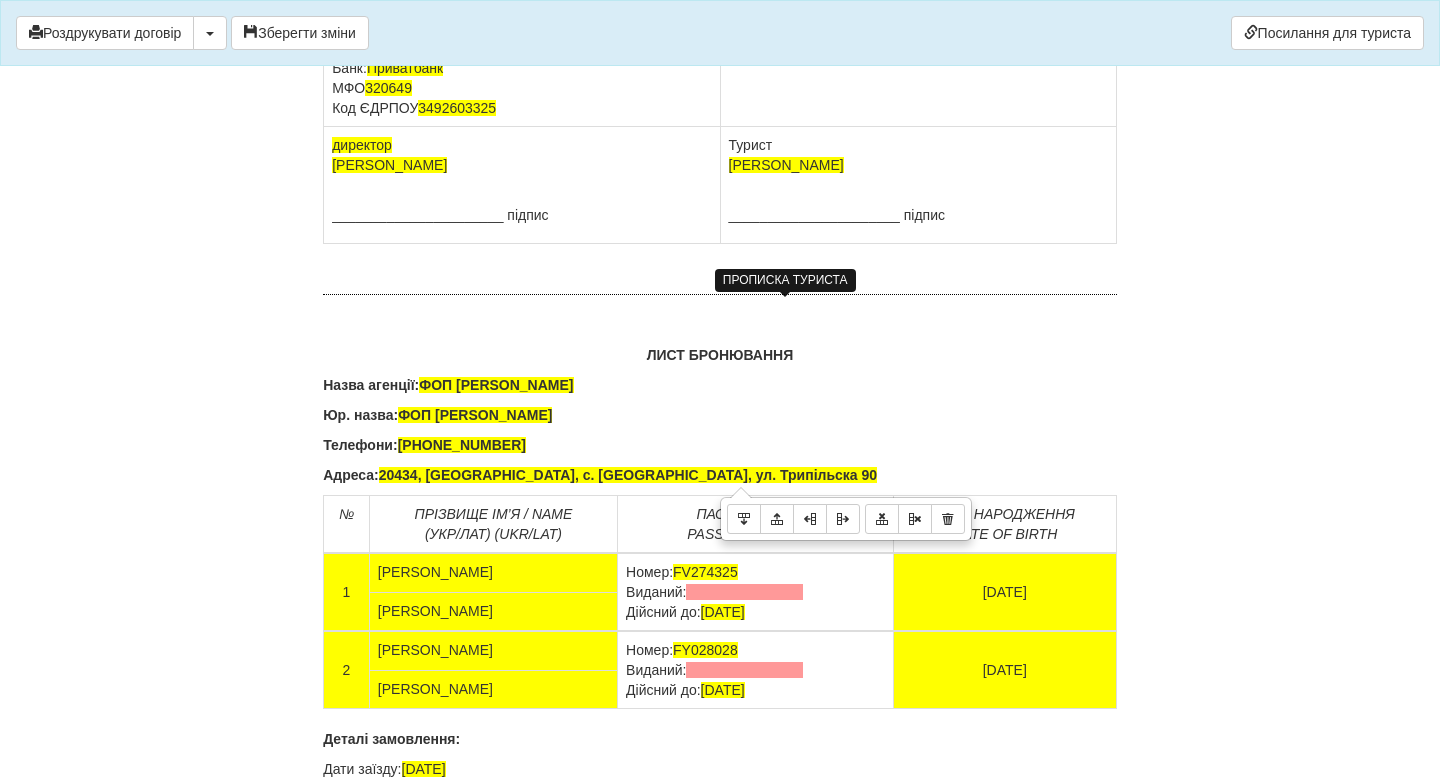 drag, startPoint x: 857, startPoint y: 383, endPoint x: 728, endPoint y: 348, distance: 133.66376 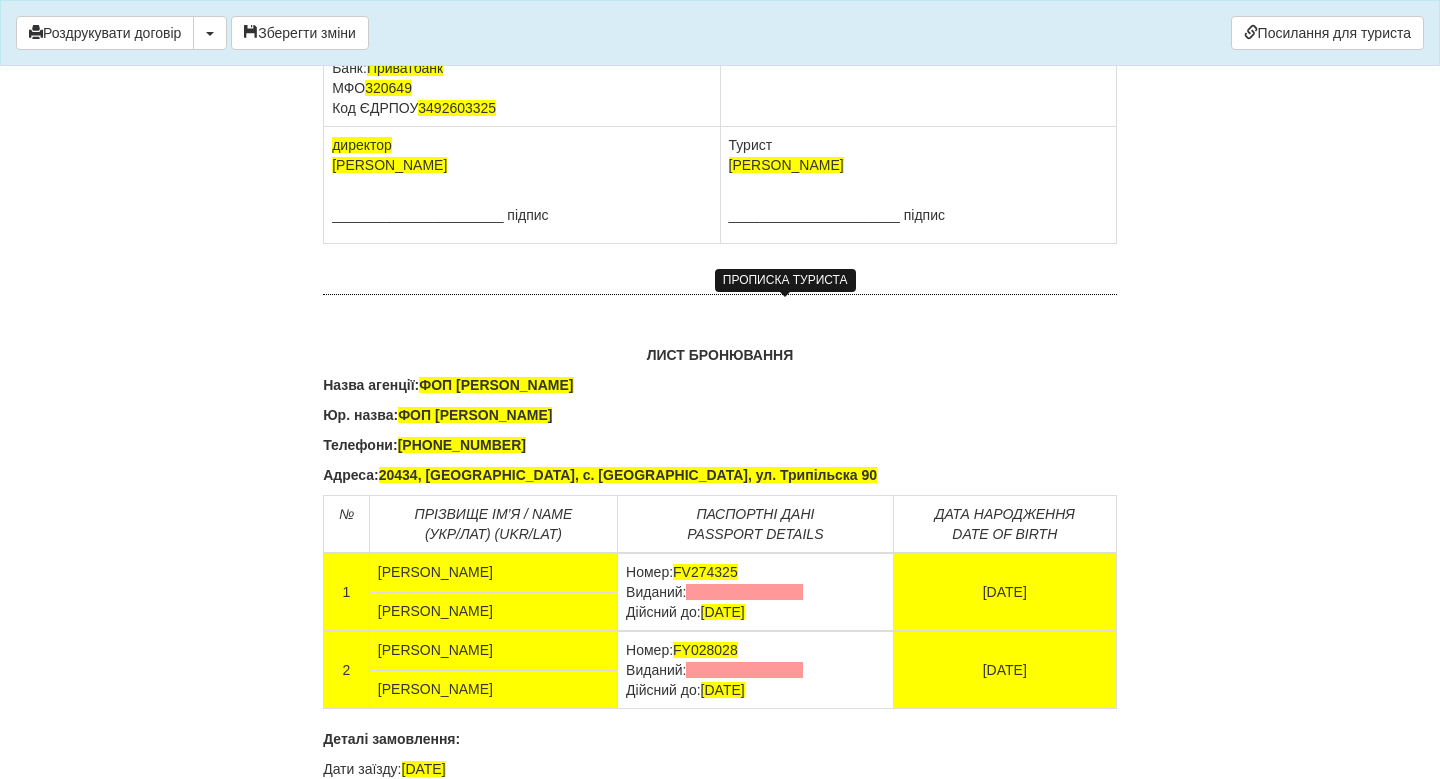 click on "[PERSON_NAME], паспорт [PASSPORT] виданий 2310 , [DATE]" at bounding box center [910, -102] 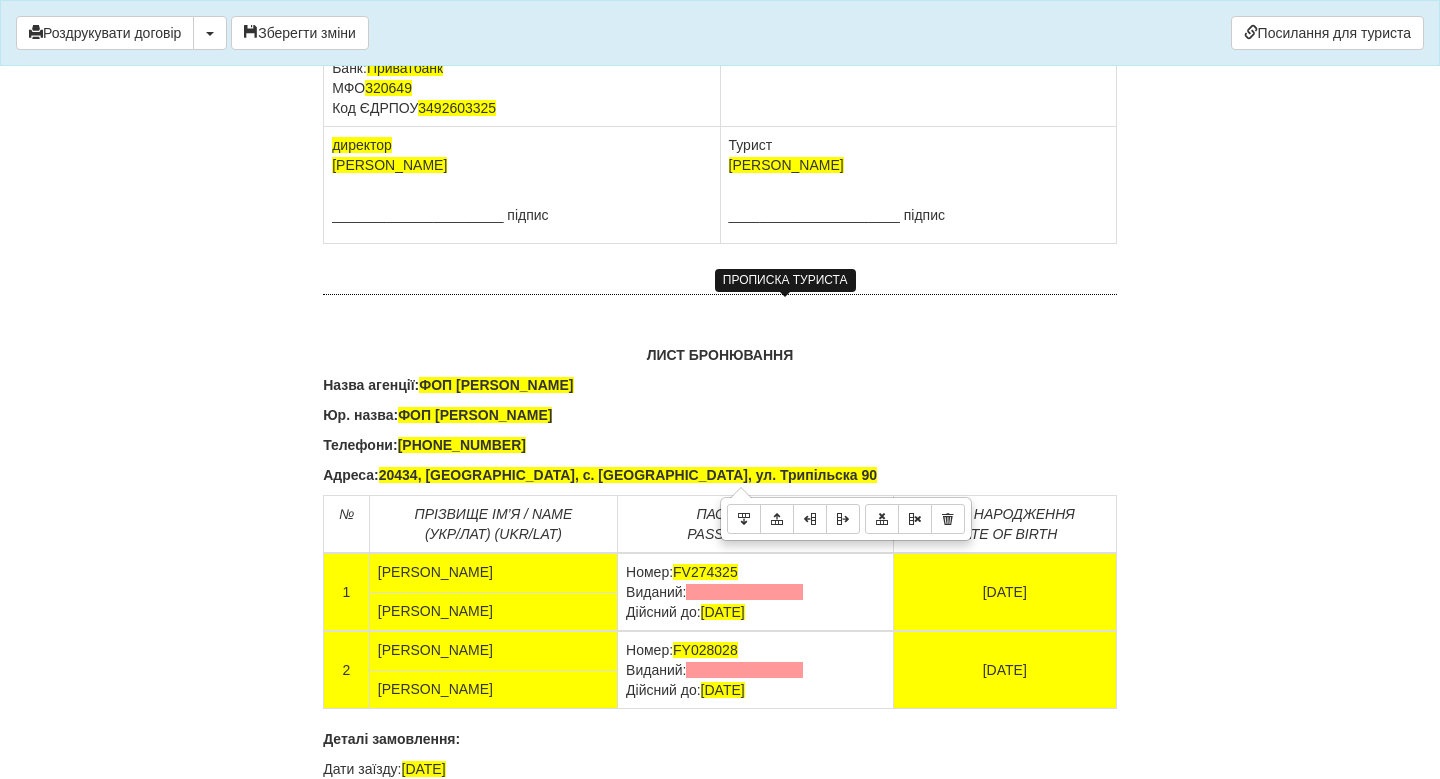 click on "[PERSON_NAME], паспорт [PASSPORT] виданий 2310 [DATE]" at bounding box center (918, -2) 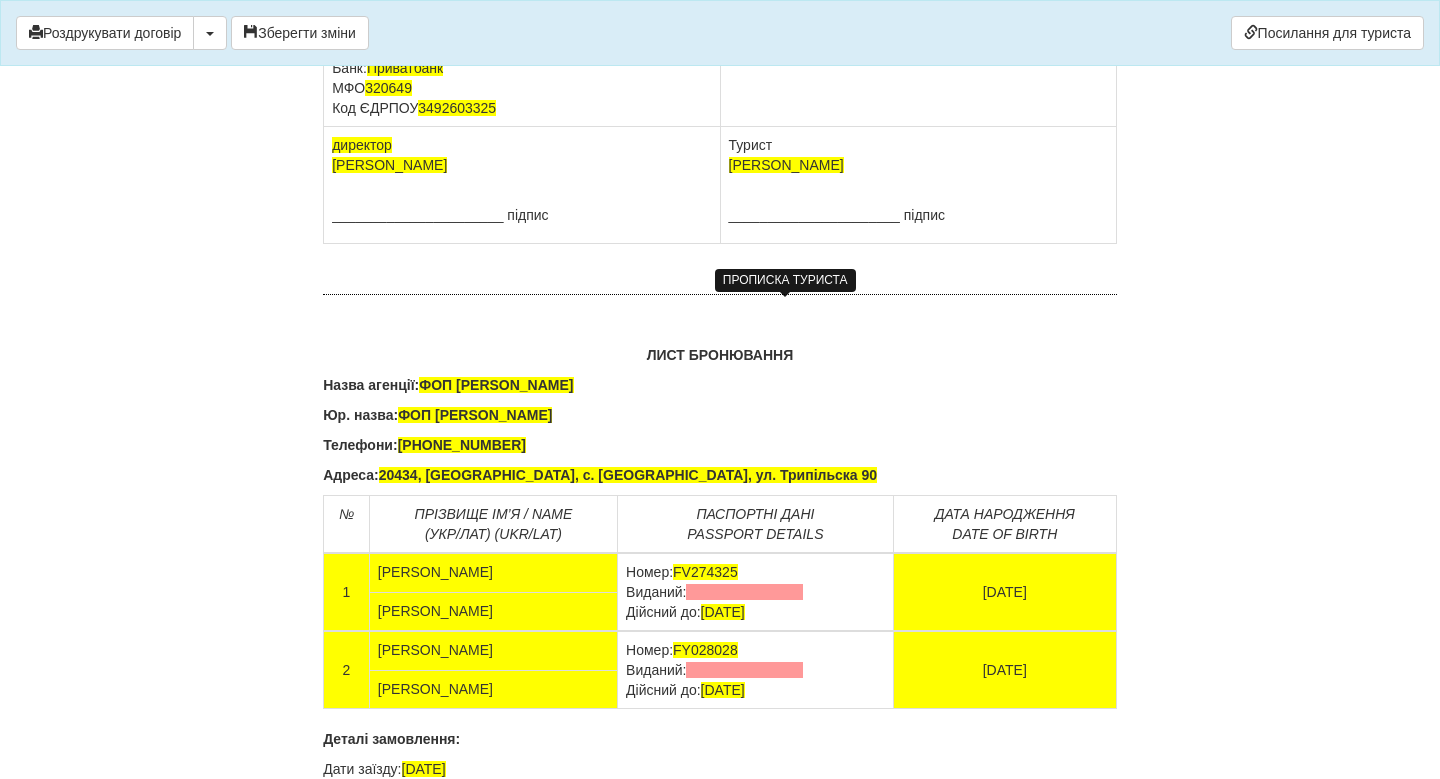 click on "[PERSON_NAME], паспорт [PASSPORT] виданий 2310 , [DATE]" at bounding box center (918, -2) 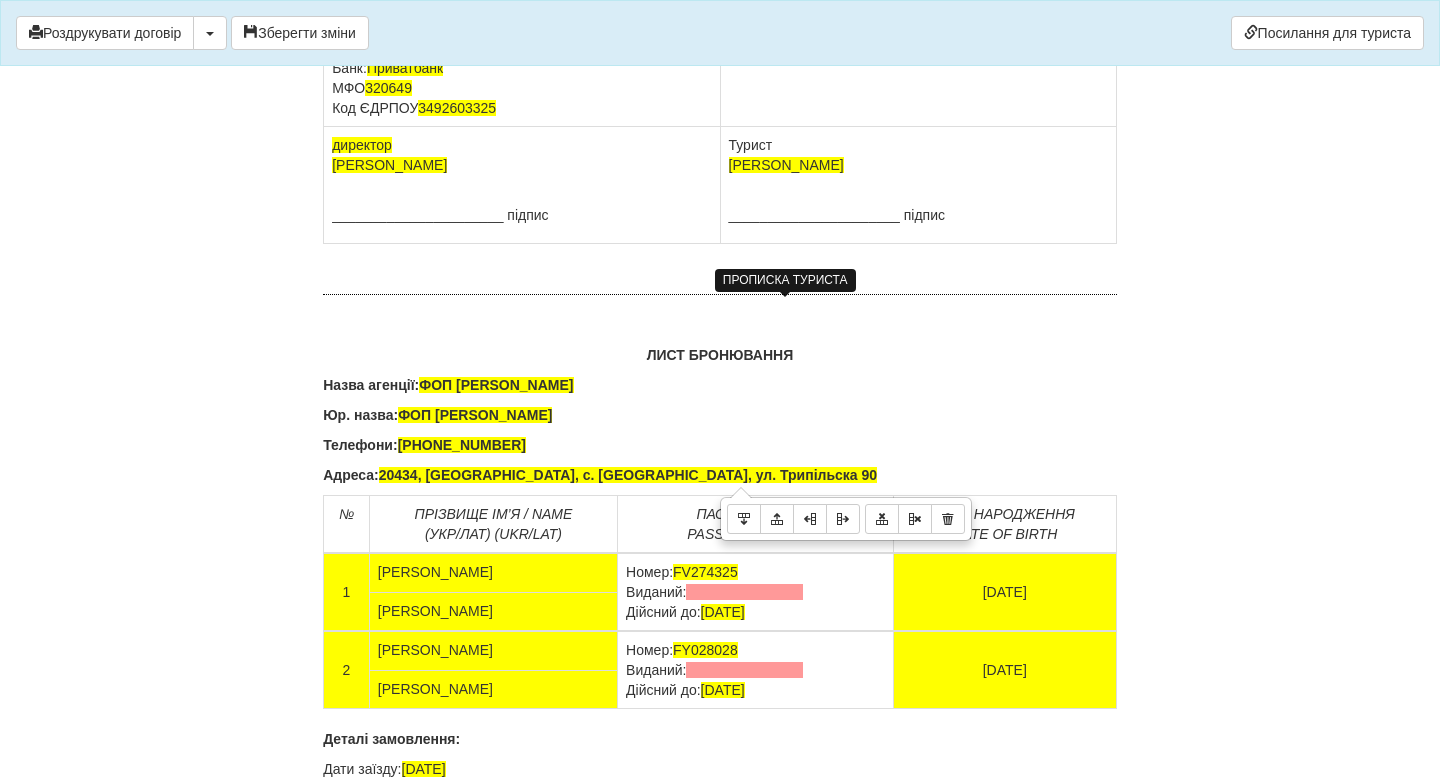 click on "[PERSON_NAME], паспорт [PASSPORT] виданий 2310 , [DATE]" at bounding box center [918, -2] 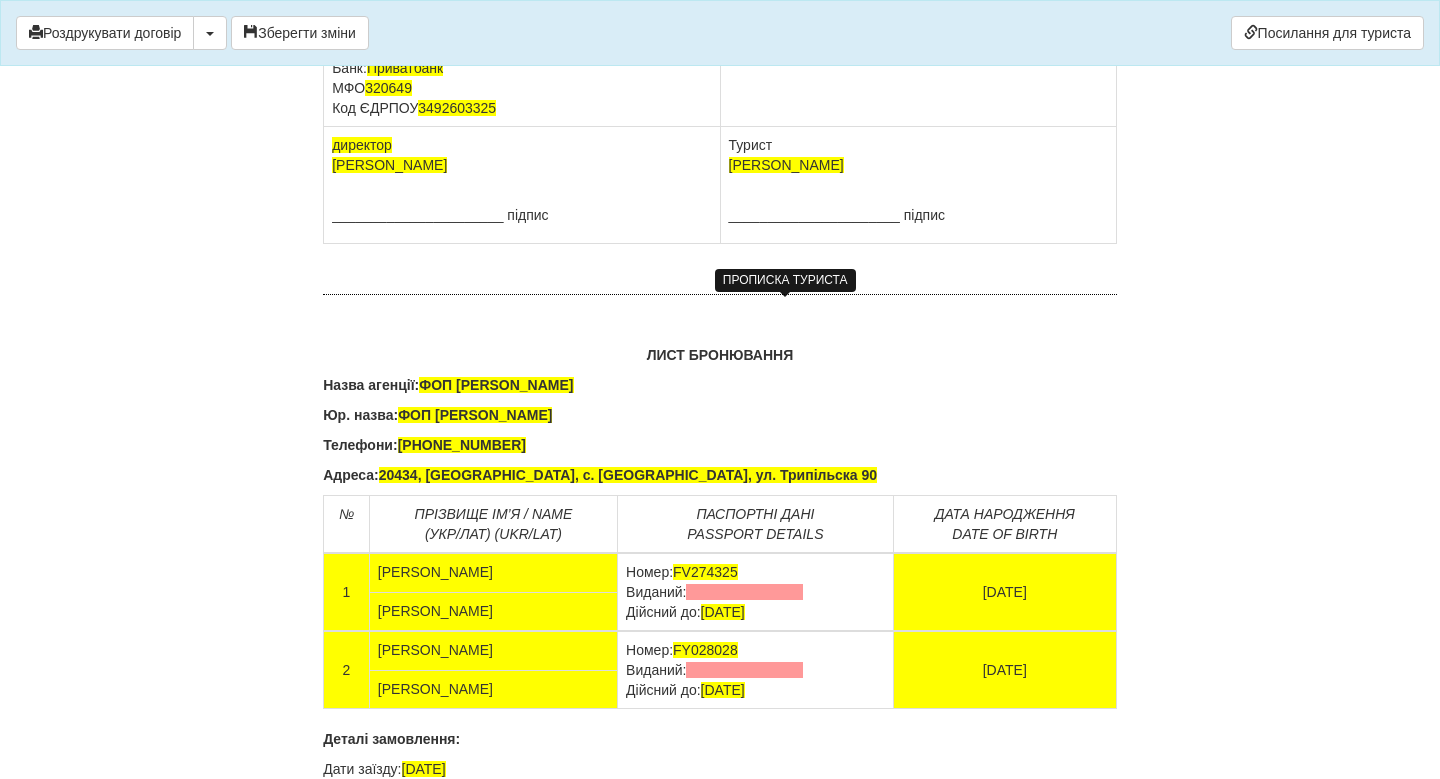 click on "ПРОПИСКА ТУРИСТА" at bounding box center [785, 280] 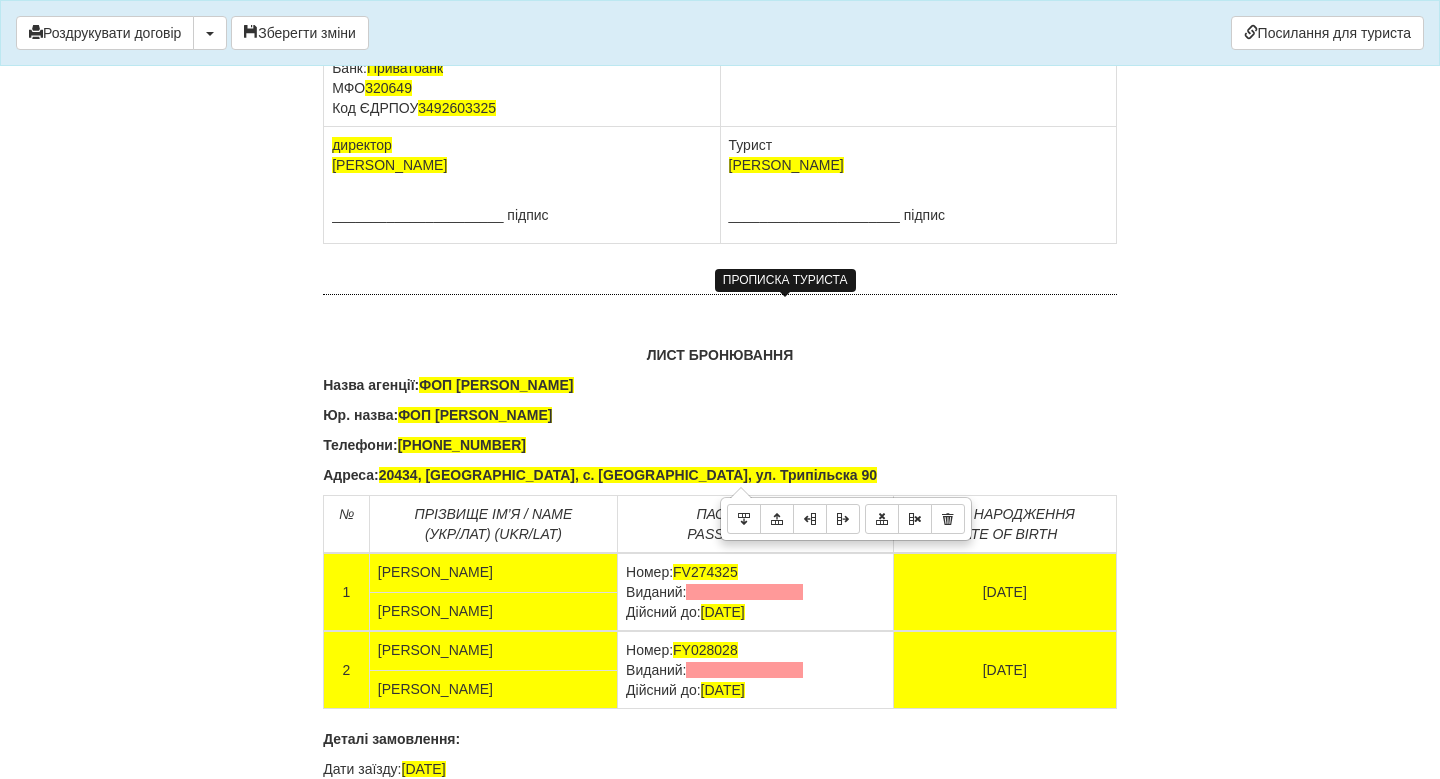 drag, startPoint x: 835, startPoint y: 370, endPoint x: 729, endPoint y: 286, distance: 135.24792 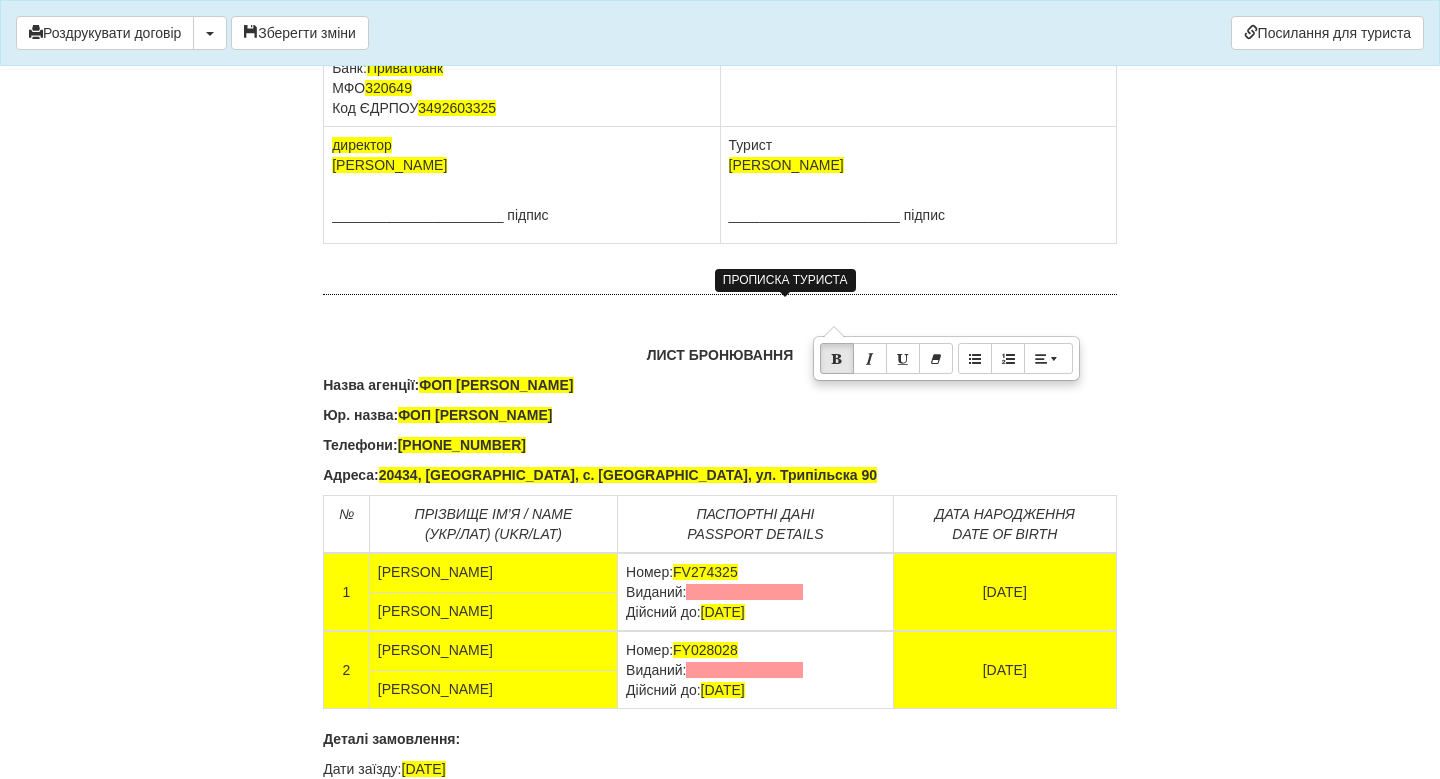 click at bounding box center (946, 358) 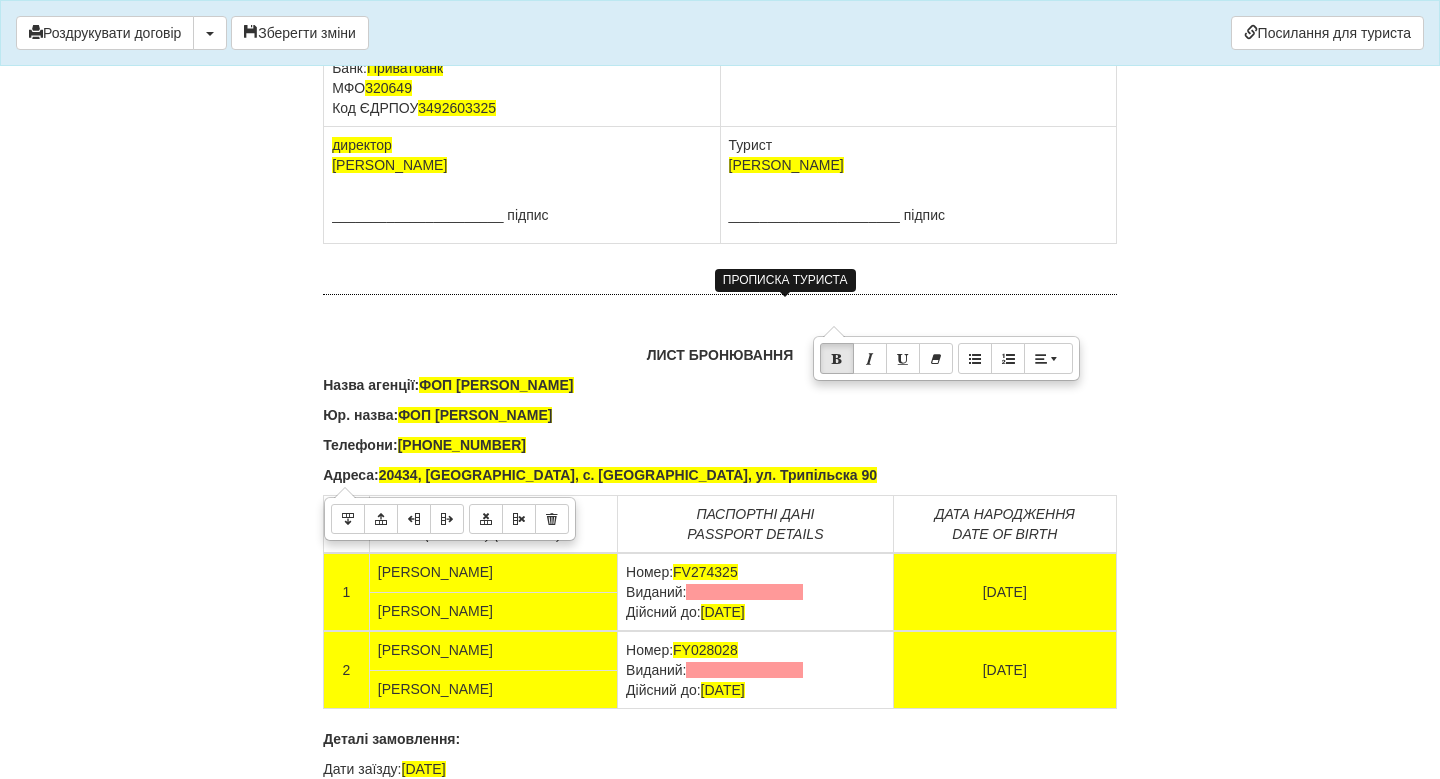 drag, startPoint x: 634, startPoint y: 371, endPoint x: 333, endPoint y: 342, distance: 302.39377 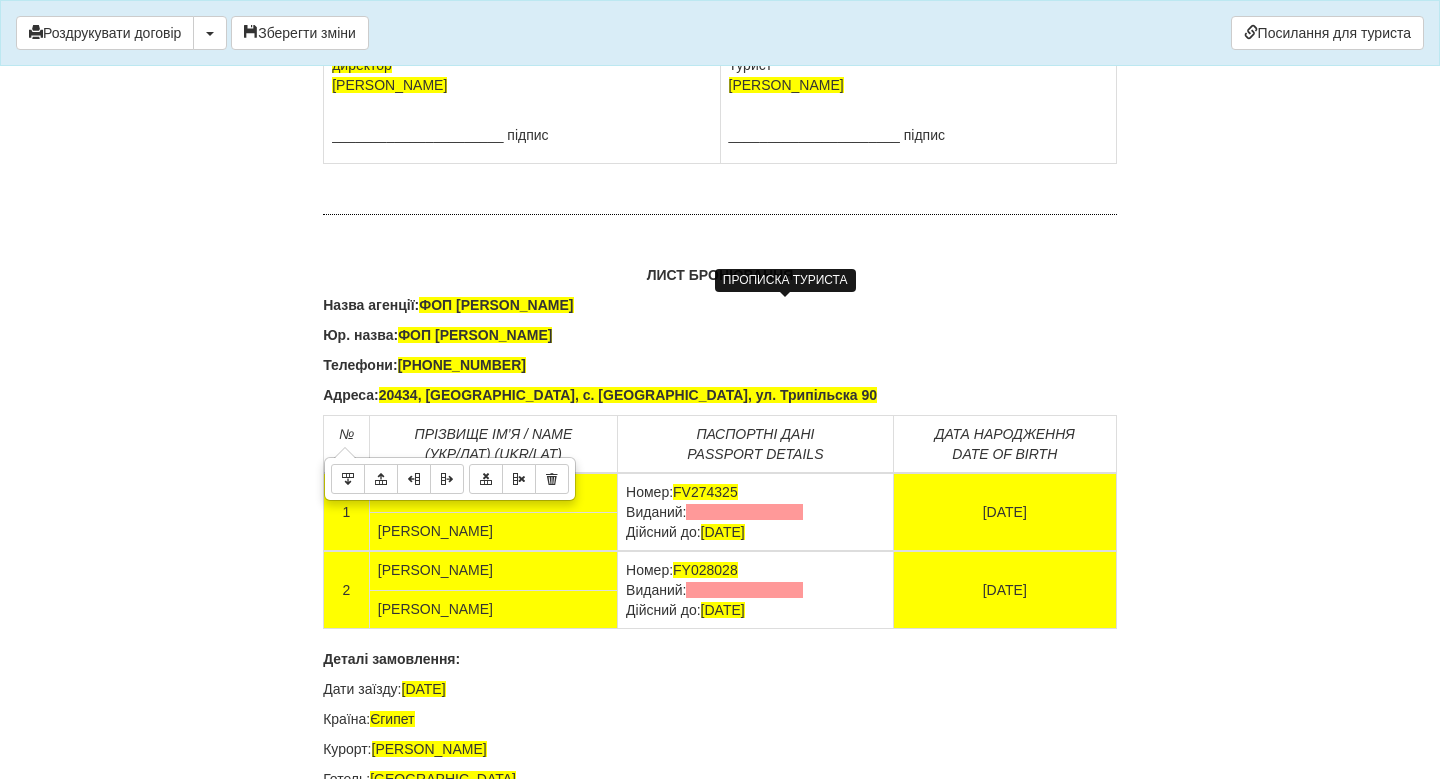 click on "ФОП [PERSON_NAME]
Юридична адреса:  20434, [GEOGRAPHIC_DATA], с. [GEOGRAPHIC_DATA], ул. Трипільска 90
Тел./факс:  [PHONE_NUMBER]
Рахунок:  [FINANCIAL_ID]
Банк:  Приватбанк
МФО  320649
Код ЄДРПОУ  3492603325" at bounding box center [522, -42] 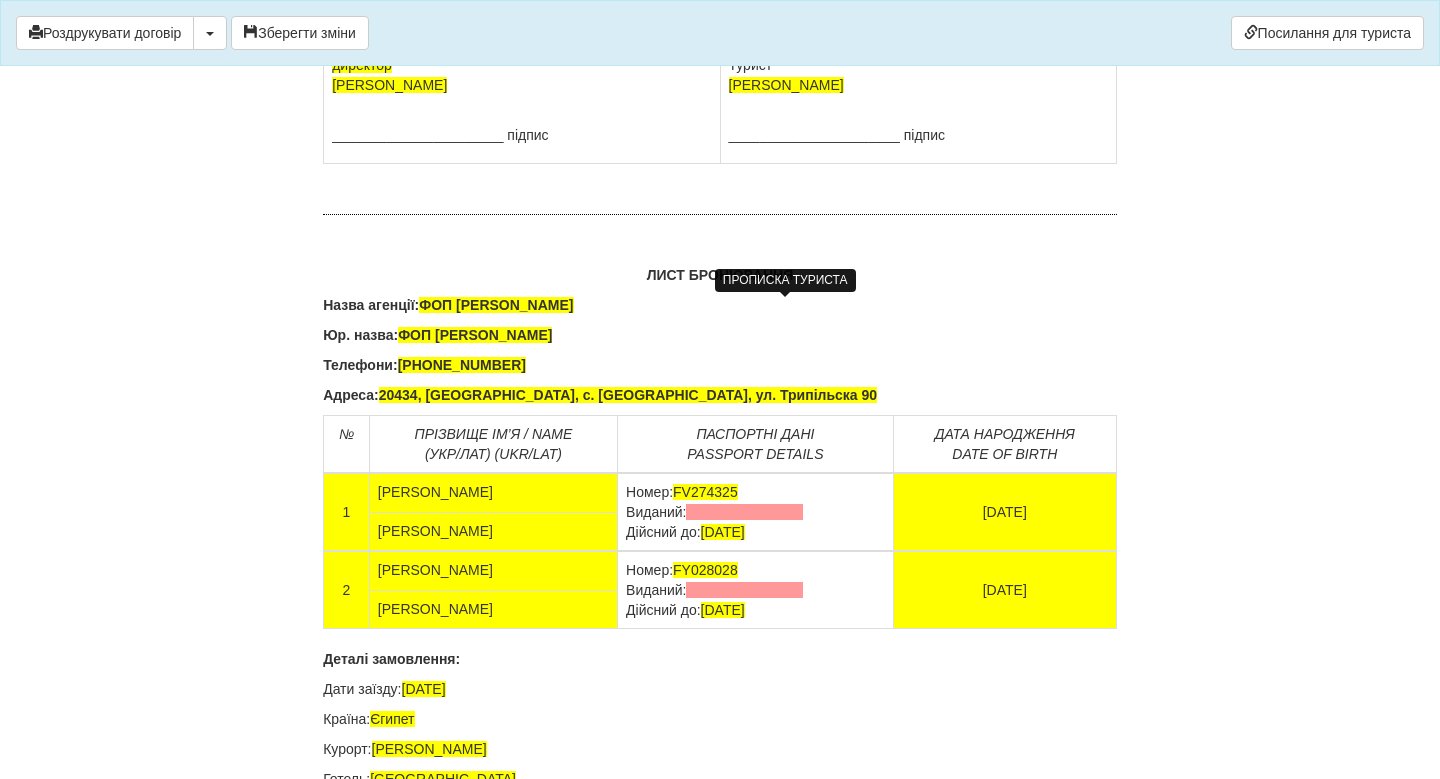 click on "______________________  підпис" at bounding box center (918, 135) 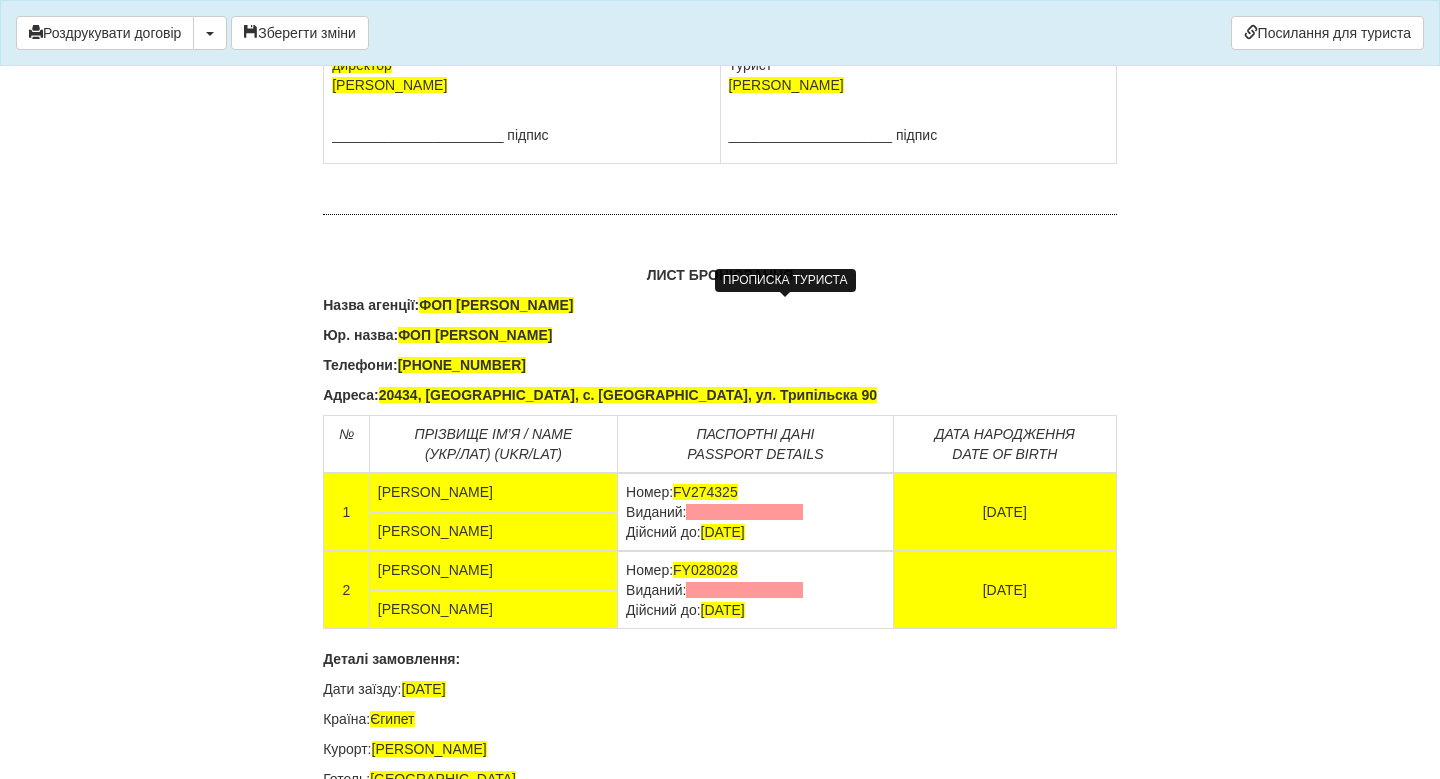click at bounding box center [918, 105] 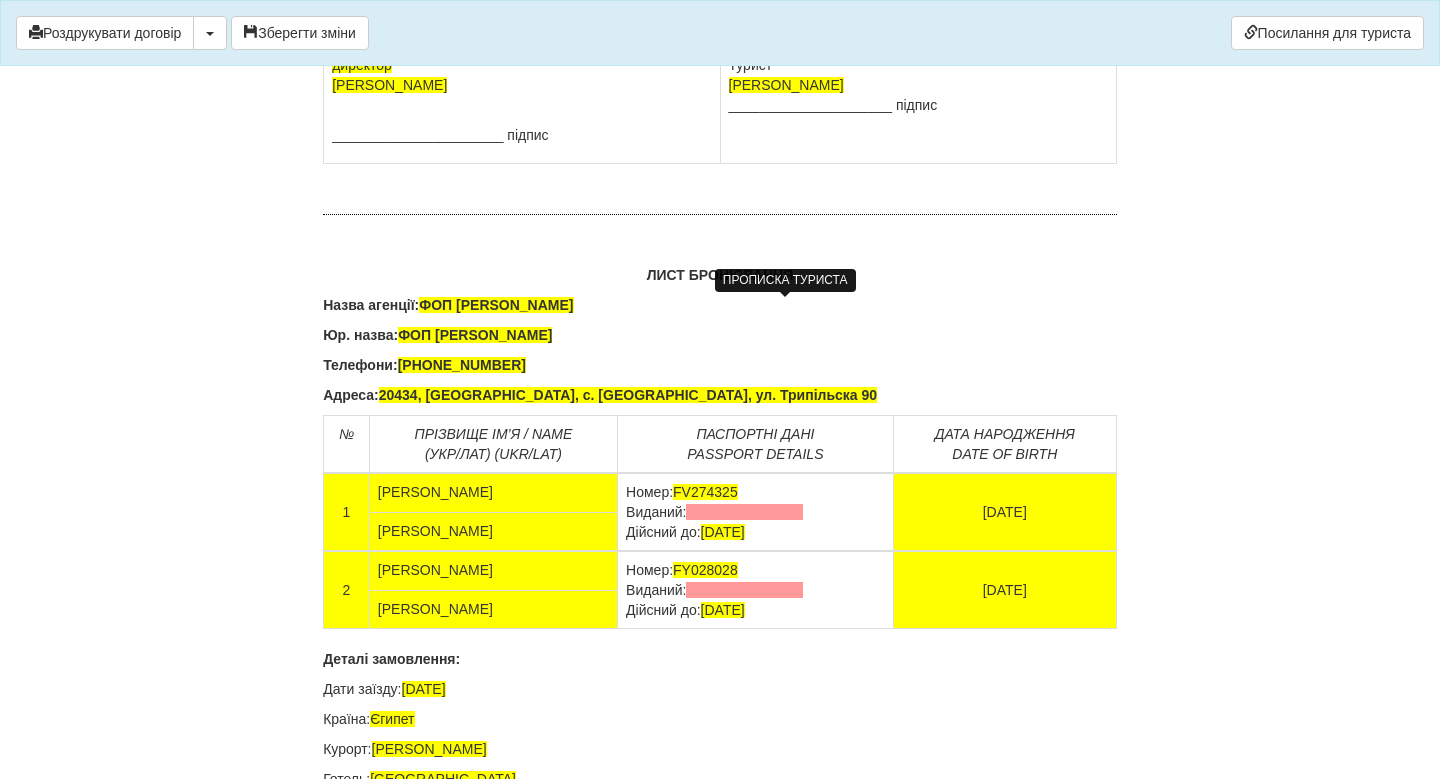 click at bounding box center (521, 105) 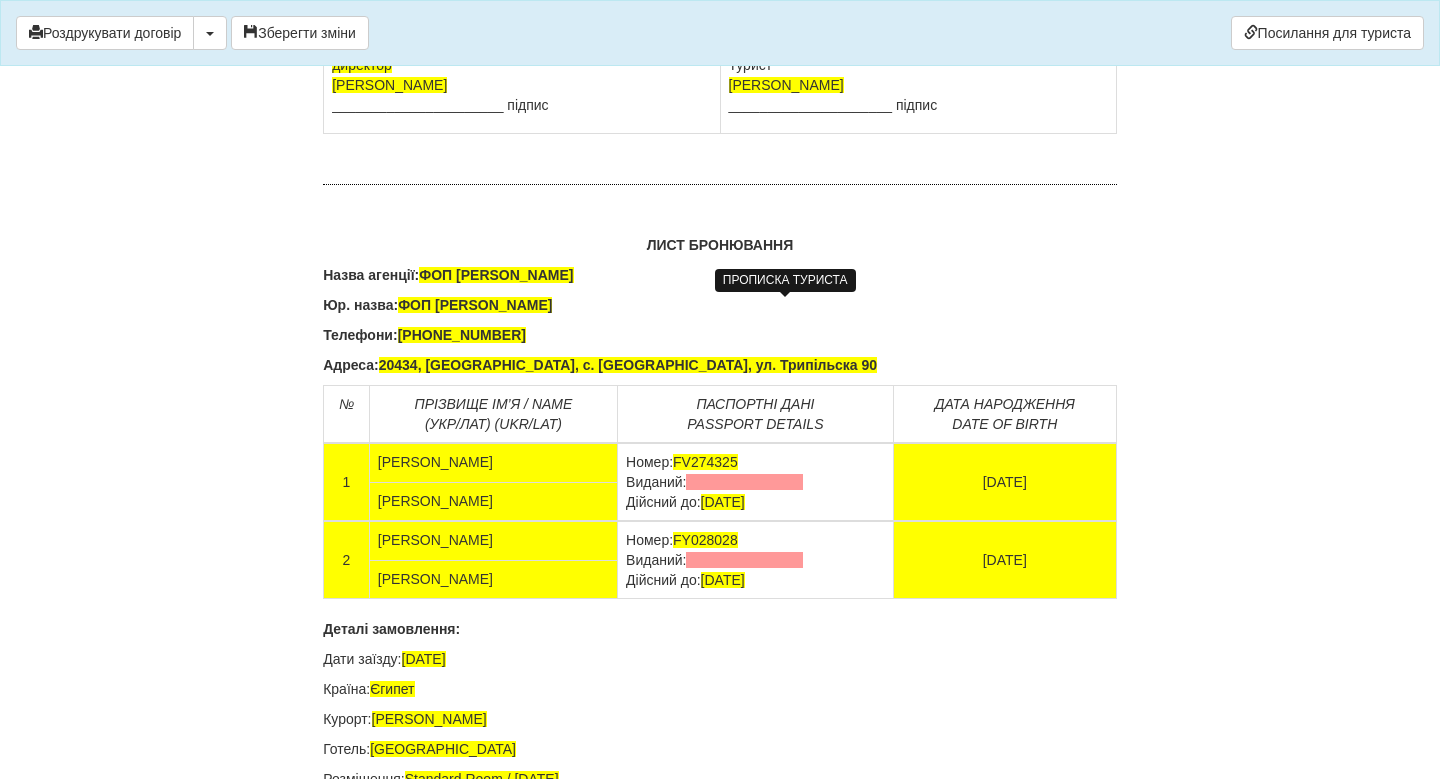 click on "Турист
[PERSON_NAME] _____________________  підпис" at bounding box center [918, 90] 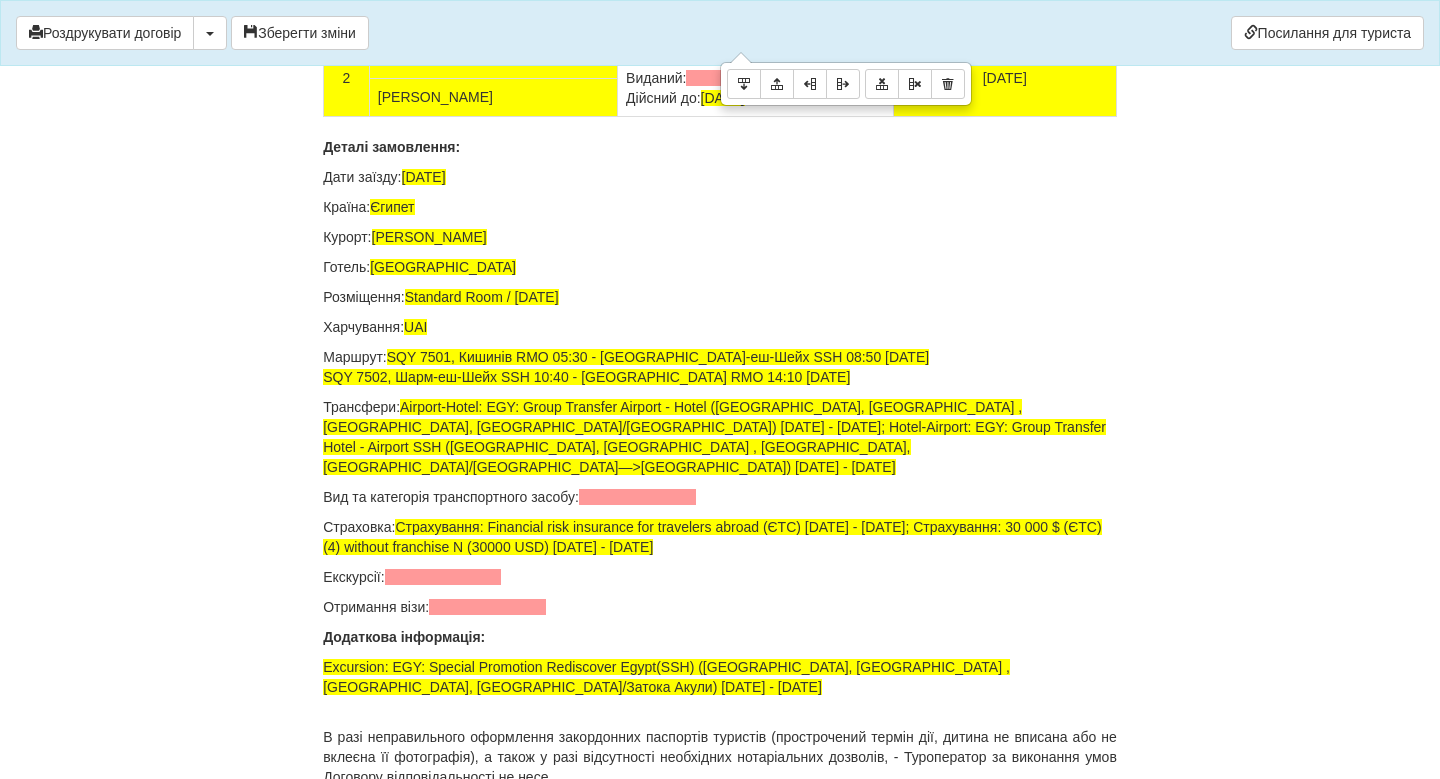 scroll, scrollTop: 13290, scrollLeft: 0, axis: vertical 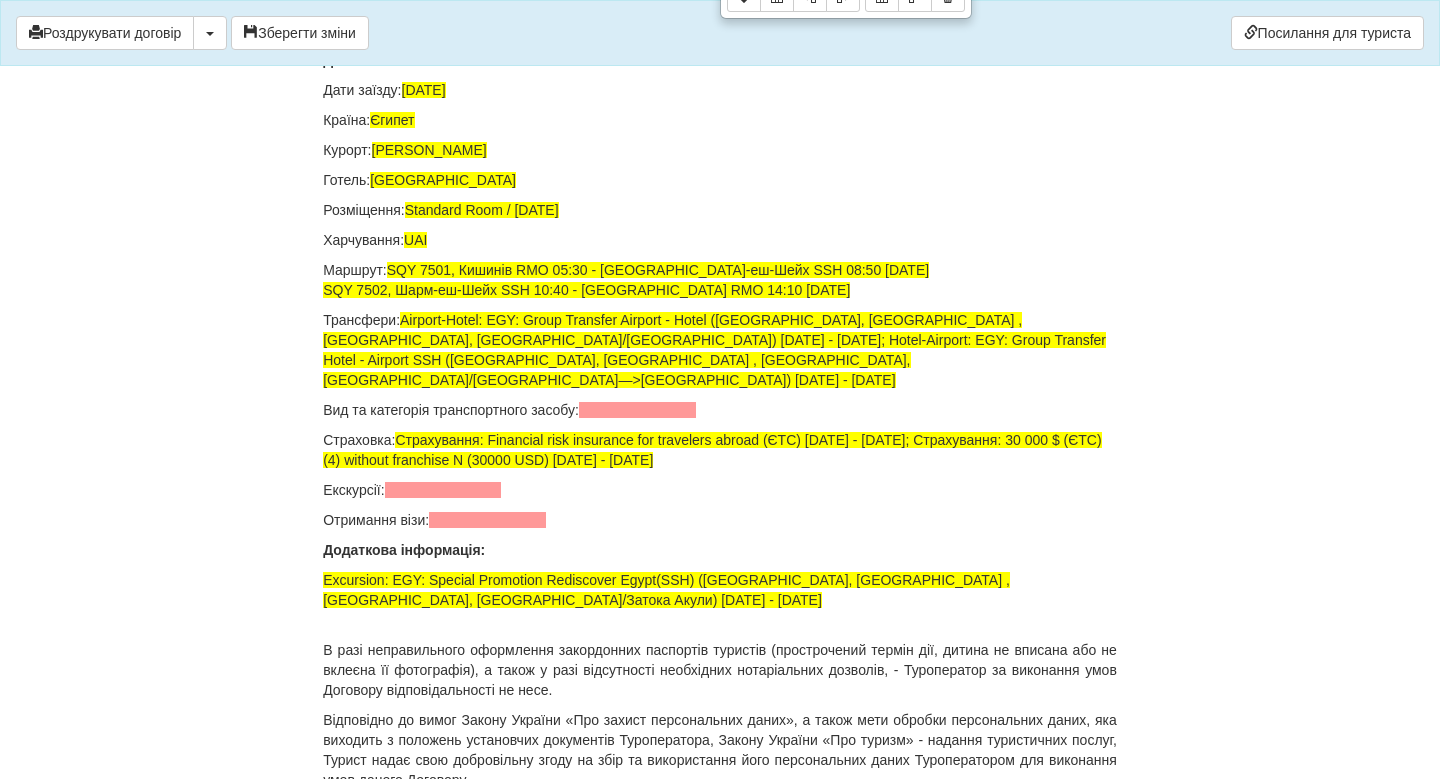 click on "[PERSON_NAME]" at bounding box center [493, -68] 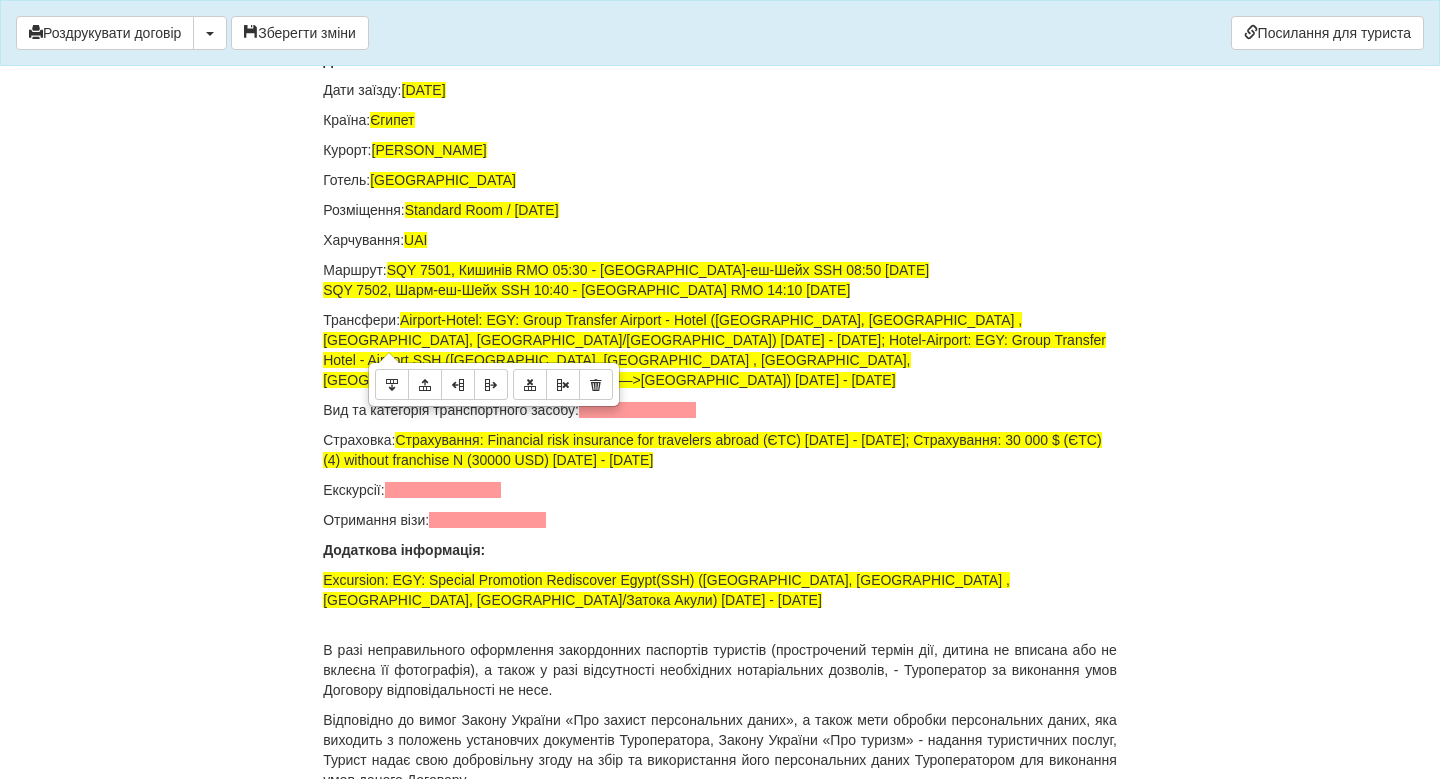 click on "[PERSON_NAME]" at bounding box center (493, -68) 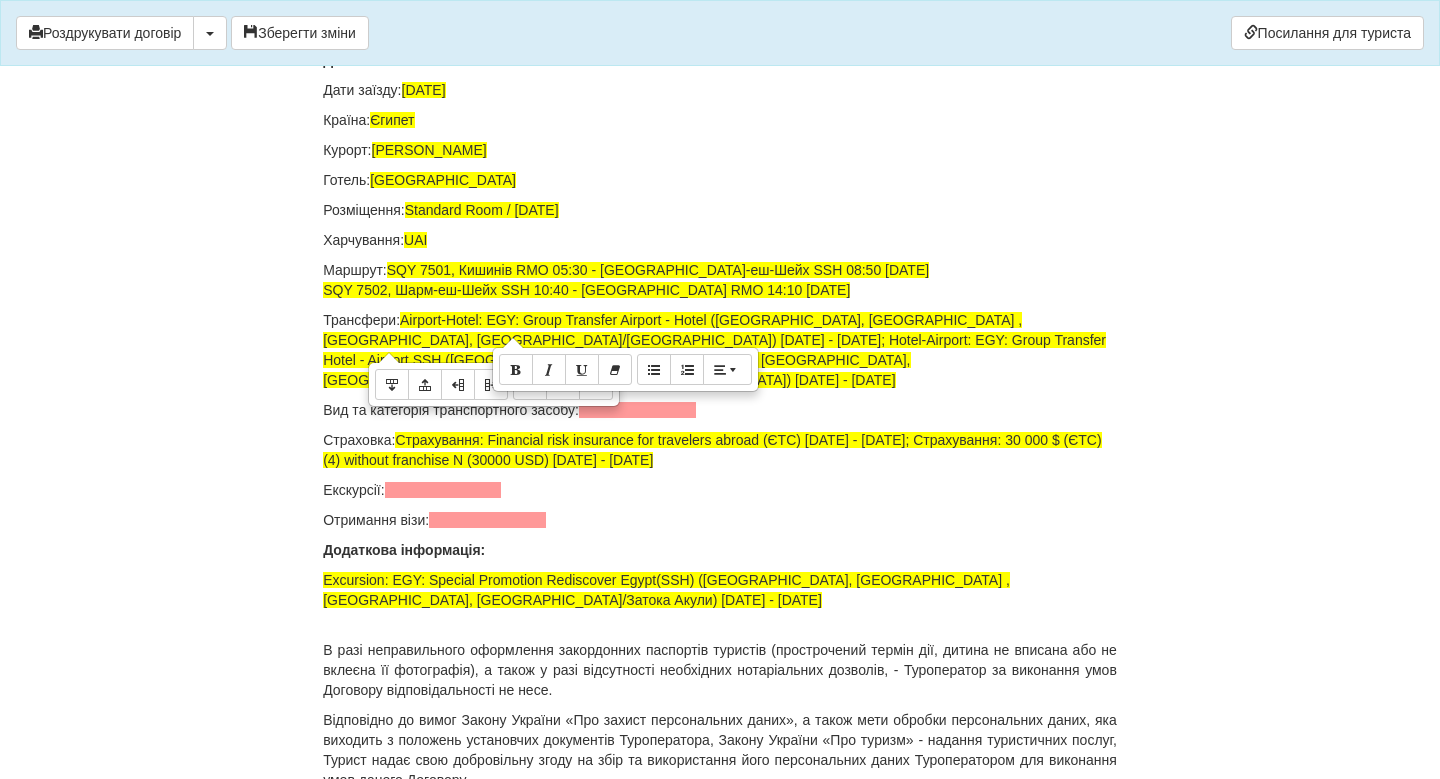 click on "[PERSON_NAME]" at bounding box center (493, -68) 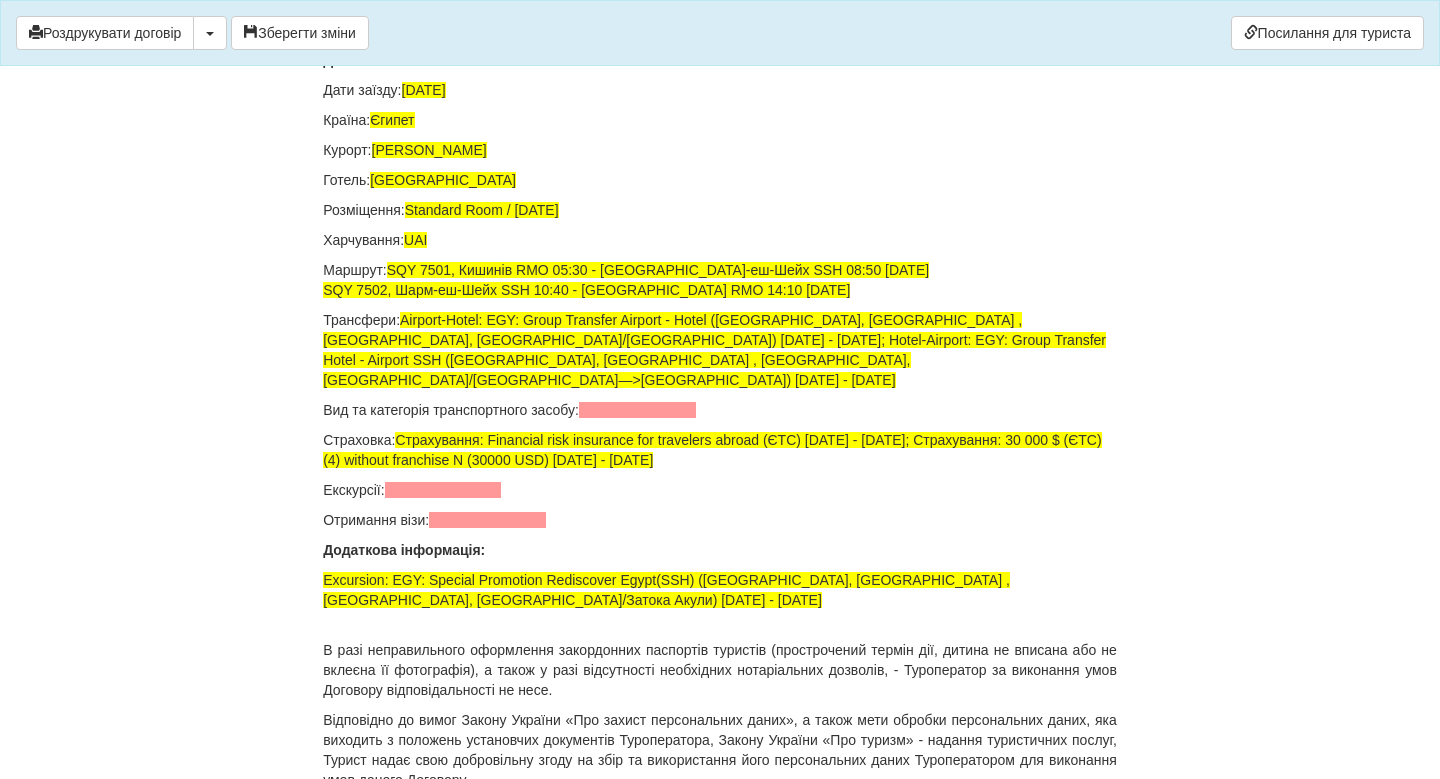 click at bounding box center (744, -87) 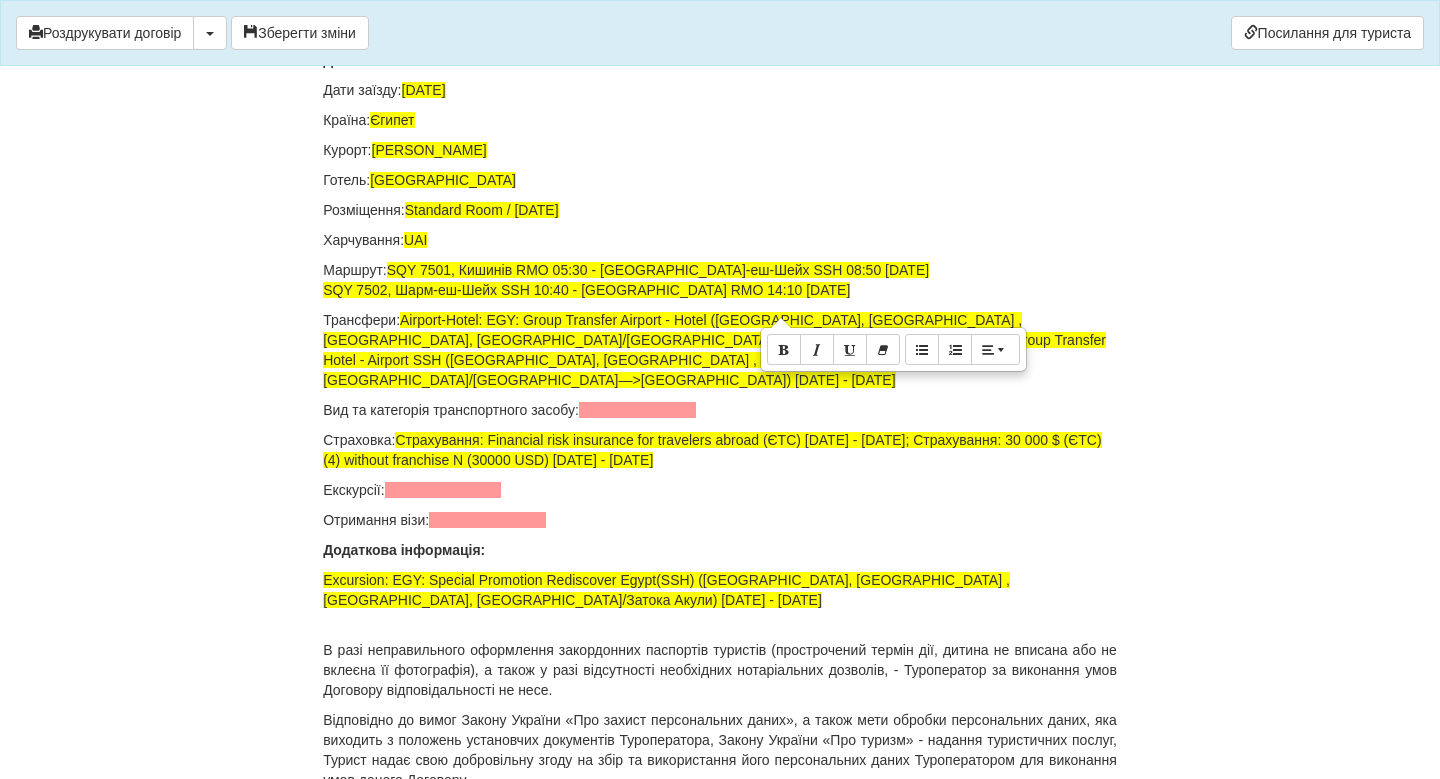 click at bounding box center [744, -87] 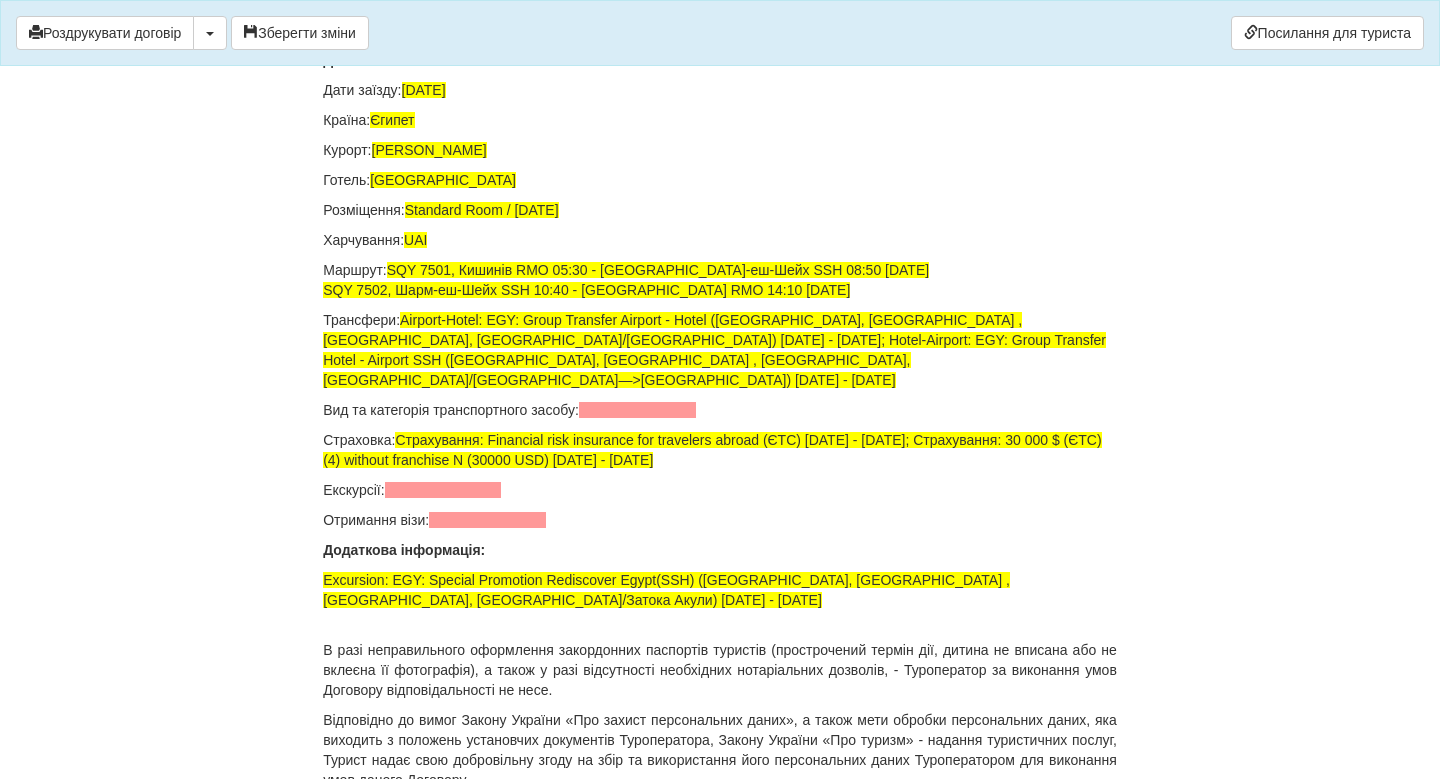 drag, startPoint x: 707, startPoint y: 309, endPoint x: 836, endPoint y: 309, distance: 129 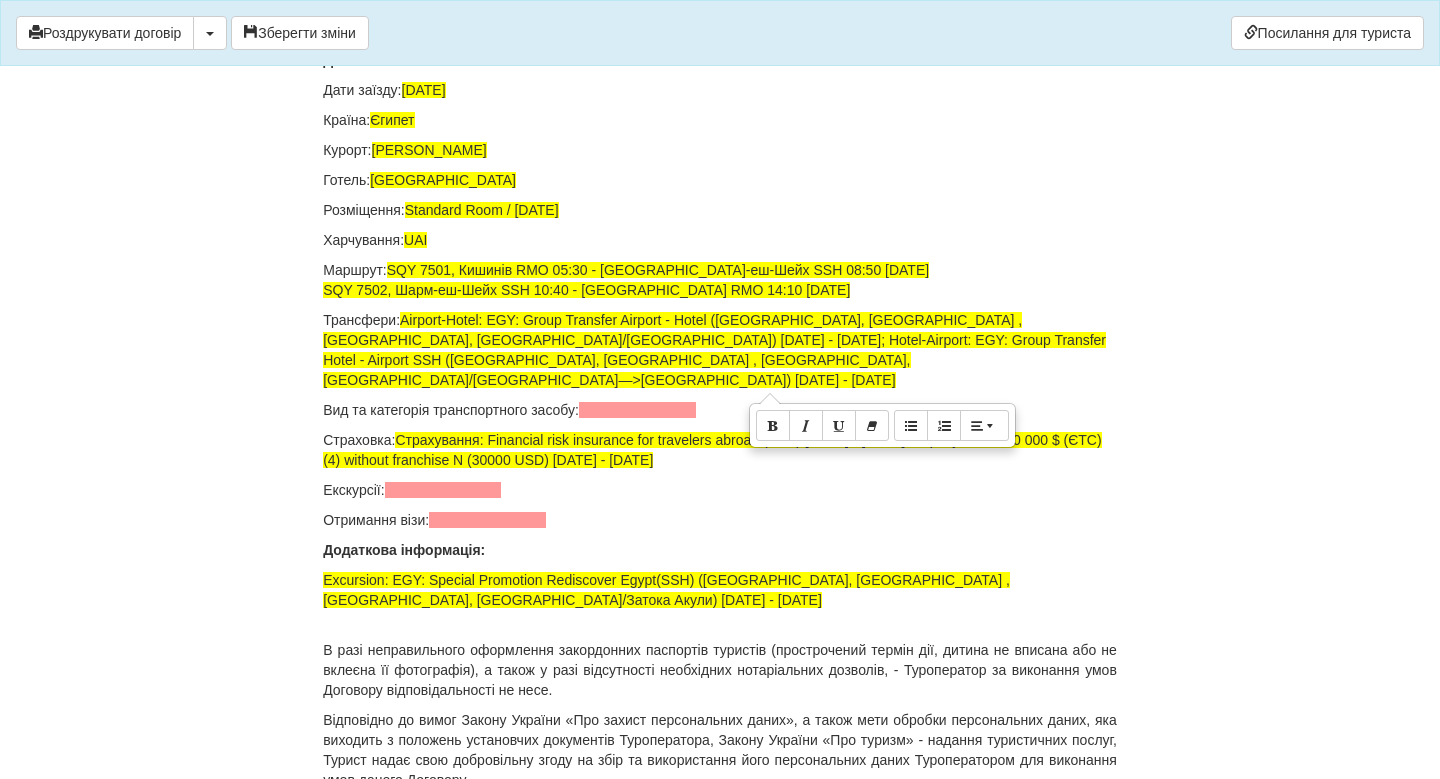 drag, startPoint x: 705, startPoint y: 387, endPoint x: 822, endPoint y: 387, distance: 117 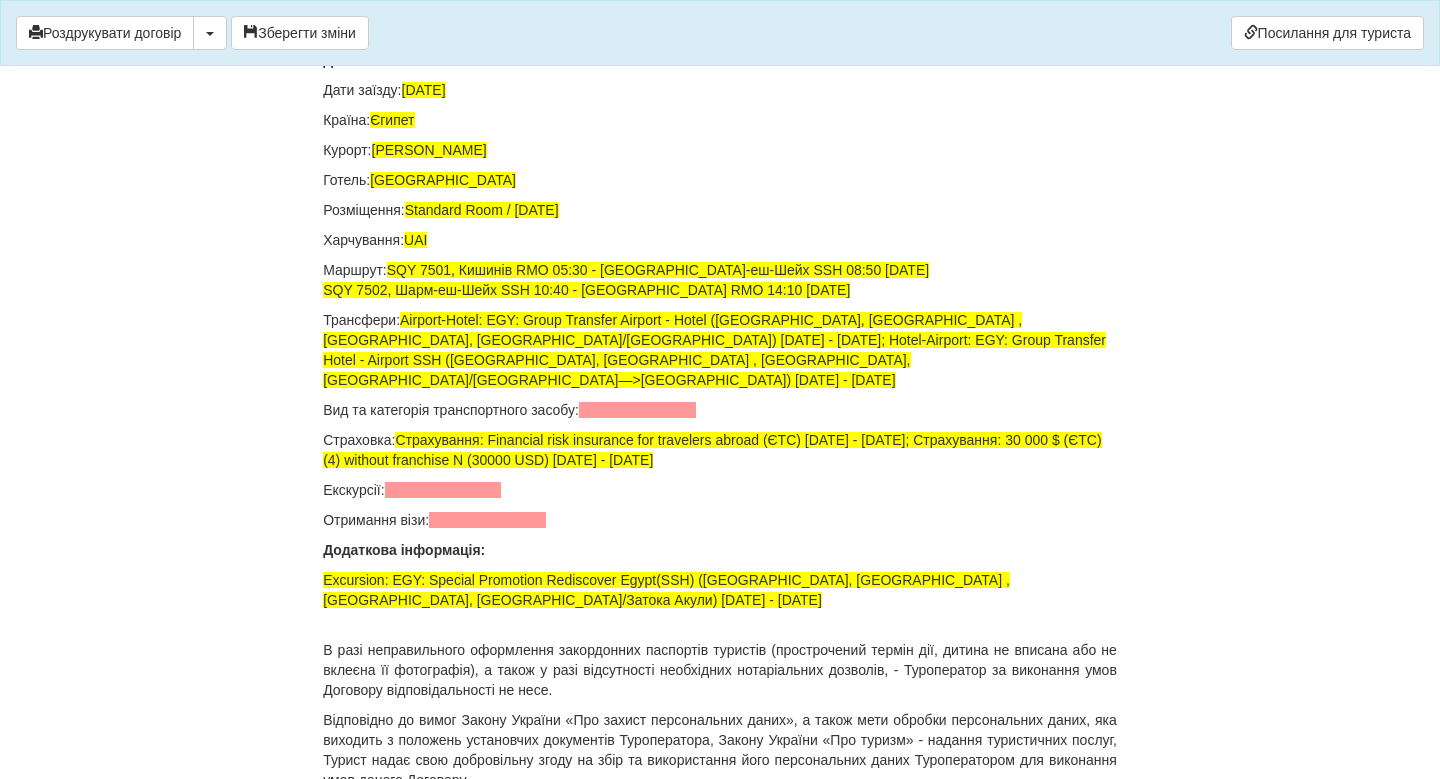 click on "Курорт:  Шарм еш Шейх" at bounding box center (720, 150) 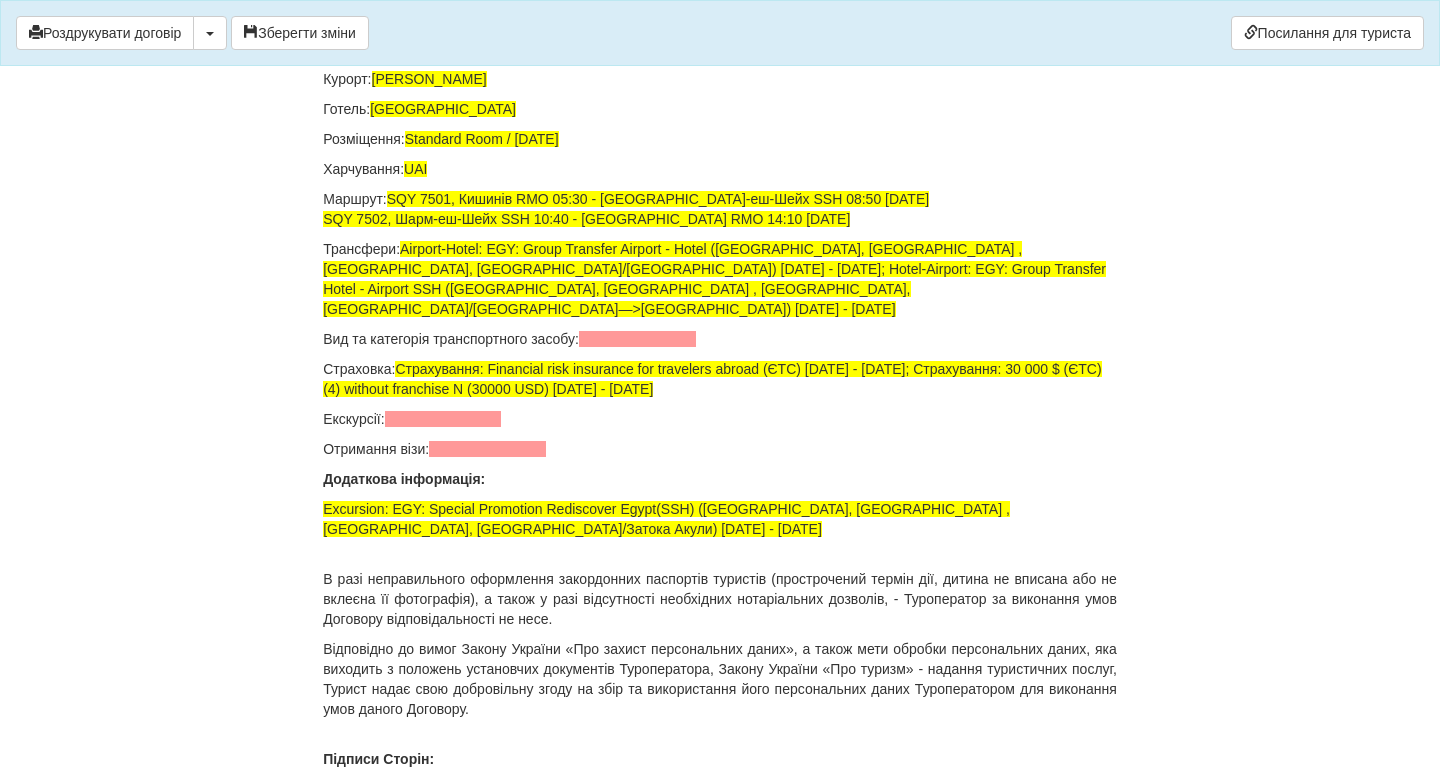 scroll, scrollTop: 13362, scrollLeft: 0, axis: vertical 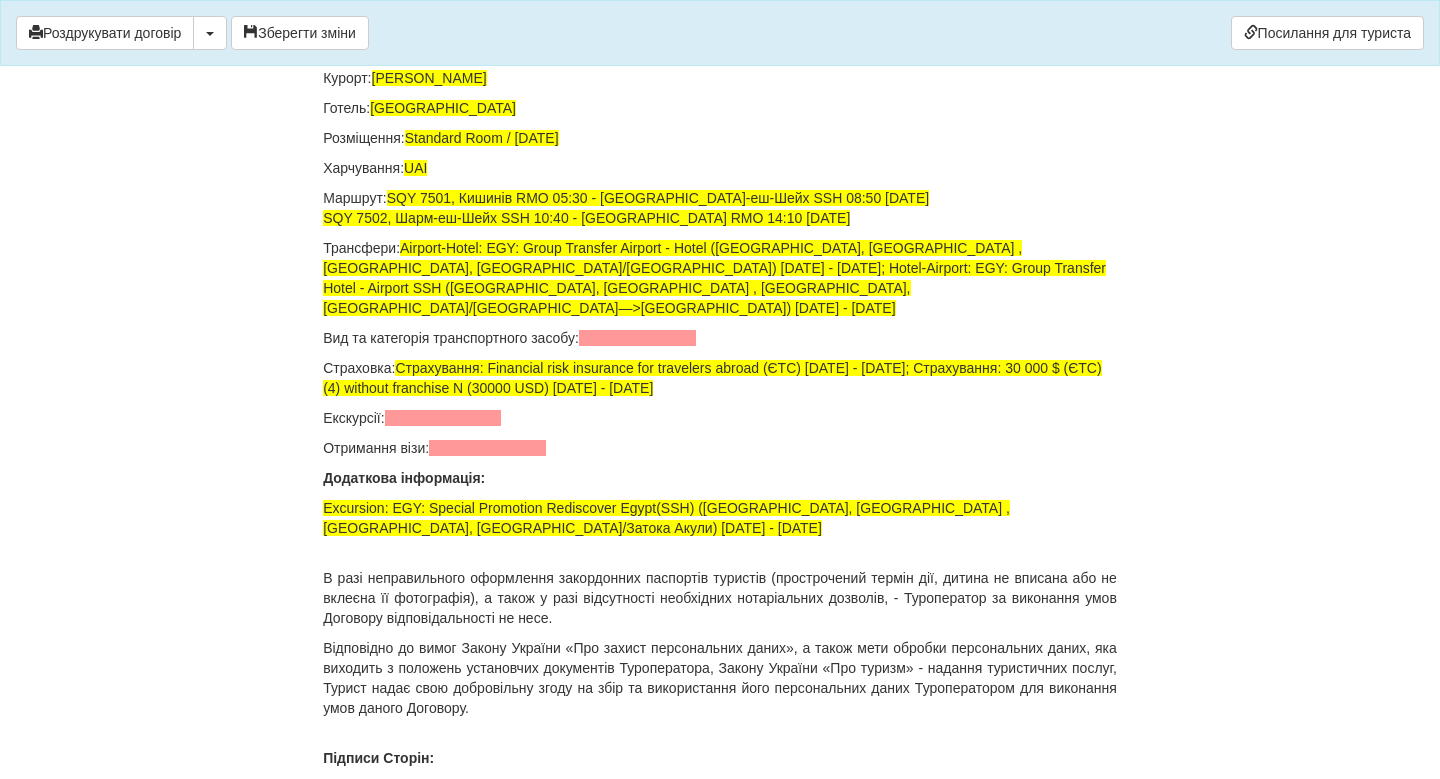 click on "Готель:  [GEOGRAPHIC_DATA]" at bounding box center [720, 108] 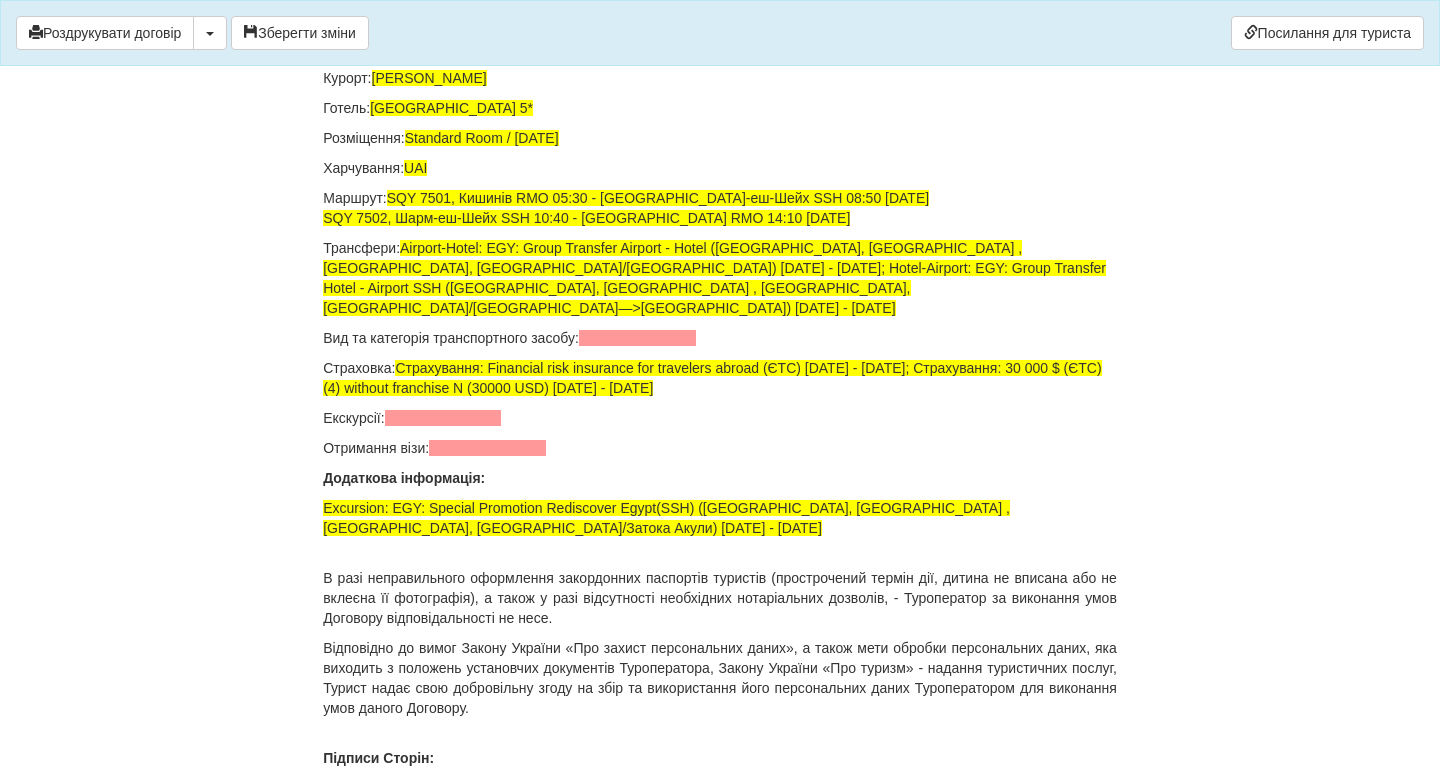 click on "[PERSON_NAME]" at bounding box center [429, 78] 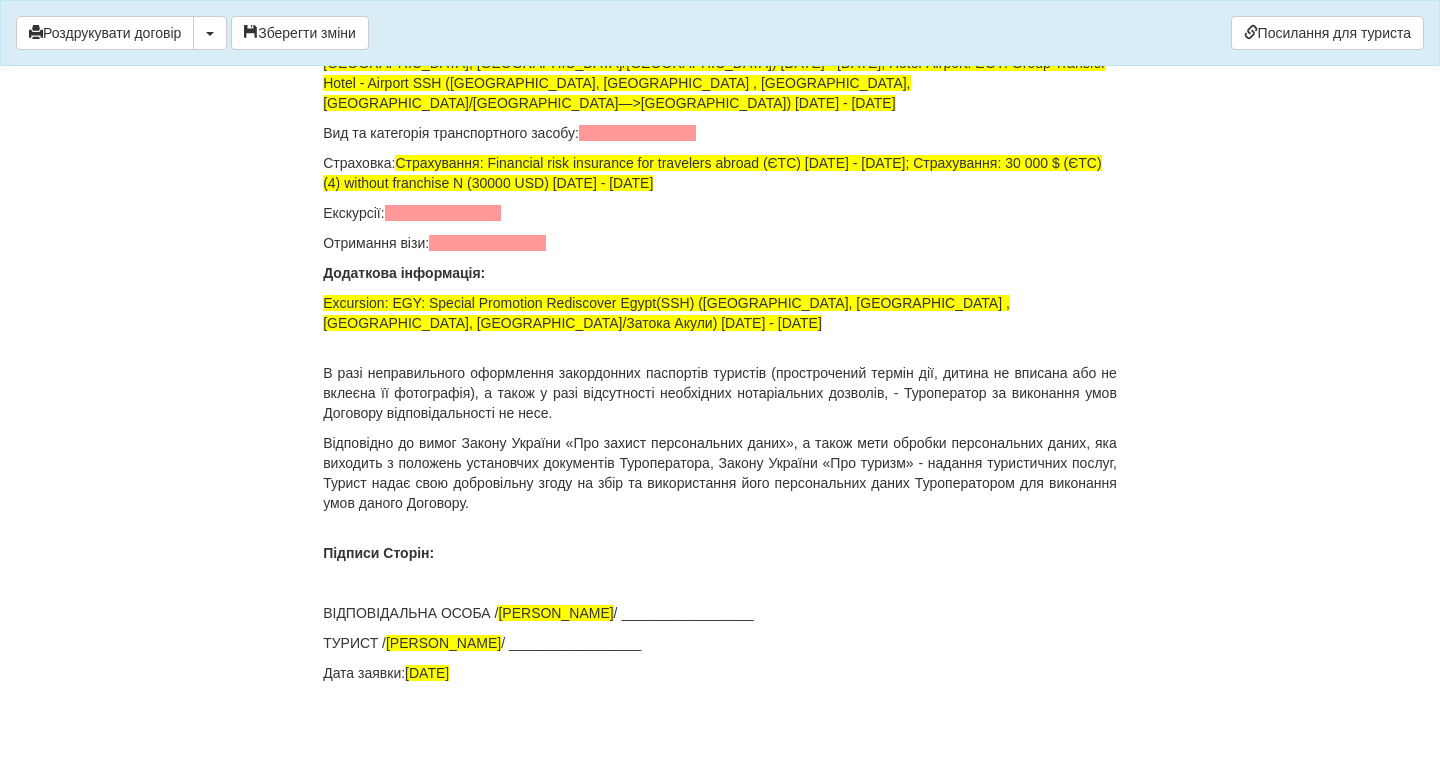 scroll, scrollTop: 13571, scrollLeft: 0, axis: vertical 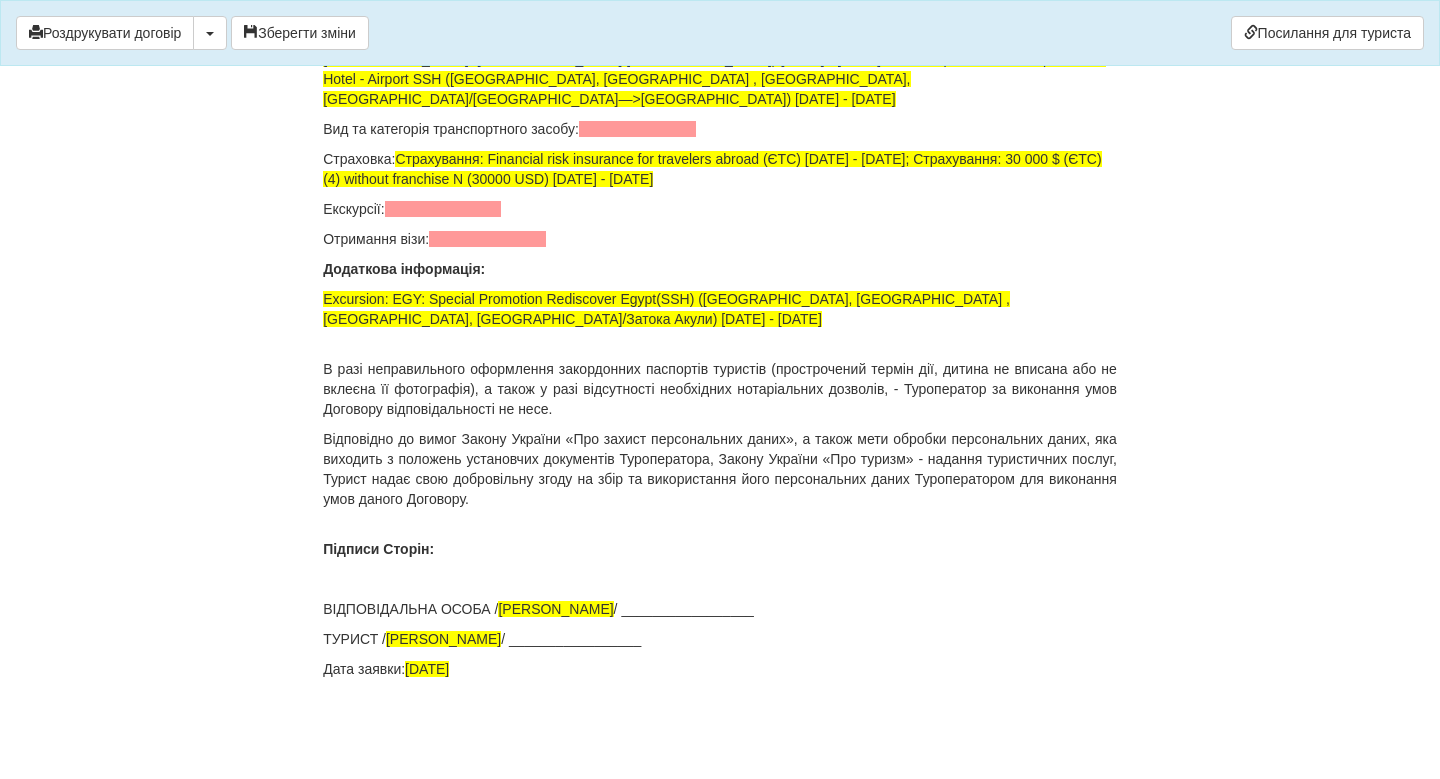 click on "Airport-Hotel: EGY: Group Transfer Airport - Hotel ([GEOGRAPHIC_DATA], [GEOGRAPHIC_DATA] , [GEOGRAPHIC_DATA], [GEOGRAPHIC_DATA]/[GEOGRAPHIC_DATA]) [DATE] - [DATE]; Hotel-Airport: EGY: Group Transfer Hotel - Airport SSH ([GEOGRAPHIC_DATA], [GEOGRAPHIC_DATA] , [GEOGRAPHIC_DATA], [GEOGRAPHIC_DATA]/[GEOGRAPHIC_DATA]—>[GEOGRAPHIC_DATA]) [DATE] - [DATE]" at bounding box center (714, 69) 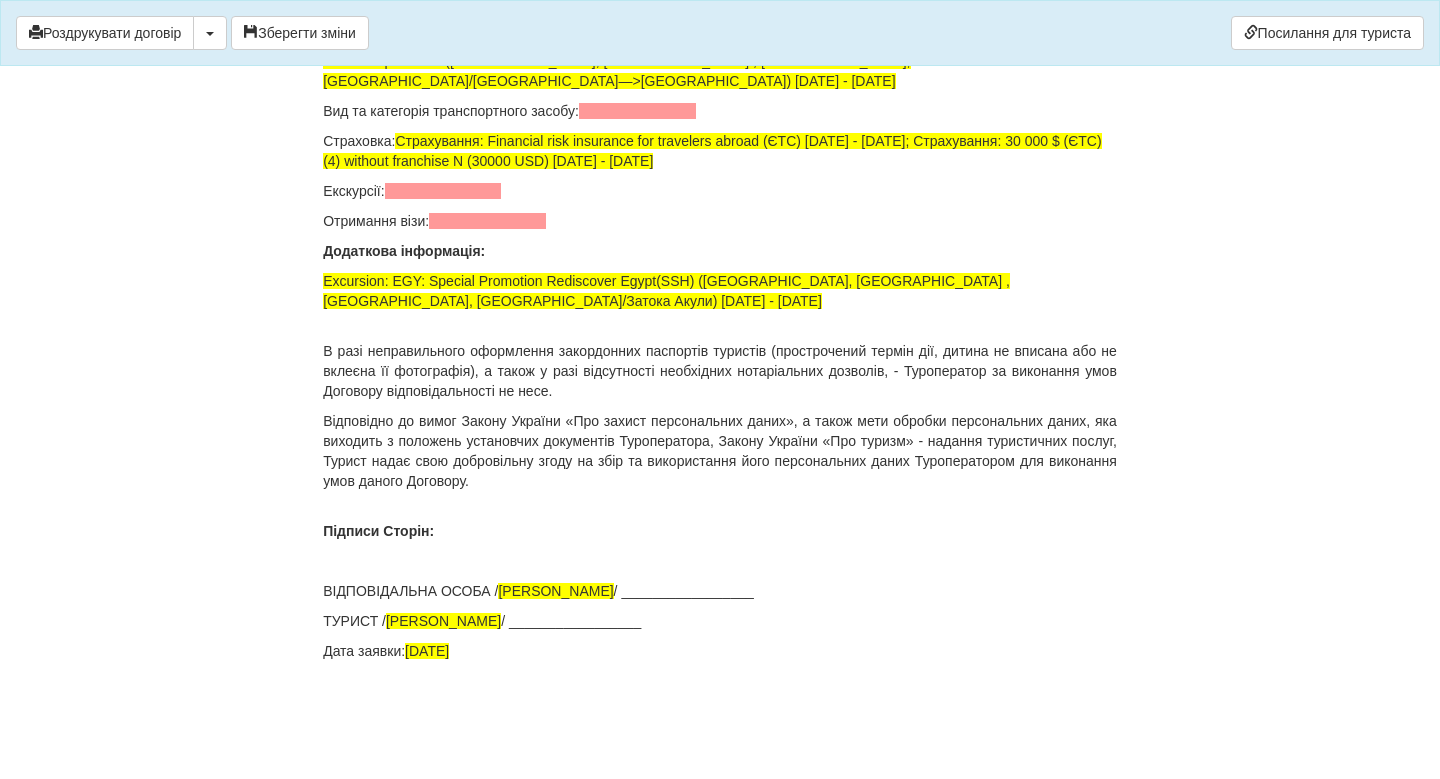 scroll, scrollTop: 13664, scrollLeft: 0, axis: vertical 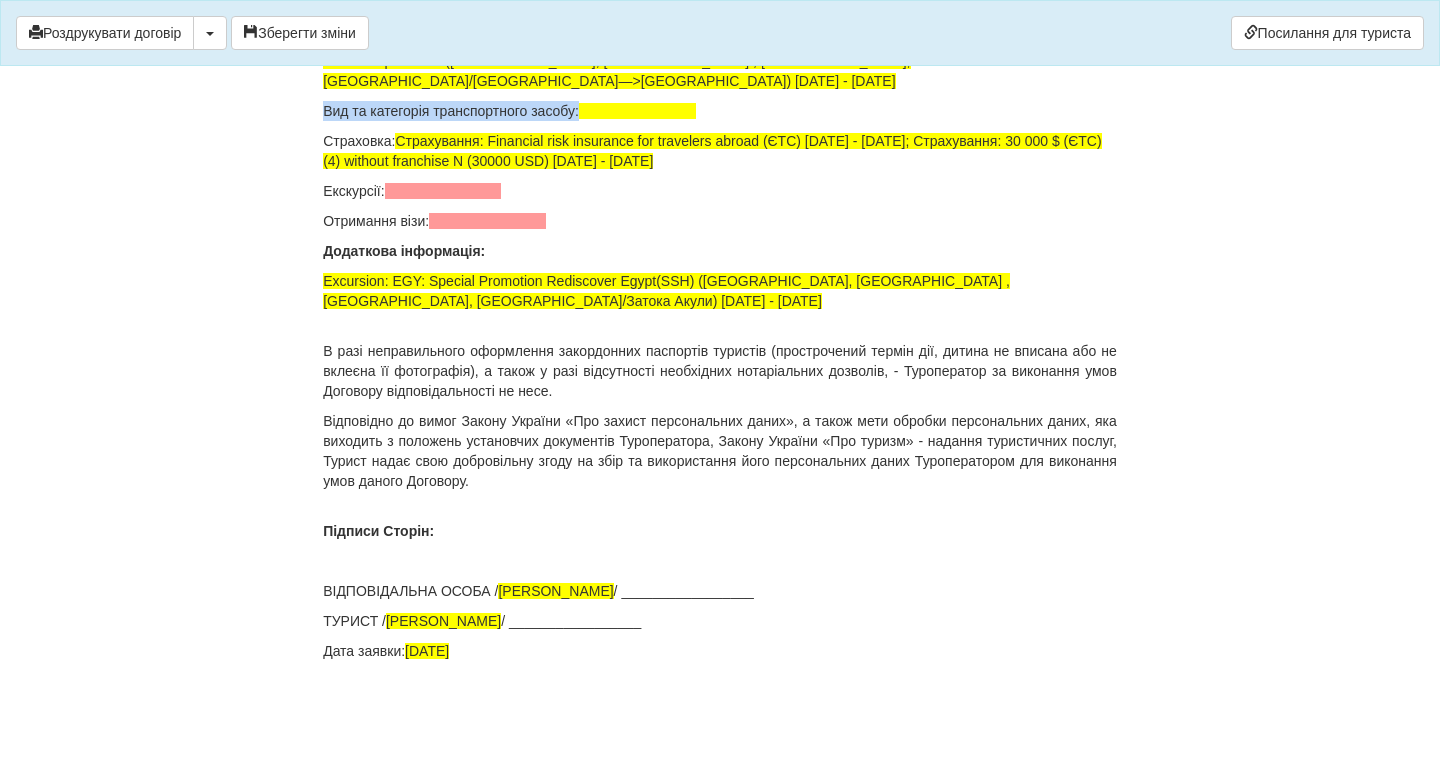 click at bounding box center [637, 111] 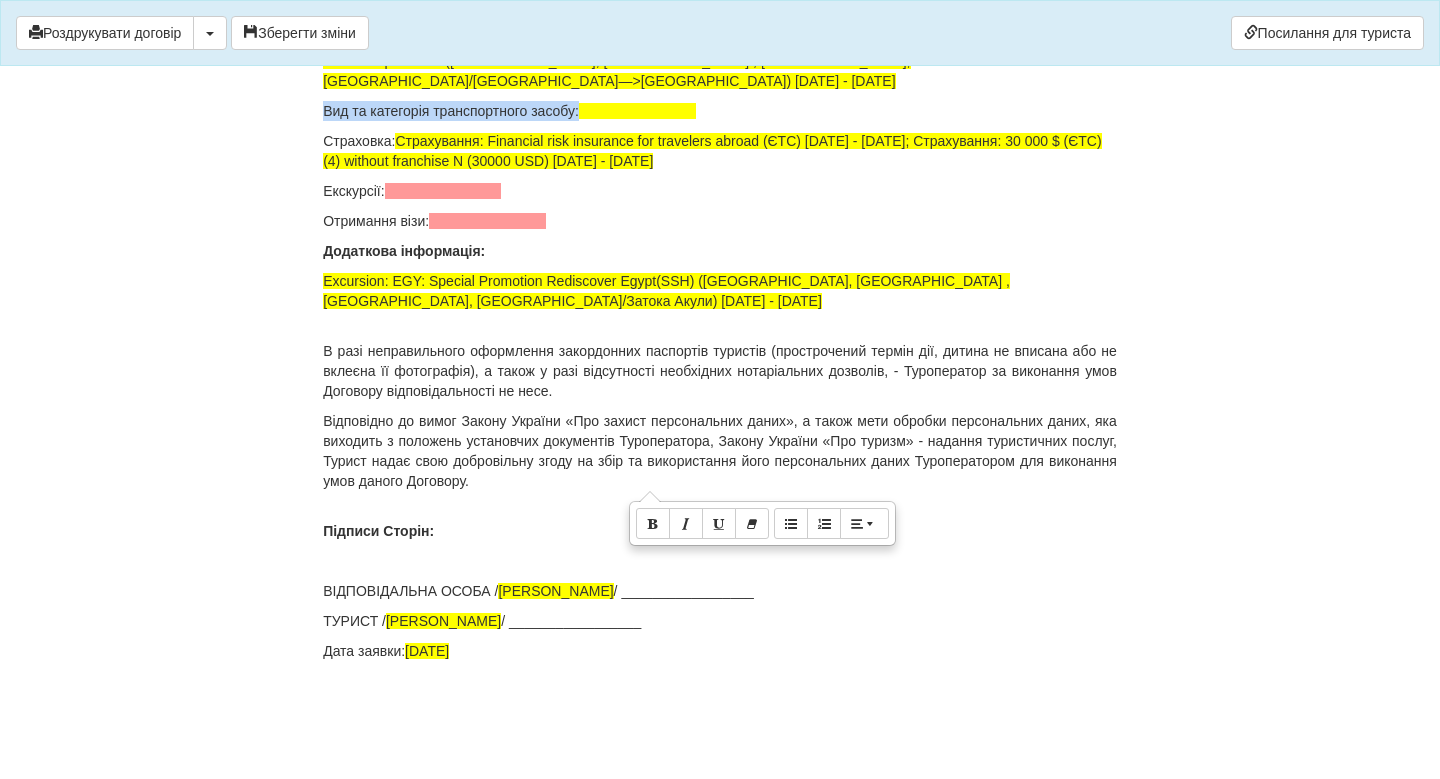 click at bounding box center [637, 111] 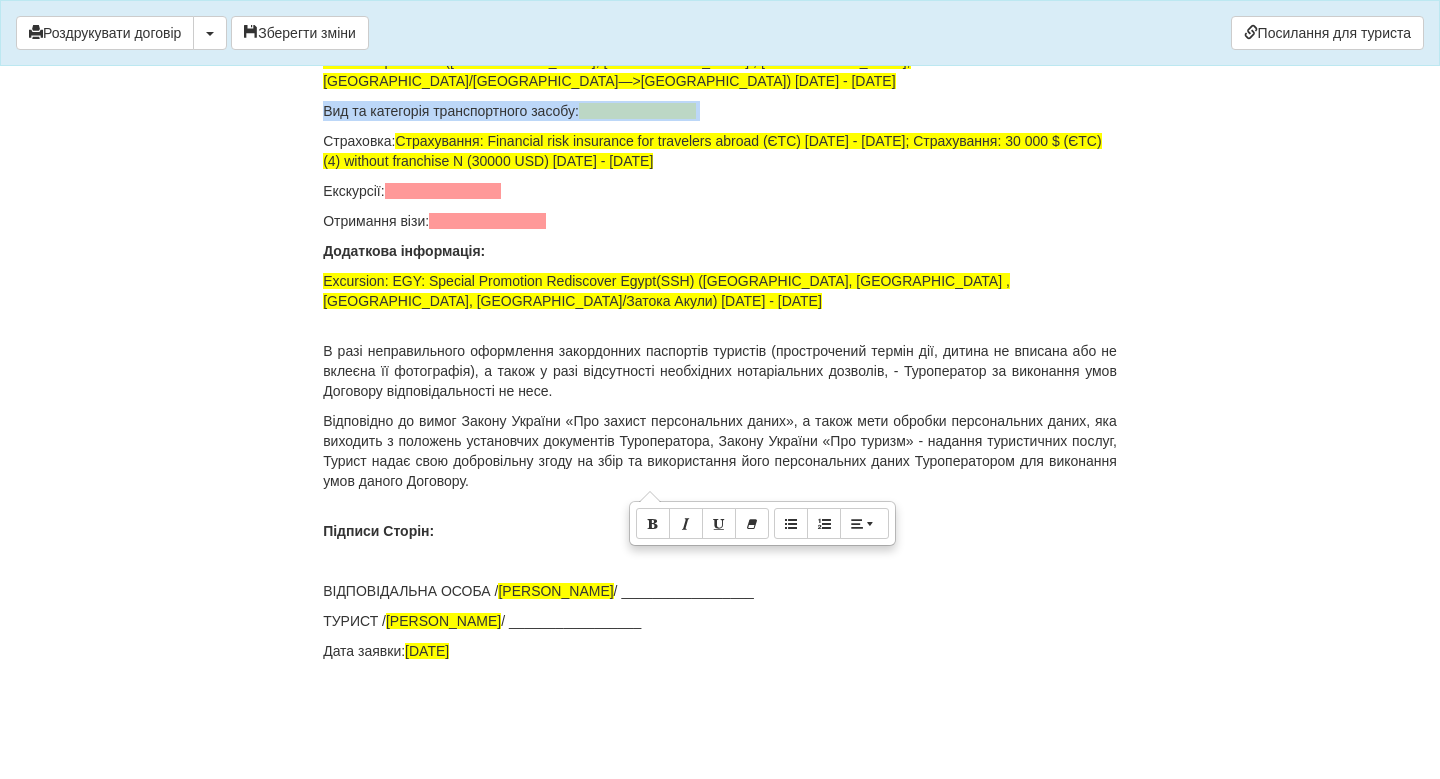 click at bounding box center (637, 111) 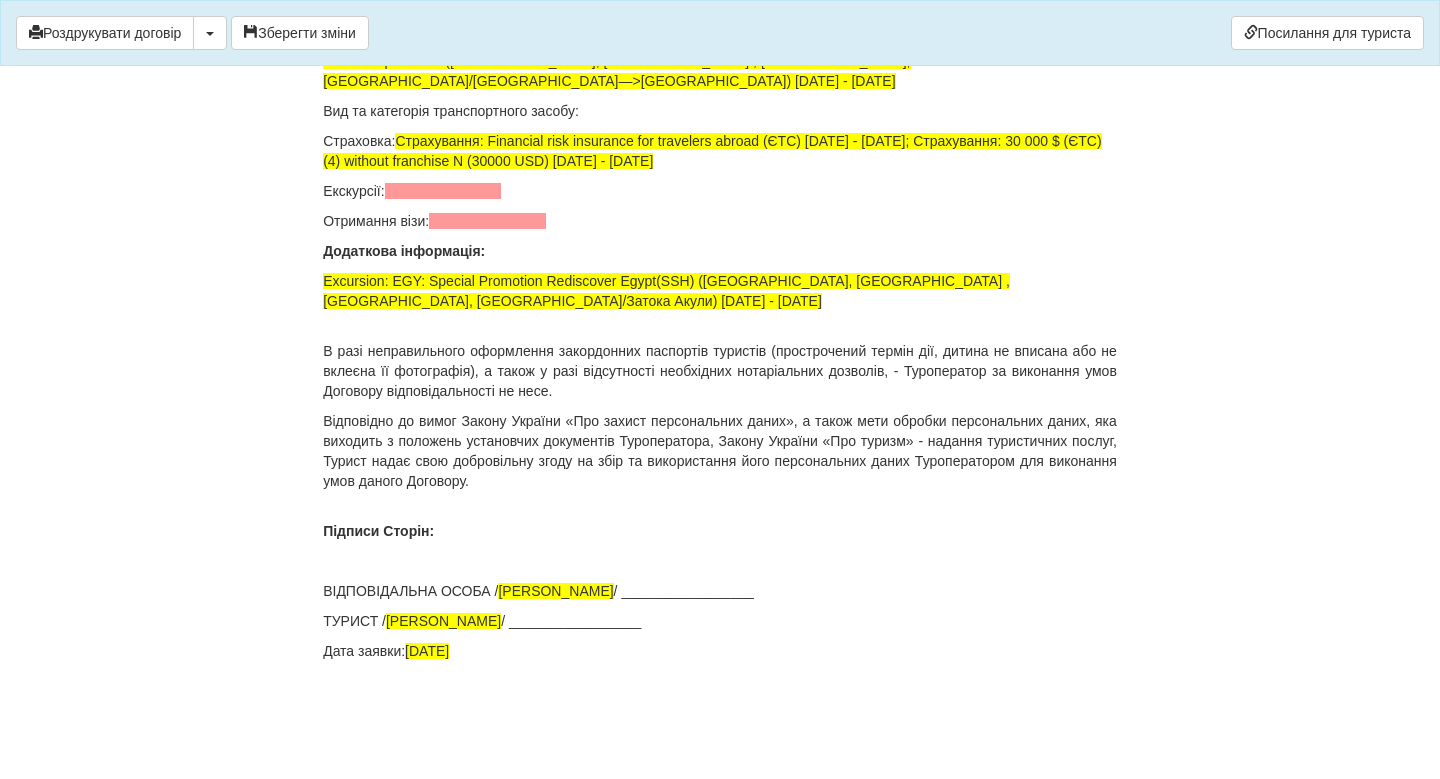 click on "Вид та категорія транспортного засобу:" at bounding box center (720, 111) 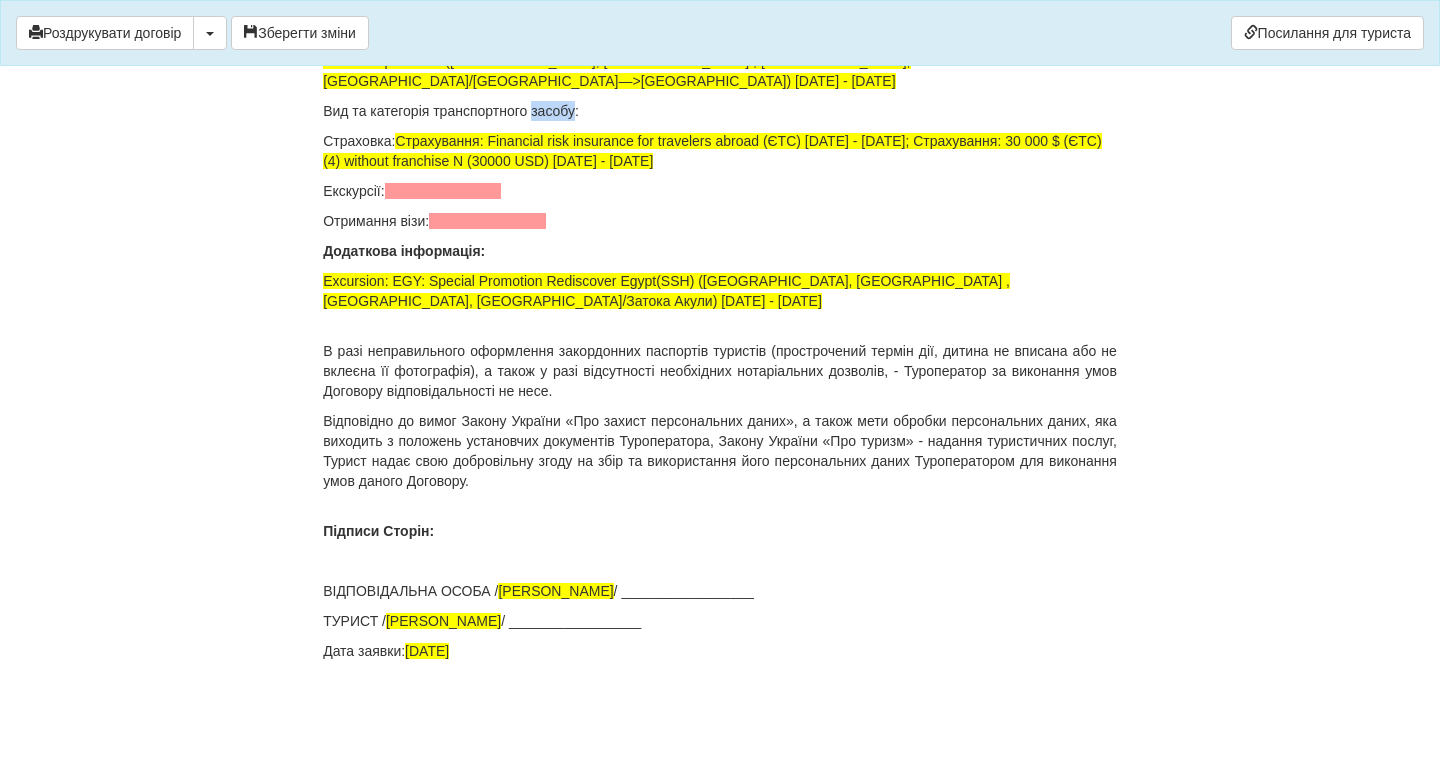 click on "Вид та категорія транспортного засобу:" at bounding box center [720, 111] 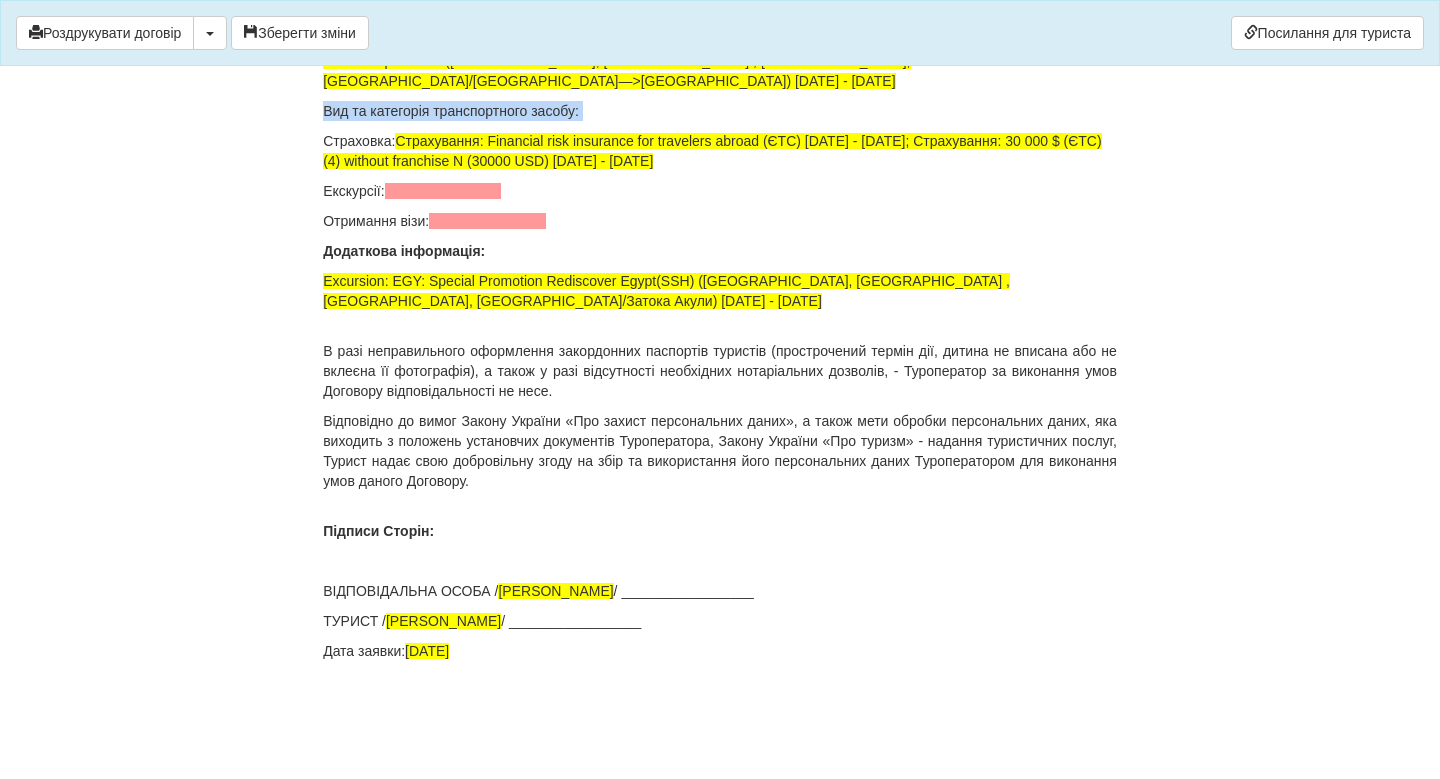 click on "Вид та категорія транспортного засобу:" at bounding box center [720, 111] 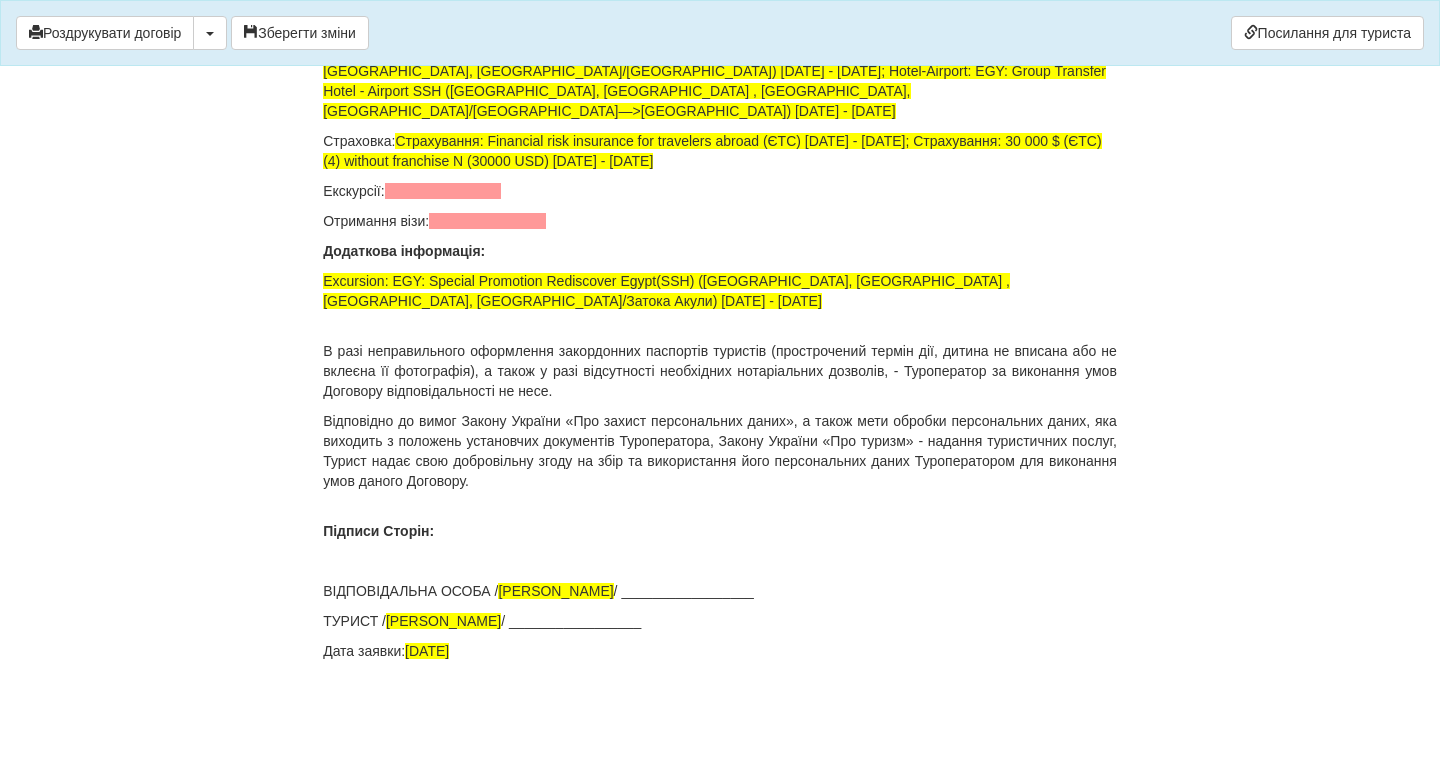 click at bounding box center (443, 191) 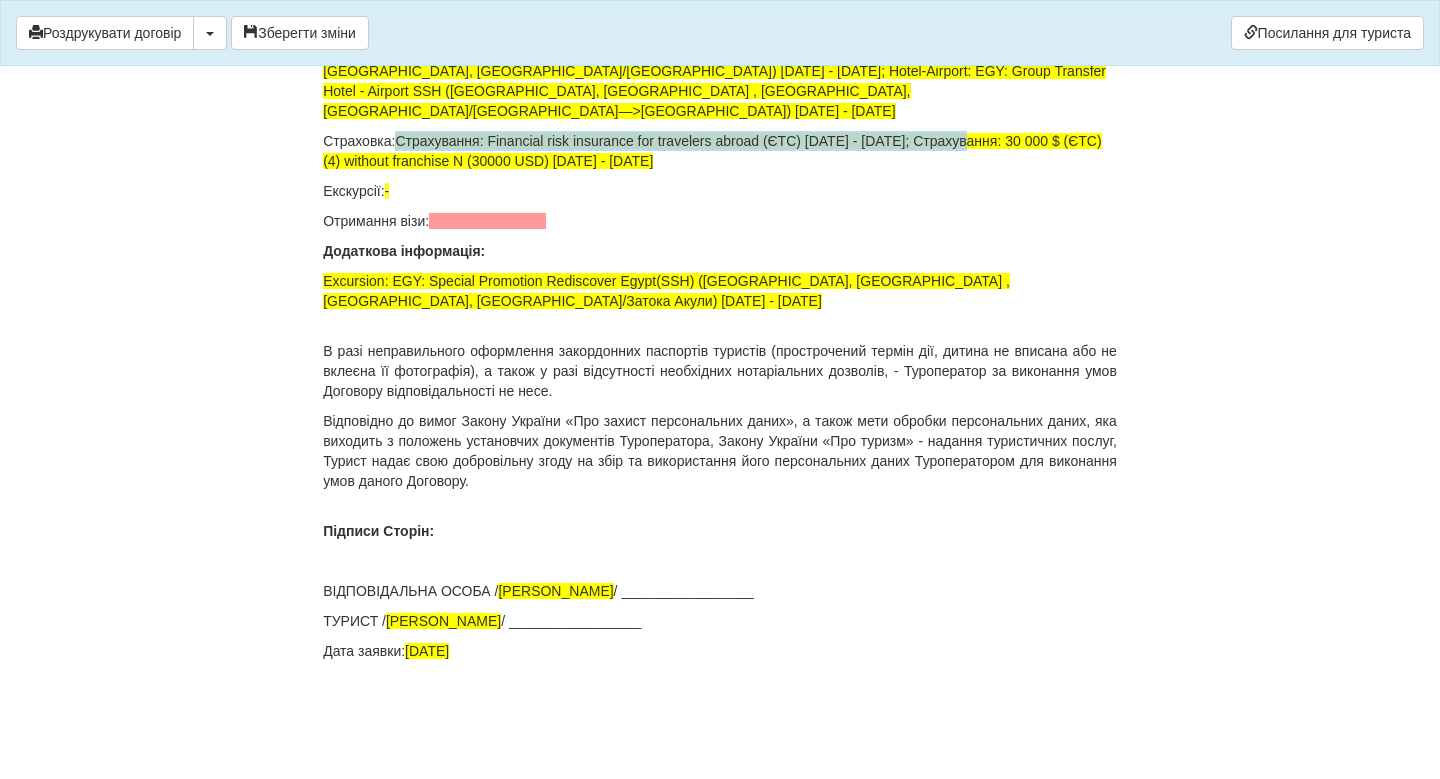 drag, startPoint x: 399, startPoint y: 419, endPoint x: 985, endPoint y: 417, distance: 586.0034 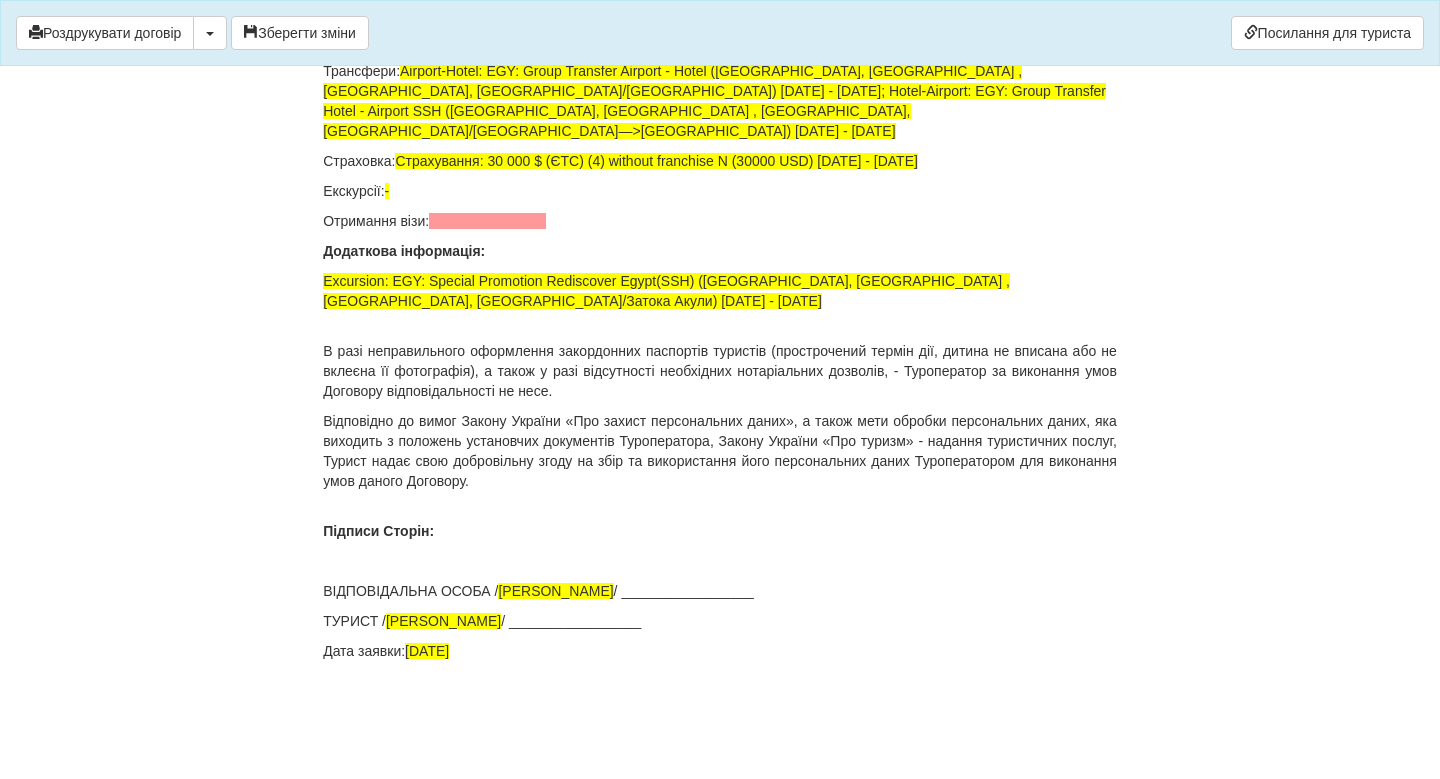 click on "ДОГОВІР ПРО НАДАННЯ ТУРИСТИЧНИХ ПОСЛУГ № 76185220
Цей договір укладений  [DATE] місті  [GEOGRAPHIC_DATA]
МІЖ :
Турагентом  ФОП [PERSON_NAME]  в особі  [PERSON_NAME] , що діє на підставі Агентського договору на реалізацію турпродукту № 7000/16  від  [DATE]
від імені та за дорученням Туроператора  Товариство з обмеженою відповідальністю «[PERSON_NAME]-АП!» , (надалі –  Туроператор
і Громадянка  [PERSON_NAME] , паспорт  [PASSPORT] виданий 2310 , [DATE] , РНОКПП  2816716427
Стать
Ім'я
Прiзвище" at bounding box center (720, -6376) 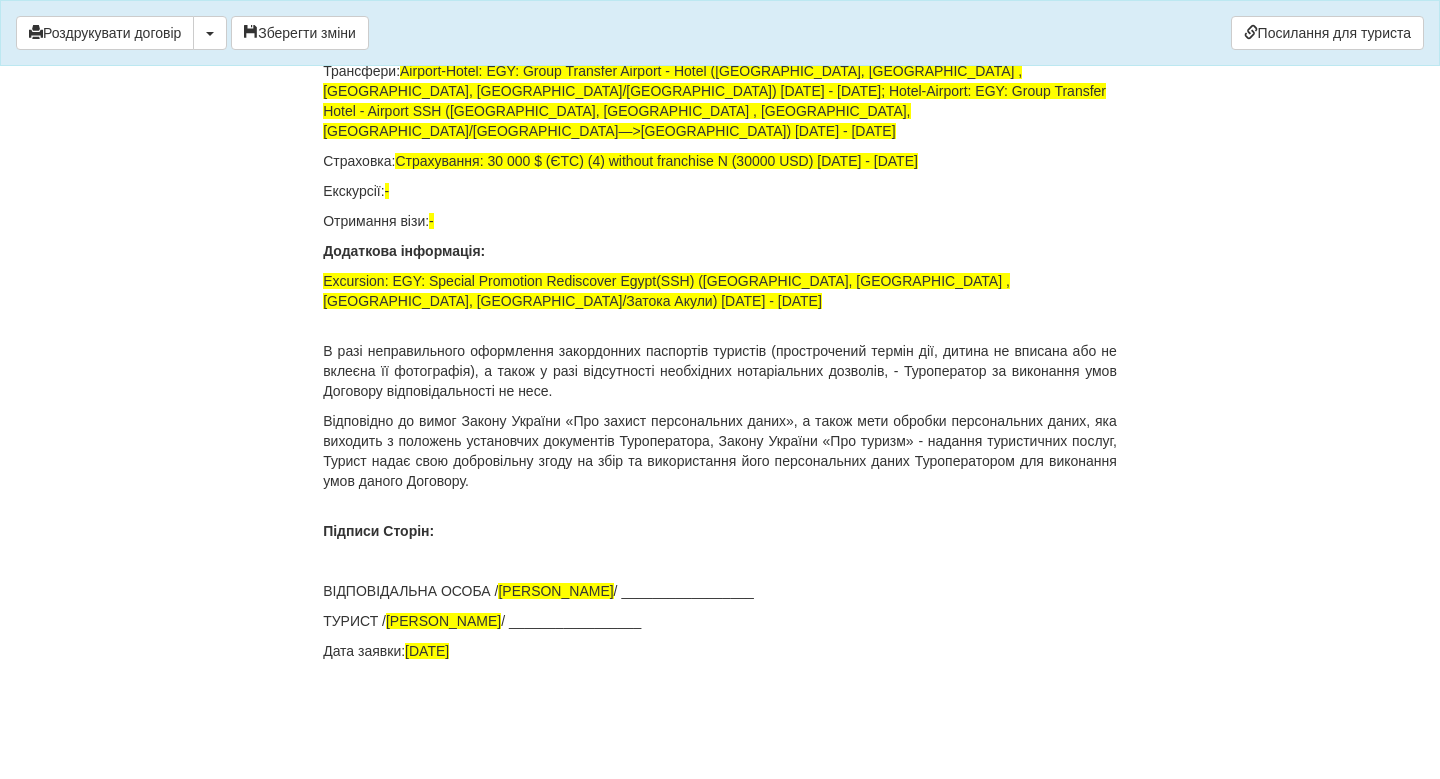 scroll, scrollTop: 13919, scrollLeft: 0, axis: vertical 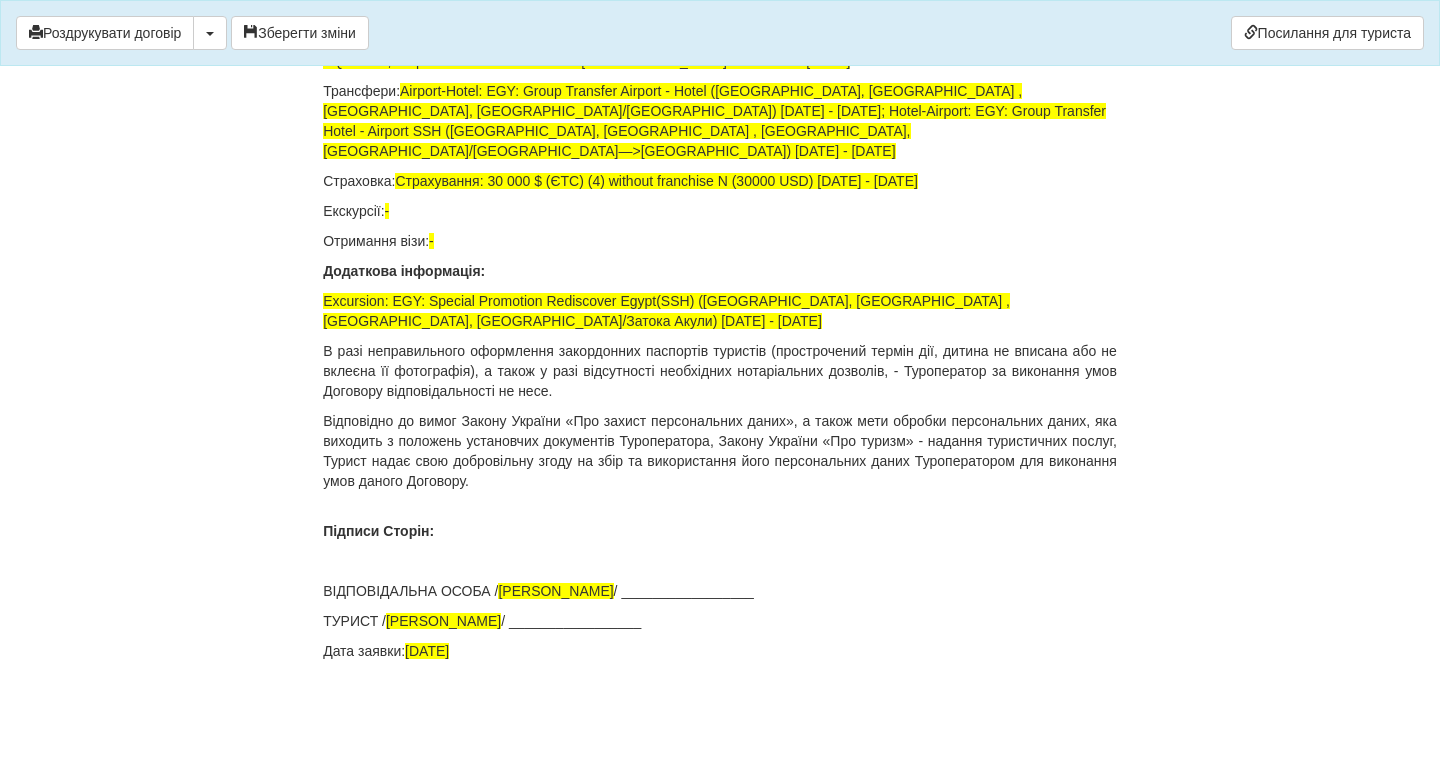 click on "ДОГОВІР ПРО НАДАННЯ ТУРИСТИЧНИХ ПОСЛУГ № 76185220
Цей договір укладений  [DATE] місті  [GEOGRAPHIC_DATA]
МІЖ :
Турагентом  ФОП [PERSON_NAME]  в особі  [PERSON_NAME] , що діє на підставі Агентського договору на реалізацію турпродукту № 7000/16  від  [DATE]
від імені та за дорученням Туроператора  Товариство з обмеженою відповідальністю «[PERSON_NAME]-АП!» , (надалі –  Туроператор
і Громадянка  [PERSON_NAME] , паспорт  [PASSPORT] виданий 2310 , [DATE] , РНОКПП  2816716427
Стать
Ім'я
Прiзвище" at bounding box center [720, -6366] 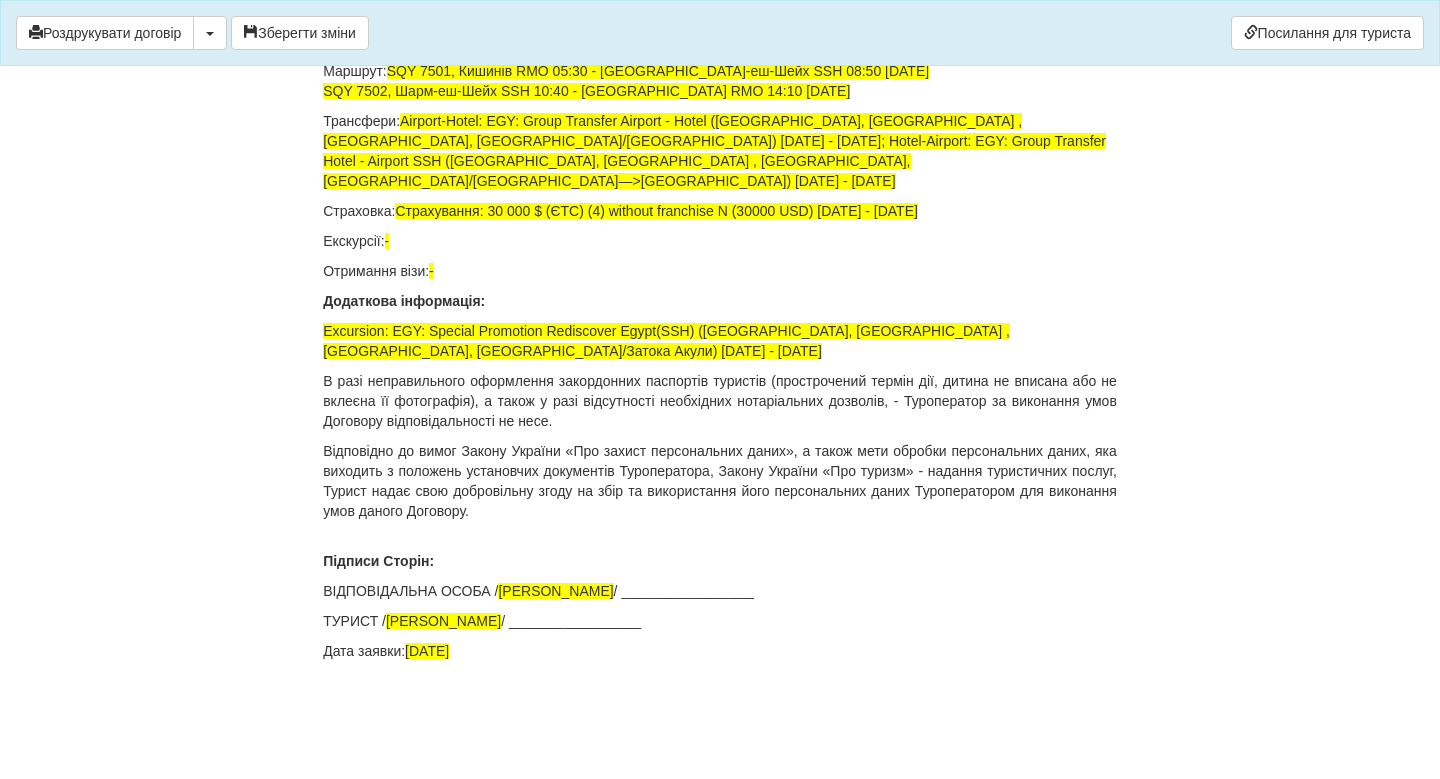scroll, scrollTop: 13785, scrollLeft: 0, axis: vertical 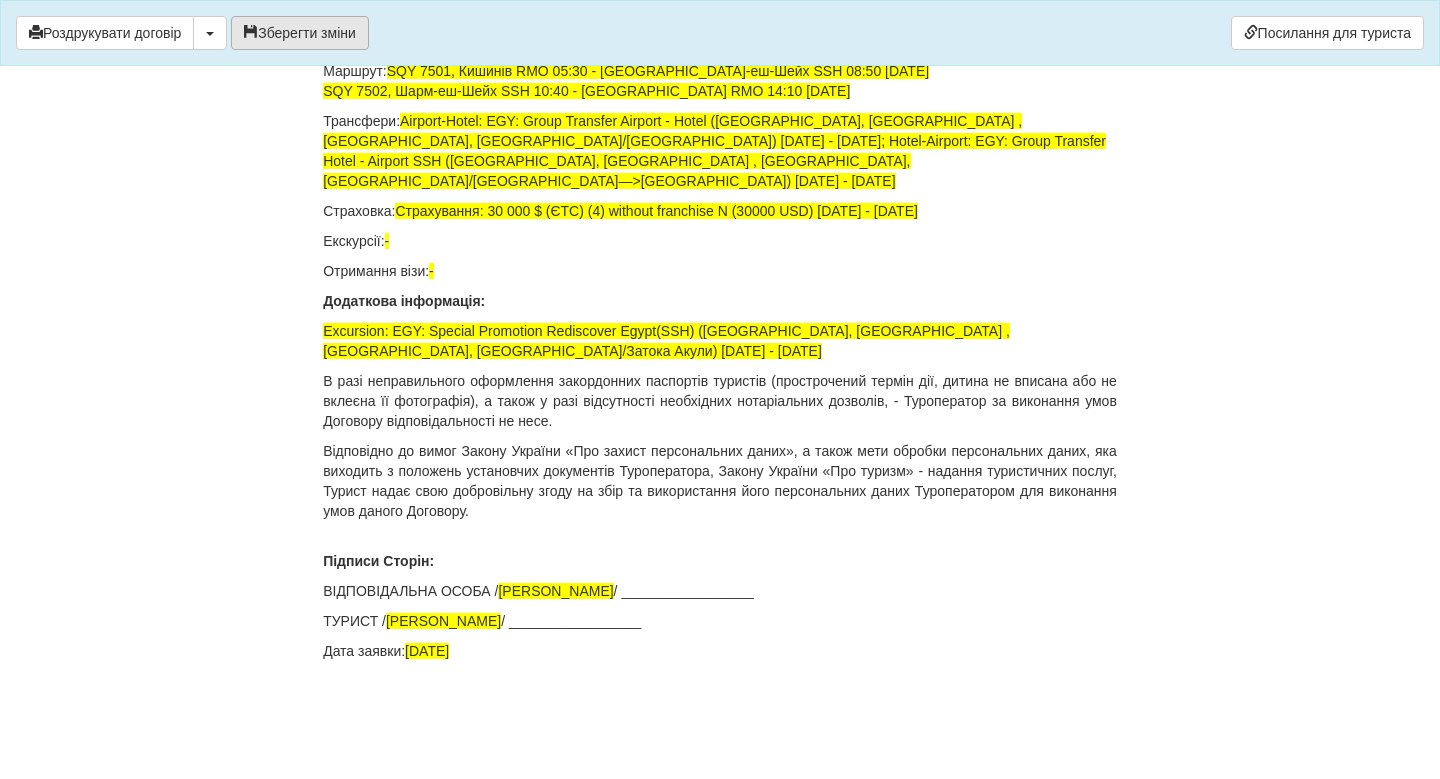 click on "Зберегти зміни" at bounding box center [300, 33] 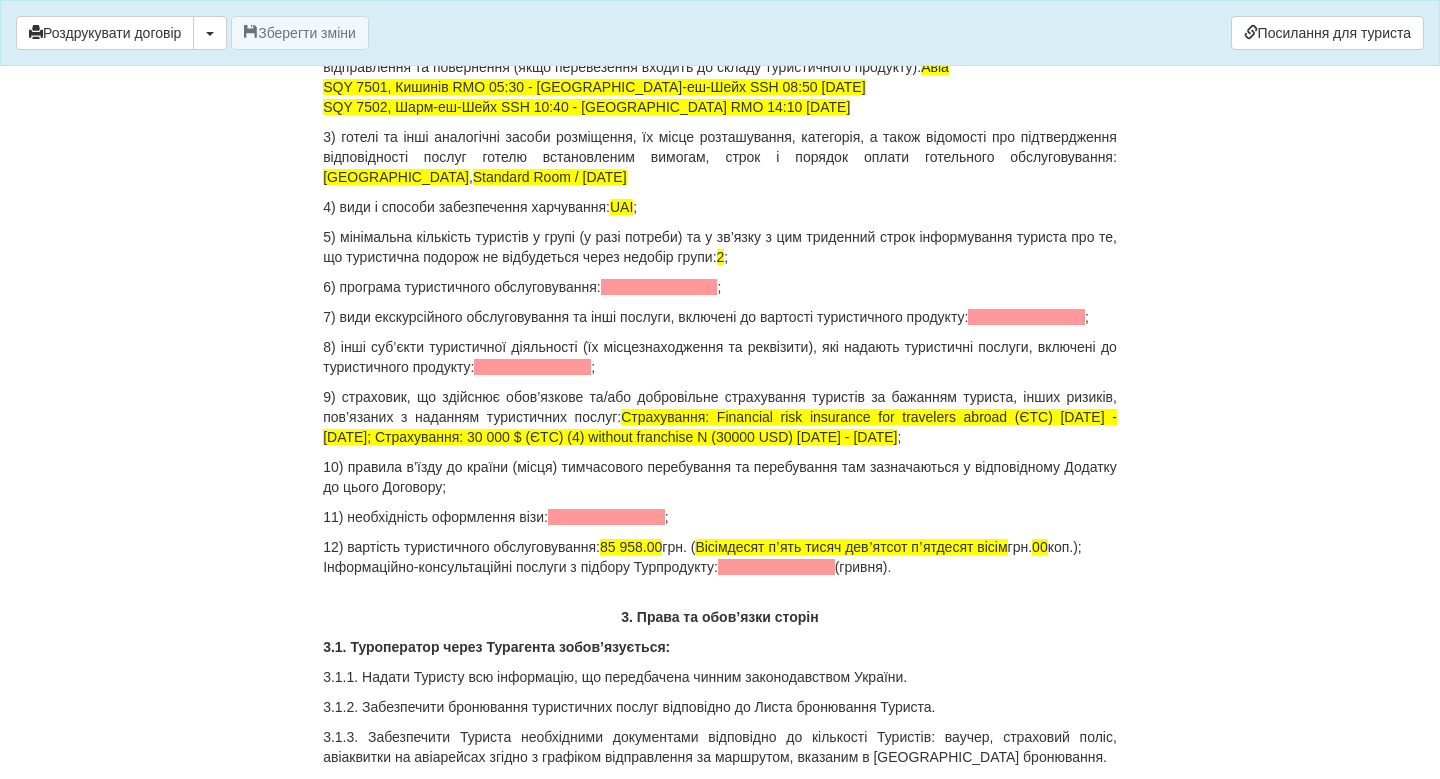 scroll, scrollTop: 2071, scrollLeft: 0, axis: vertical 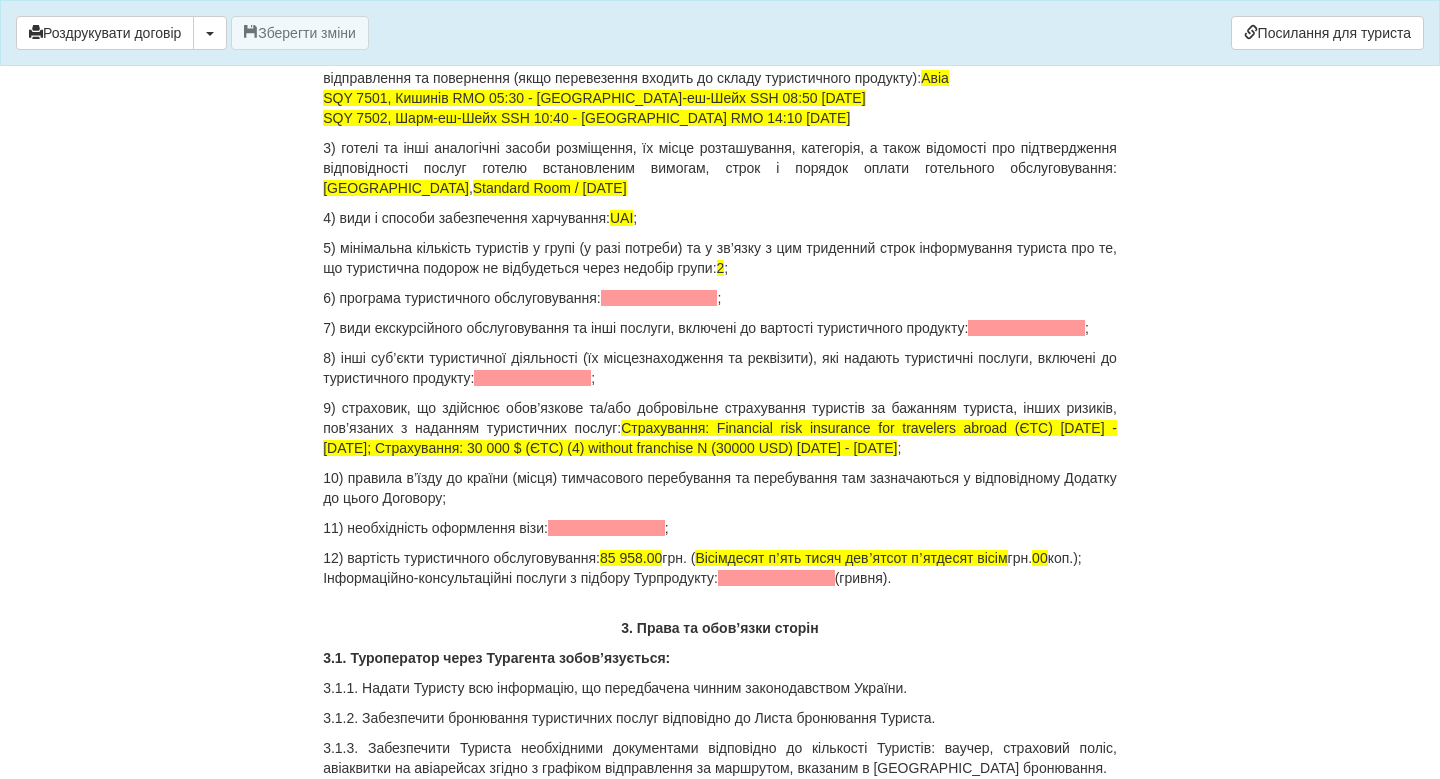 click at bounding box center [659, 298] 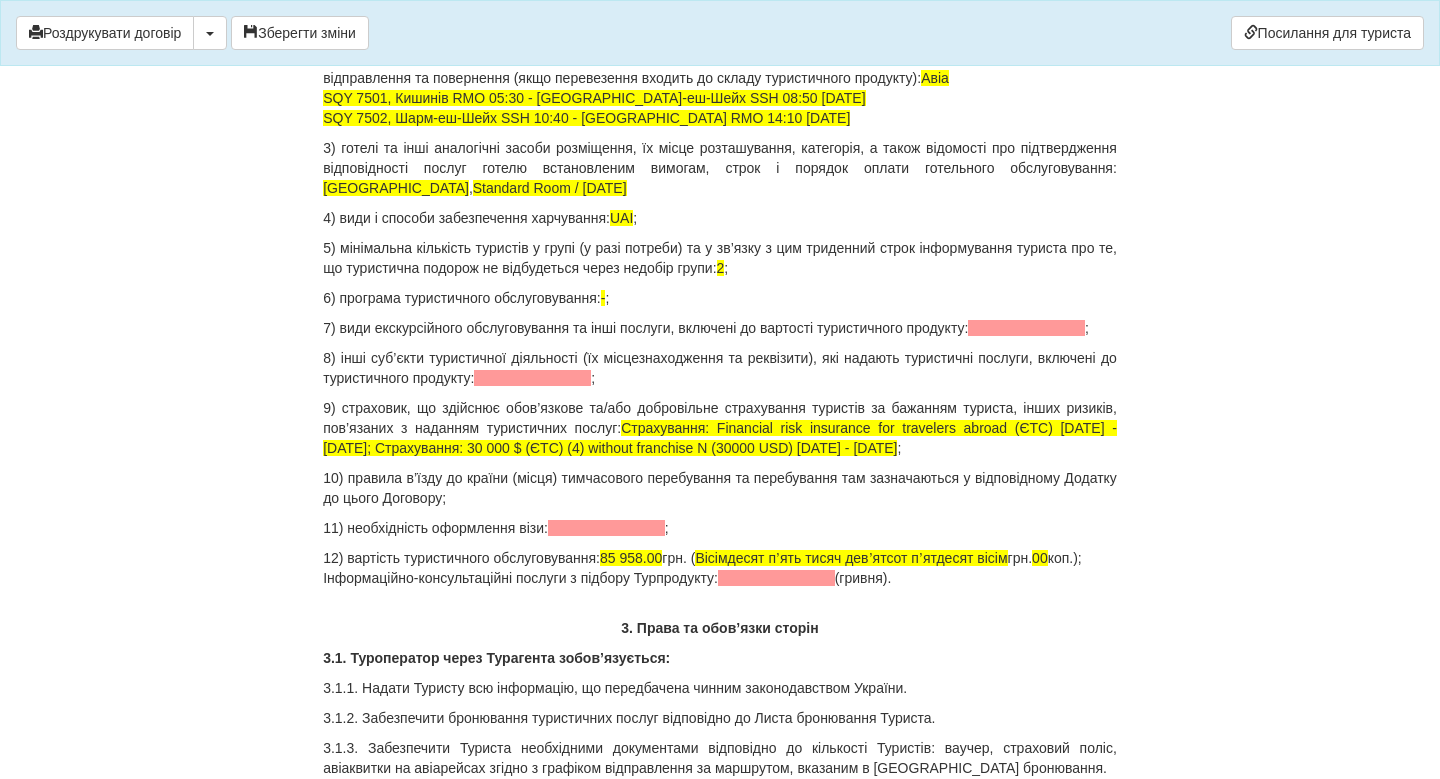 click at bounding box center (1026, 328) 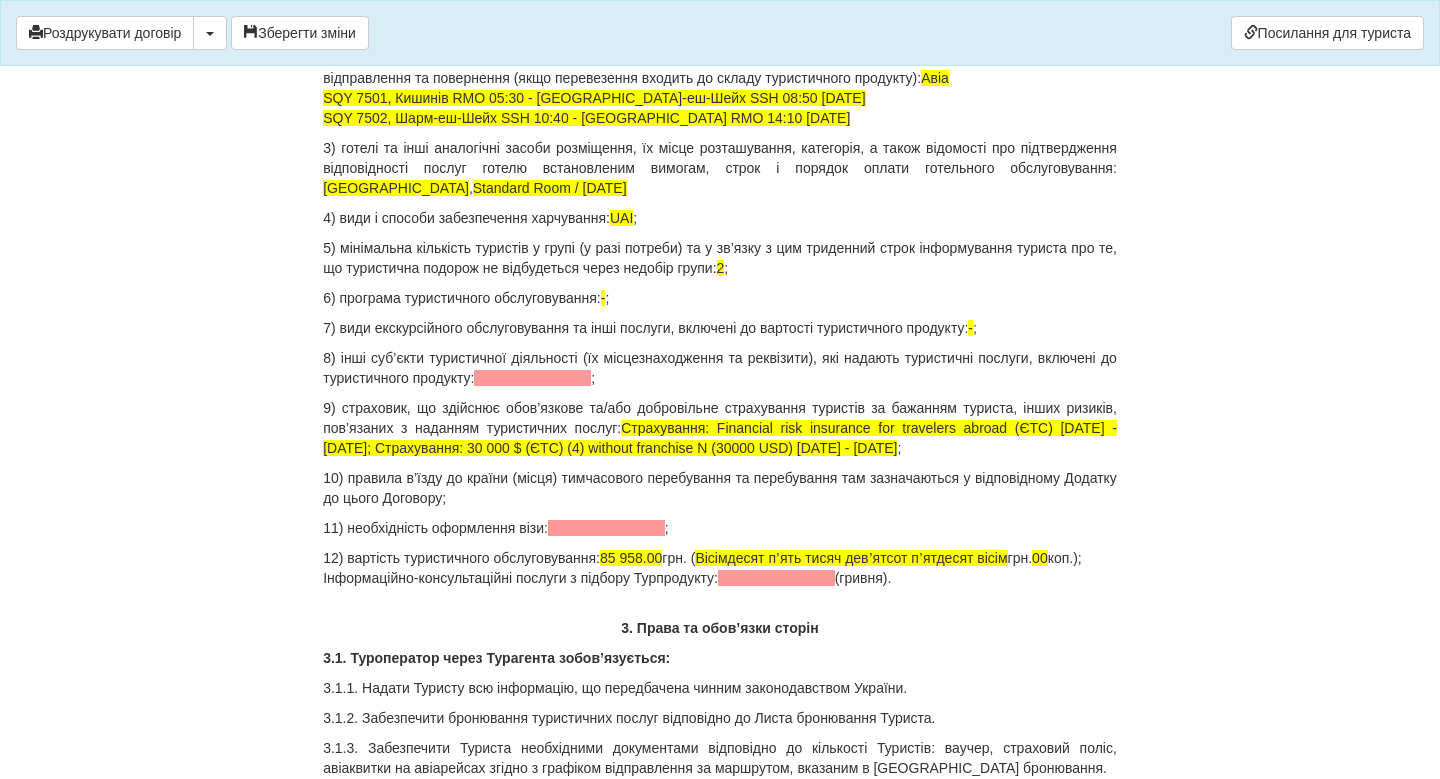 click at bounding box center (532, 378) 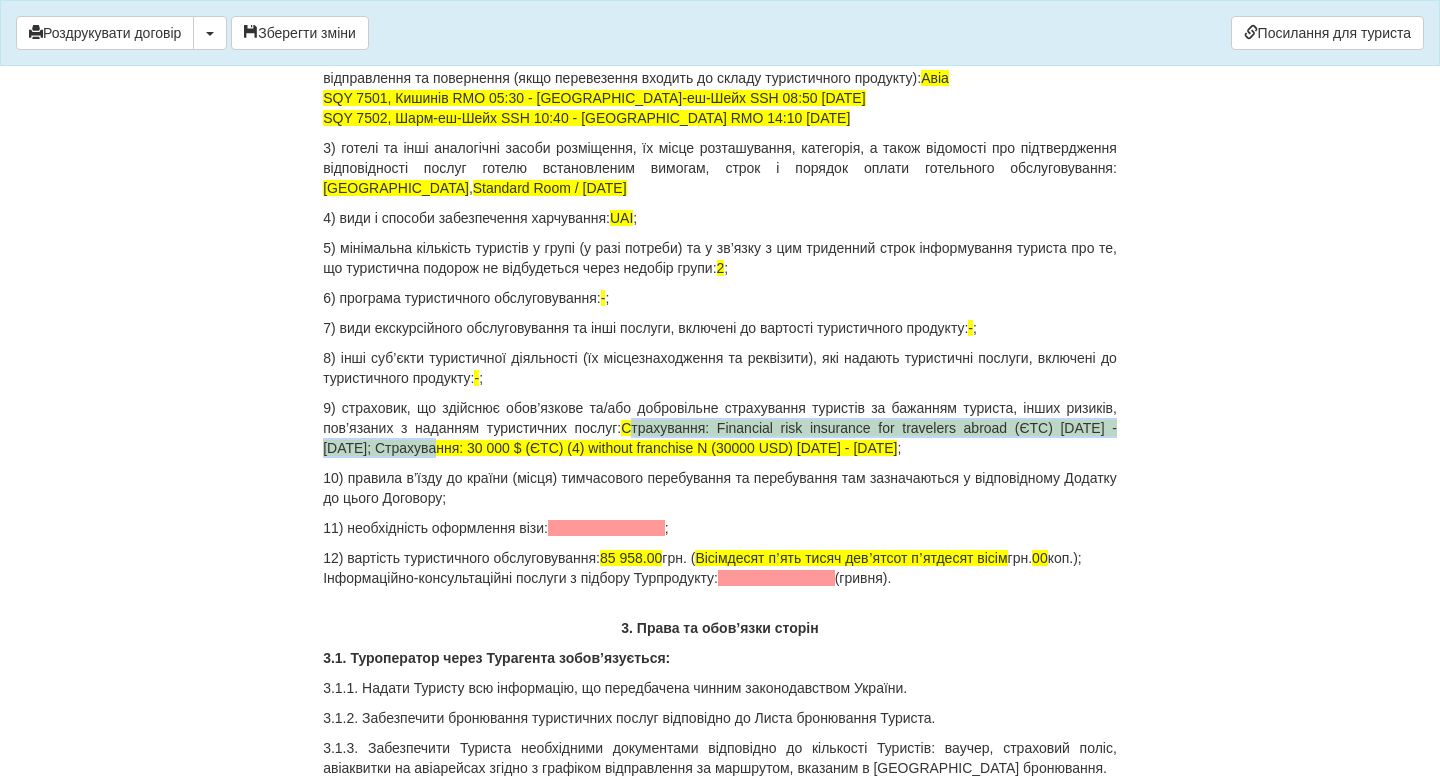 drag, startPoint x: 697, startPoint y: 430, endPoint x: 489, endPoint y: 450, distance: 208.95932 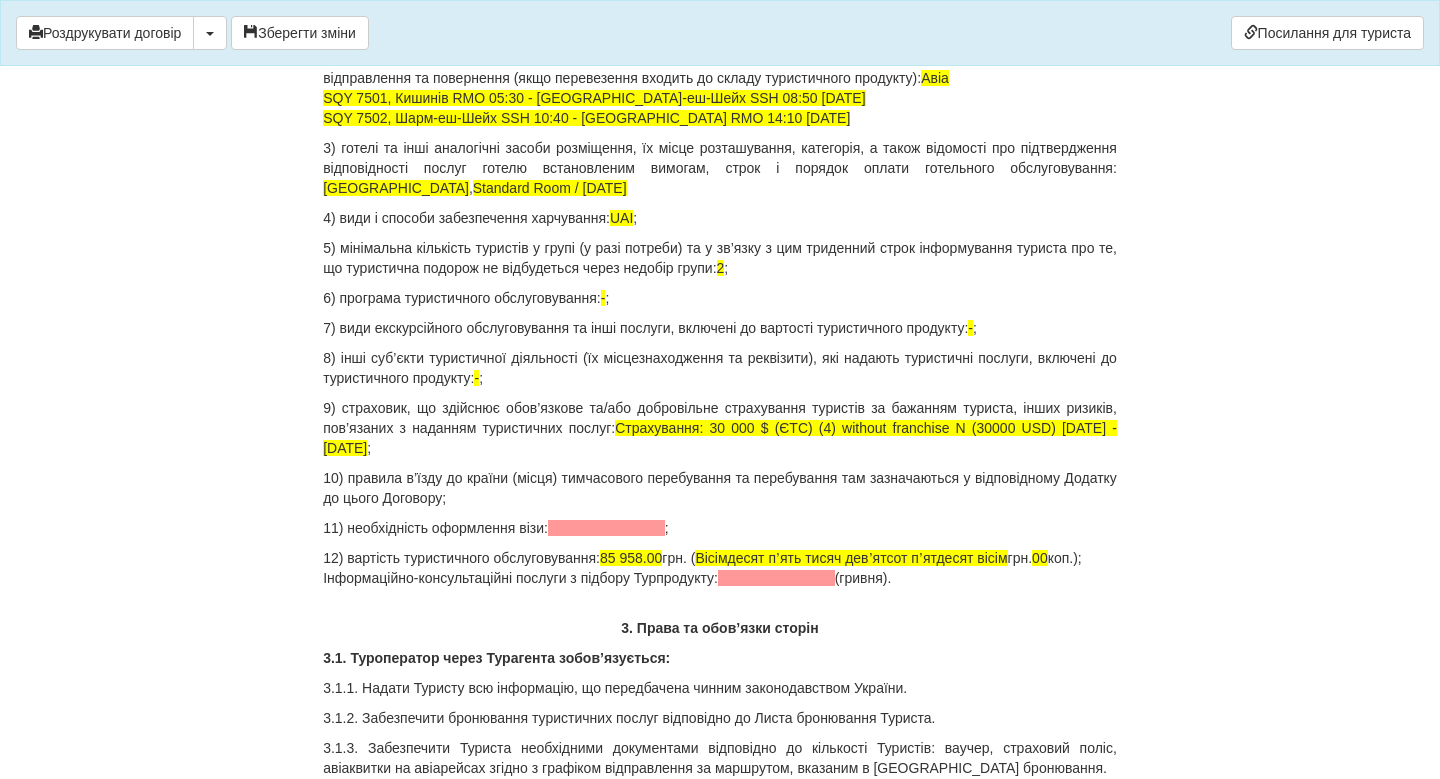 click at bounding box center (606, 528) 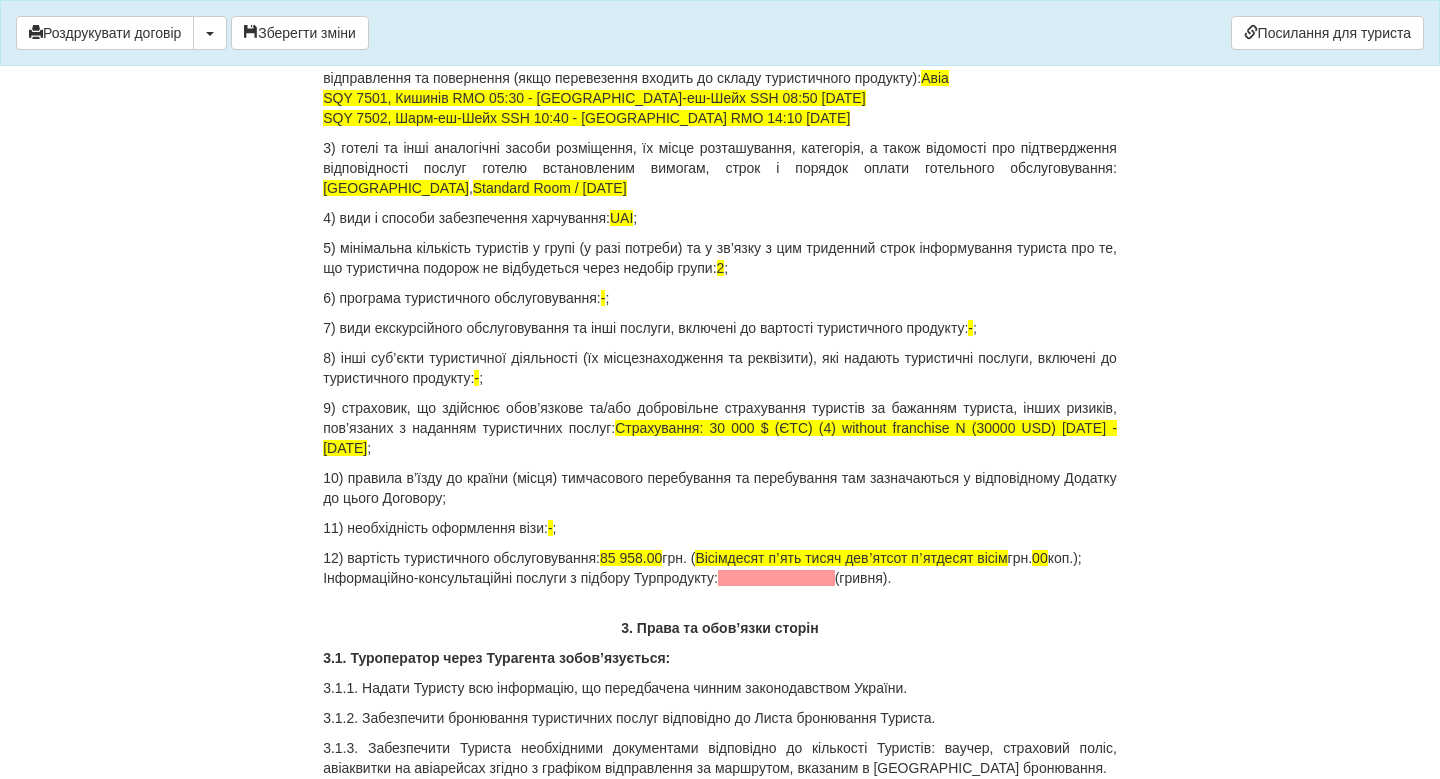 click on "12) вартість туристичного обслуговування:  85 958.00  грн. ( Вісімдесят пʼять тисяч девʼятсот пʼятдесят вісім  грн.  00  коп.);
Інформаційно-консультаційні послуги з підбору Турпродукту:                                  (гривня)." at bounding box center [720, 568] 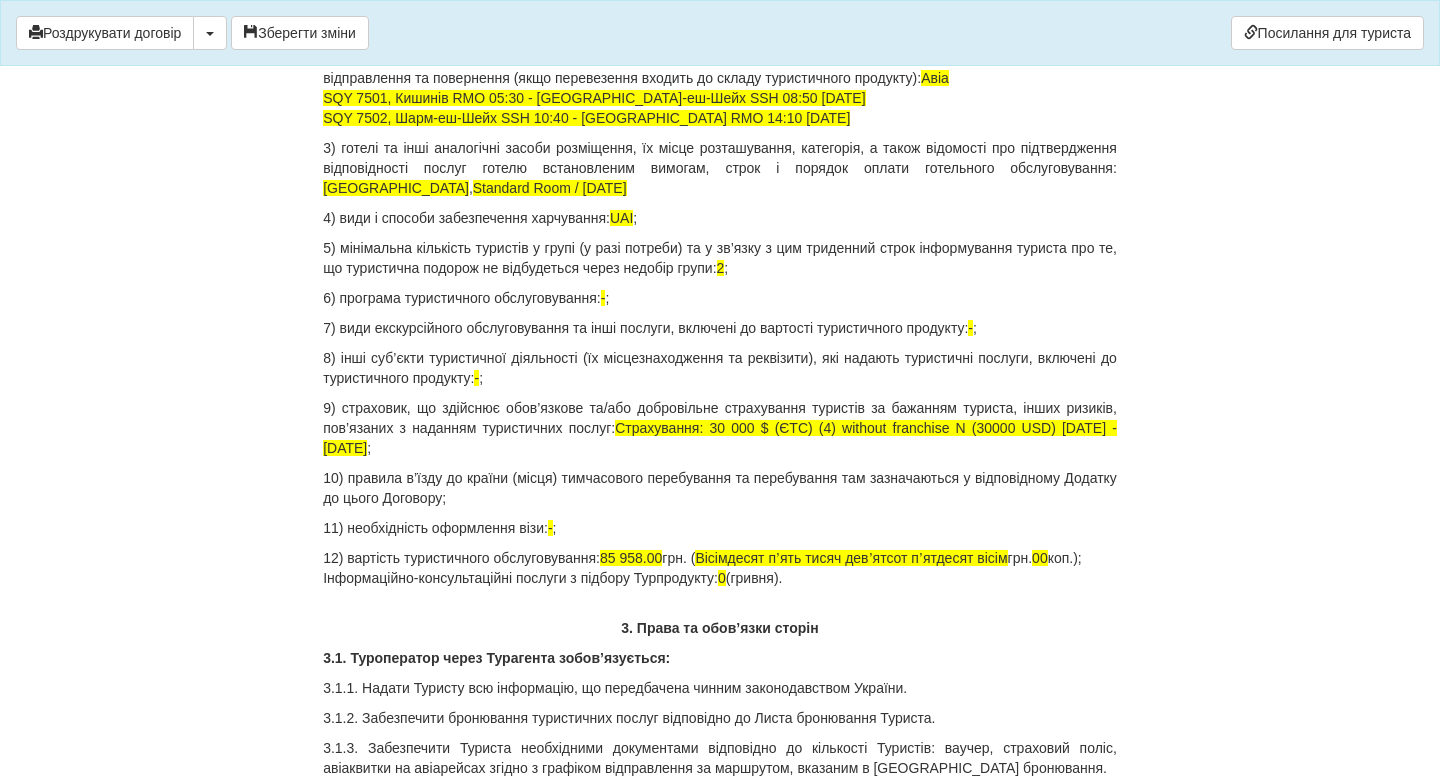 click on "12) вартість туристичного обслуговування:  85 958.00  грн. ( Вісімдесят пʼять тисяч девʼятсот пʼятдесят вісім  грн.  00  коп.);
Інформаційно-консультаційні послуги з підбору Турпродукту:  0  (гривня)." at bounding box center (720, 568) 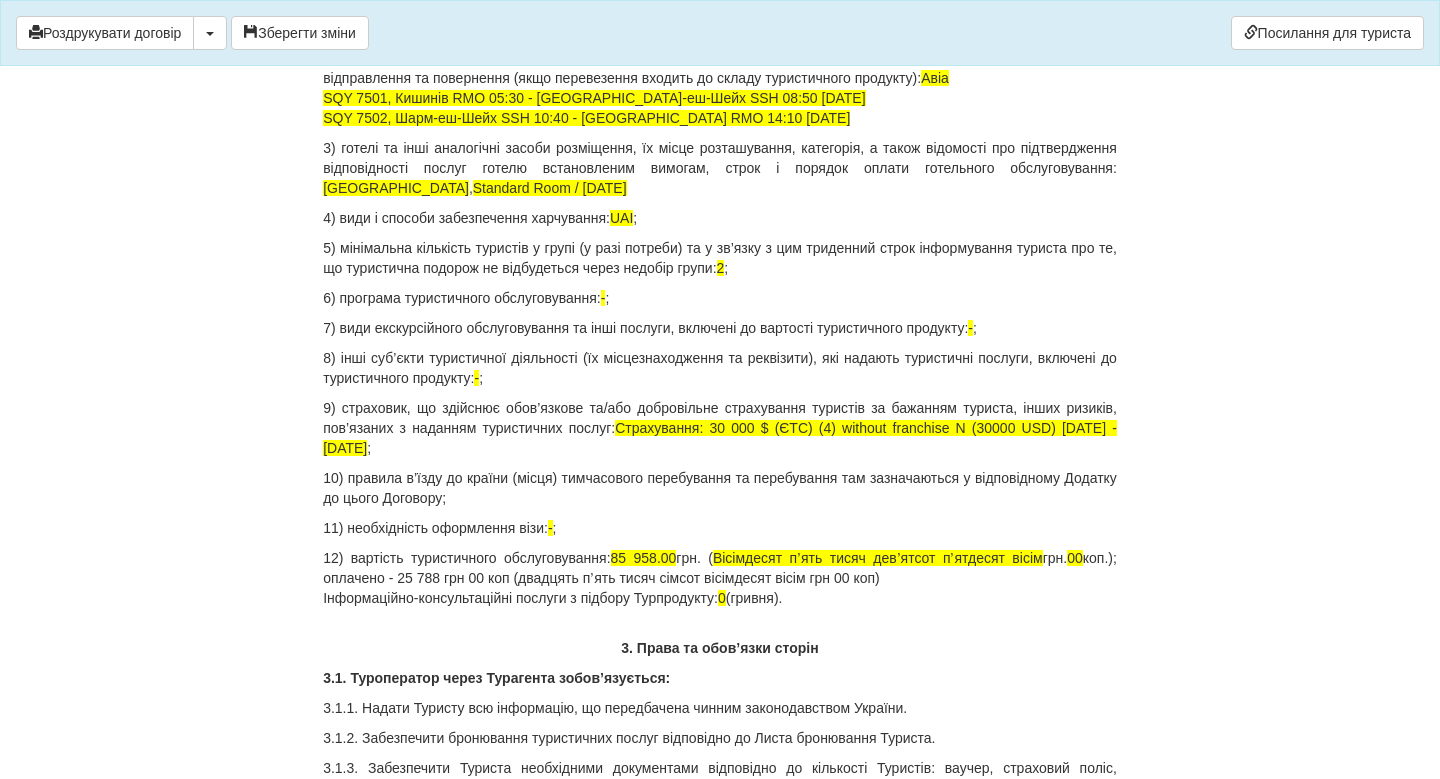 click on "12) вартість туристичного обслуговування:  85 958.00  грн. ( Вісімдесят пʼять тисяч девʼятсот пʼятдесят вісім  грн.  00  коп.); оплачено - 25 788 грн 00 коп (двадцять пʼять тисяч сімсот вісімдесят вісім грн 00 коп)
Інформаційно-консультаційні послуги з підбору Турпродукту:  0  (гривня)." at bounding box center (720, 578) 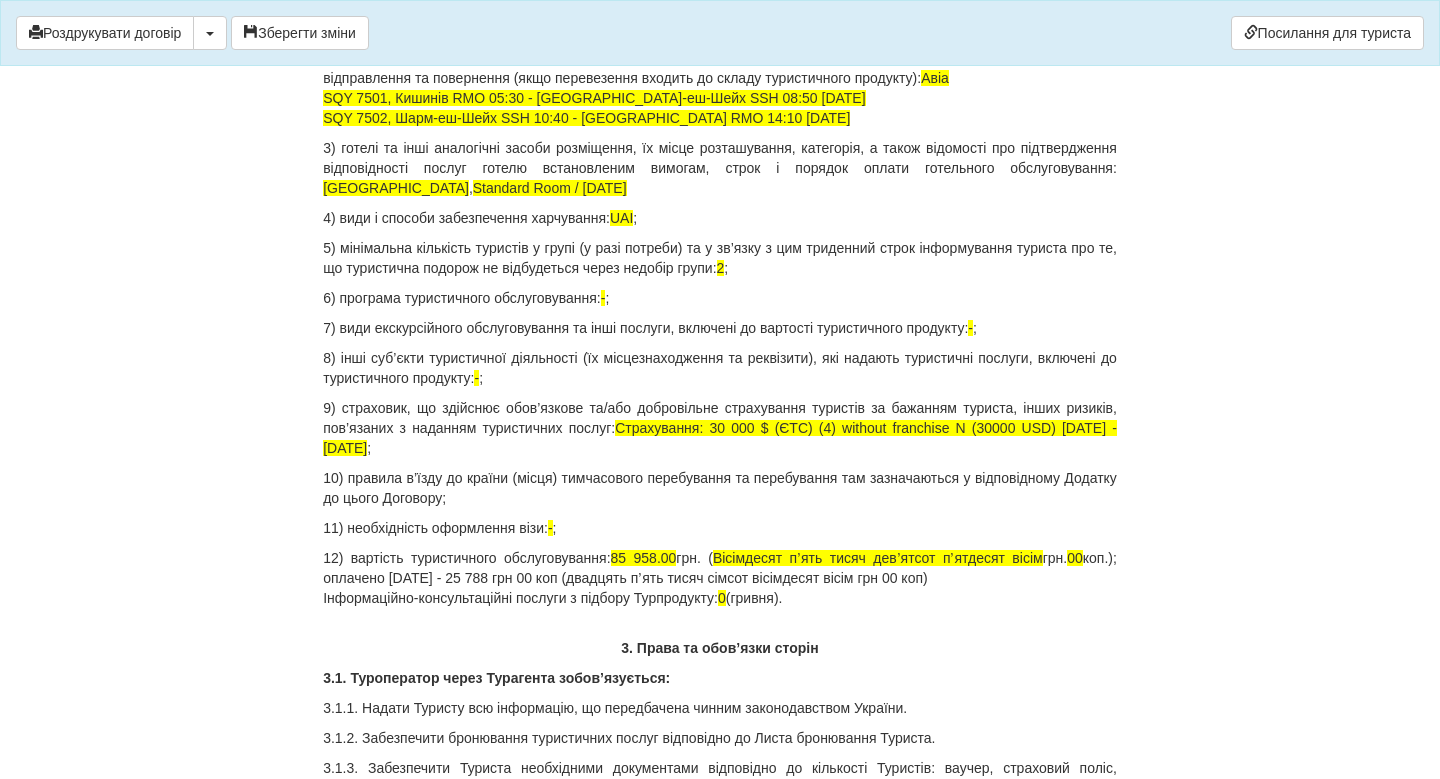 click on "12) вартість туристичного обслуговування:  85 958.00  грн. ( Вісімдесят пʼять тисяч девʼятсот пʼятдесят вісім  грн.  00  коп.); оплачено [DATE] - 25 788 грн 00 коп (двадцять пʼять тисяч сімсот вісімдесят вісім грн 00 коп)
Інформаційно-консультаційні послуги з підбору Турпродукту:  0  (гривня)." at bounding box center [720, 578] 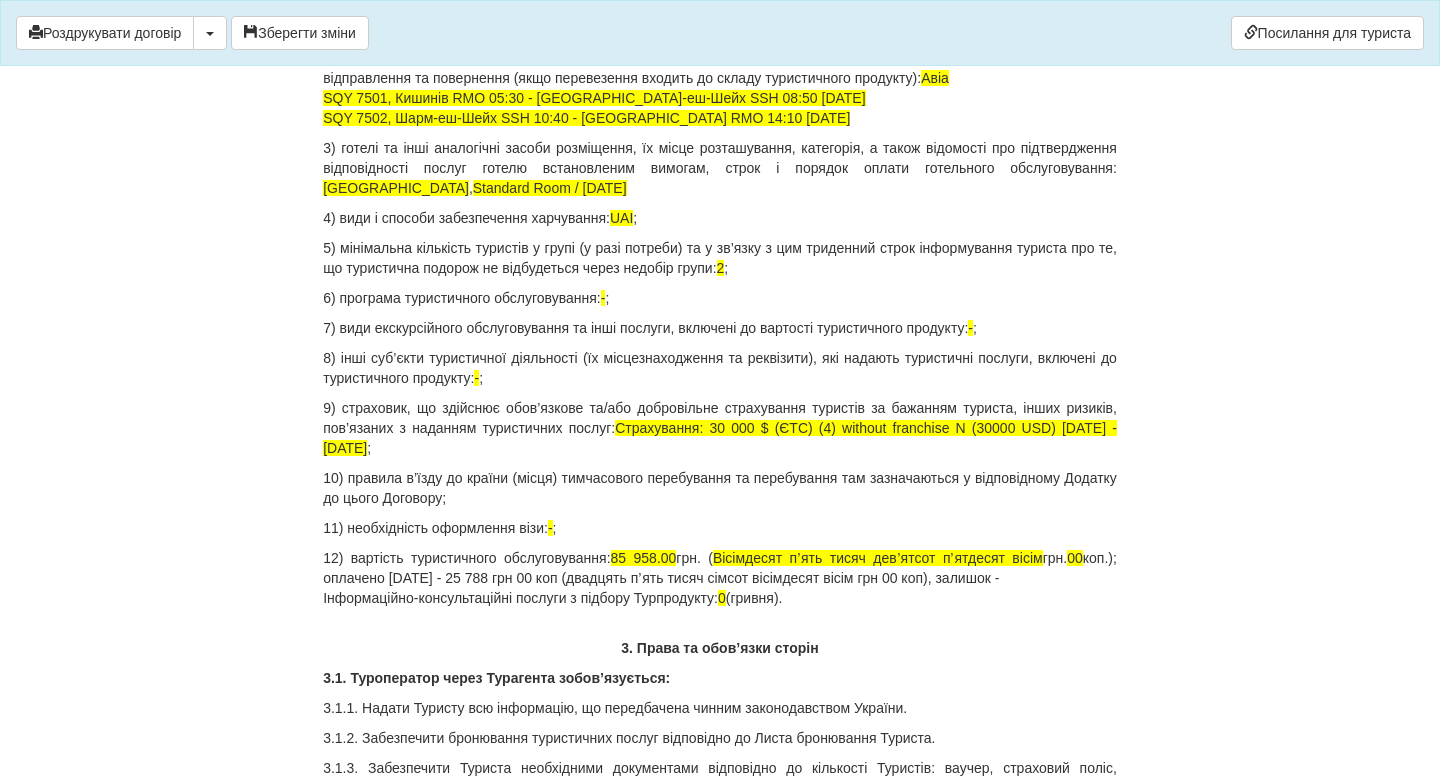 click on "12) вартість туристичного обслуговування:  85 958.00  грн. ( Вісімдесят пʼять тисяч девʼятсот пʼятдесят вісім  грн.  00  коп.); оплачено [DATE] - 25 788 грн 00 коп (двадцять пʼять тисяч сімсот вісімдесят вісім грн 00 коп), залишок -
Інформаційно-консультаційні послуги з підбору Турпродукту:  0  (гривня)." at bounding box center [720, 578] 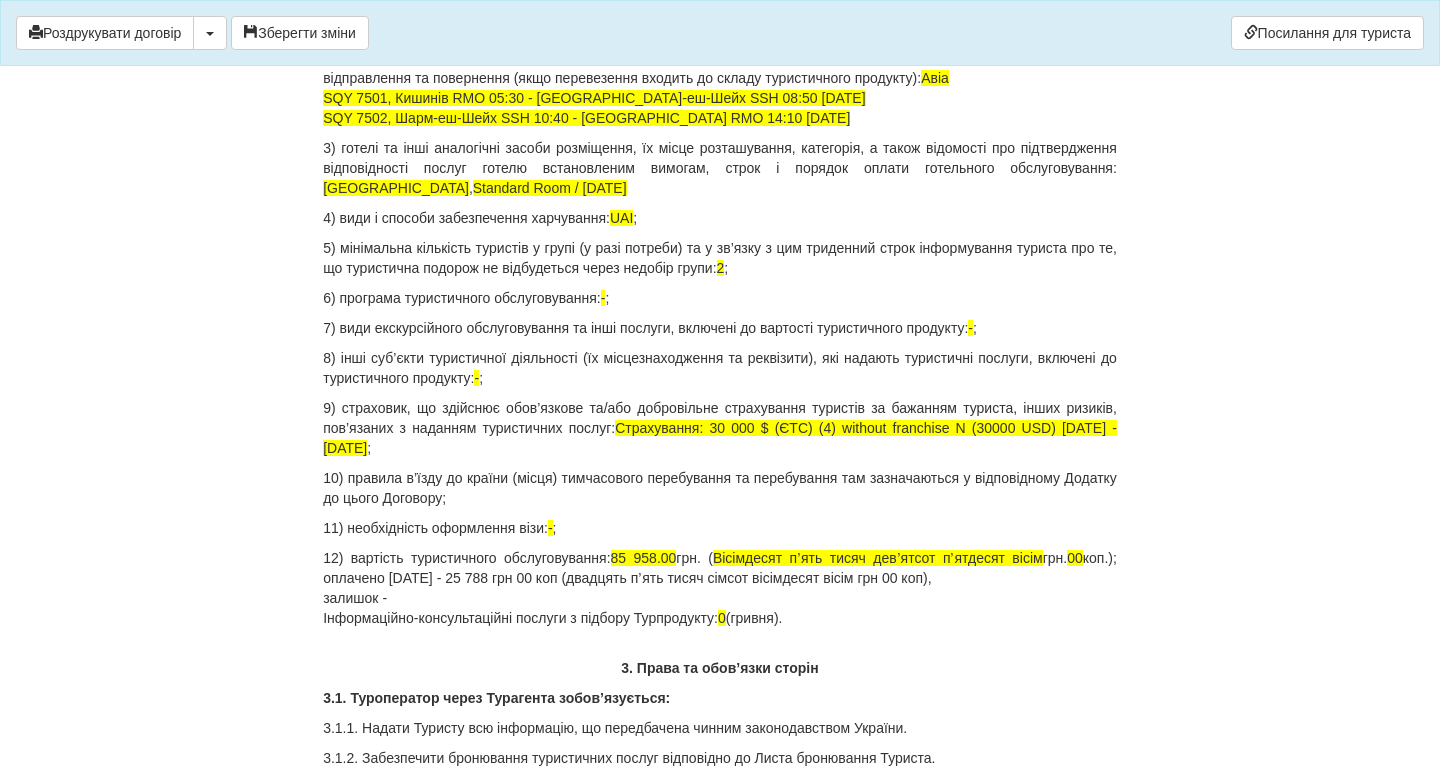 click on "12) вартість туристичного обслуговування:  85 958.00  грн. ( Вісімдесят пʼять тисяч девʼятсот пʼятдесят вісім  грн.  00  коп.); оплачено [DATE] - 25 788 грн 00 коп (двадцять пʼять тисяч сімсот вісімдесят вісім грн 00 коп),  залишок -
Інформаційно-консультаційні послуги з підбору Турпродукту:  0  (гривня)." at bounding box center [720, 588] 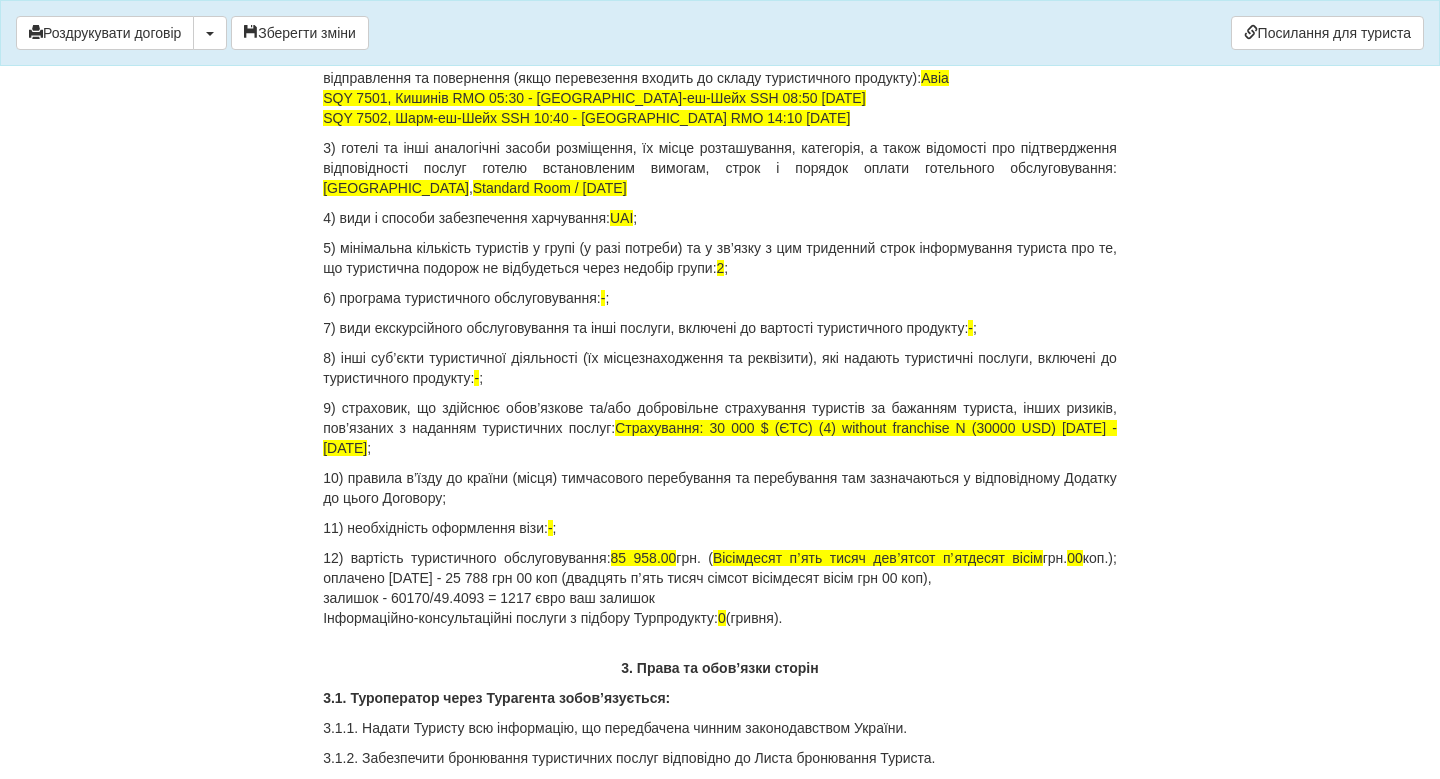 click on "12) вартість туристичного обслуговування:  85 958.00  грн. ( Вісімдесят пʼять тисяч девʼятсот пʼятдесят вісім  грн.  00  коп.); оплачено [DATE] - 25 788 грн 00 коп (двадцять пʼять тисяч сімсот вісімдесят вісім грн 00 коп),  залишок - 60170/49.4093 = 1217 євро ваш залишок
Інформаційно-консультаційні послуги з підбору Турпродукту:  0  (гривня)." at bounding box center (720, 588) 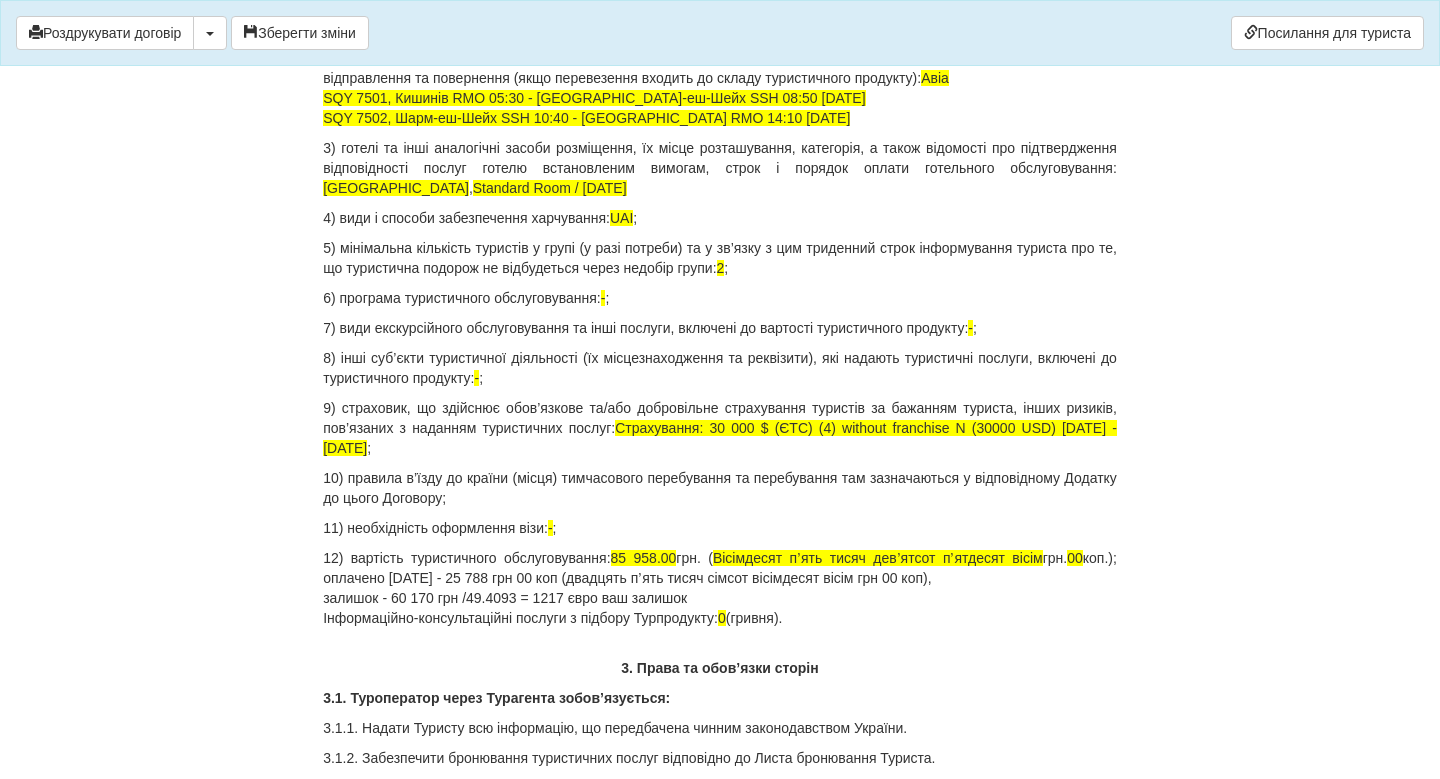 click on "12) вартість туристичного обслуговування:  85 958.00  грн. ( Вісімдесят пʼять тисяч девʼятсот пʼятдесят вісім  грн.  00  коп.); оплачено [DATE] - 25 788 грн 00 коп (двадцять пʼять тисяч сімсот вісімдесят вісім грн 00 коп),  залишок - 60 170 грн /49.4093 = 1217 євро ваш залишок
Інформаційно-консультаційні послуги з підбору Турпродукту:  0  (гривня)." at bounding box center (720, 588) 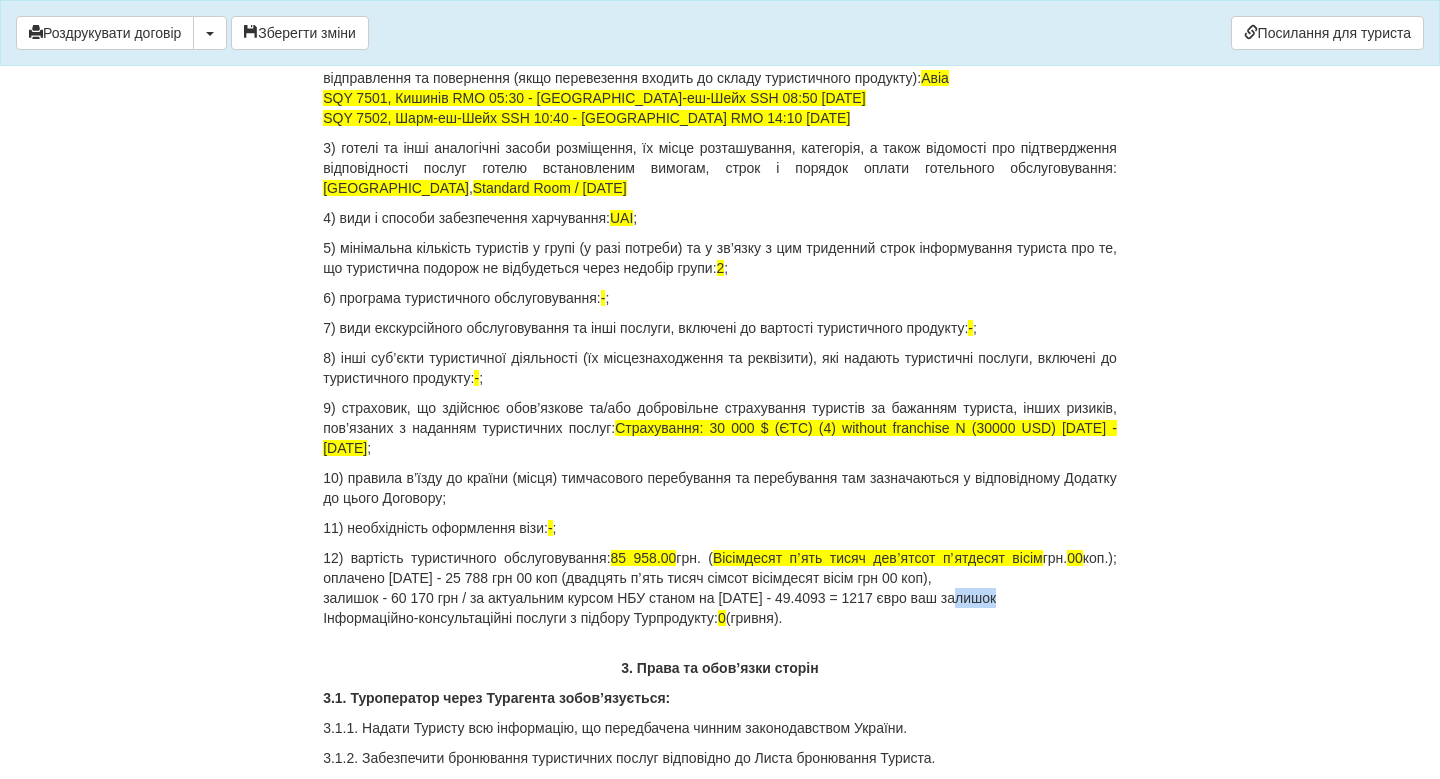 drag, startPoint x: 1010, startPoint y: 597, endPoint x: 977, endPoint y: 599, distance: 33.06055 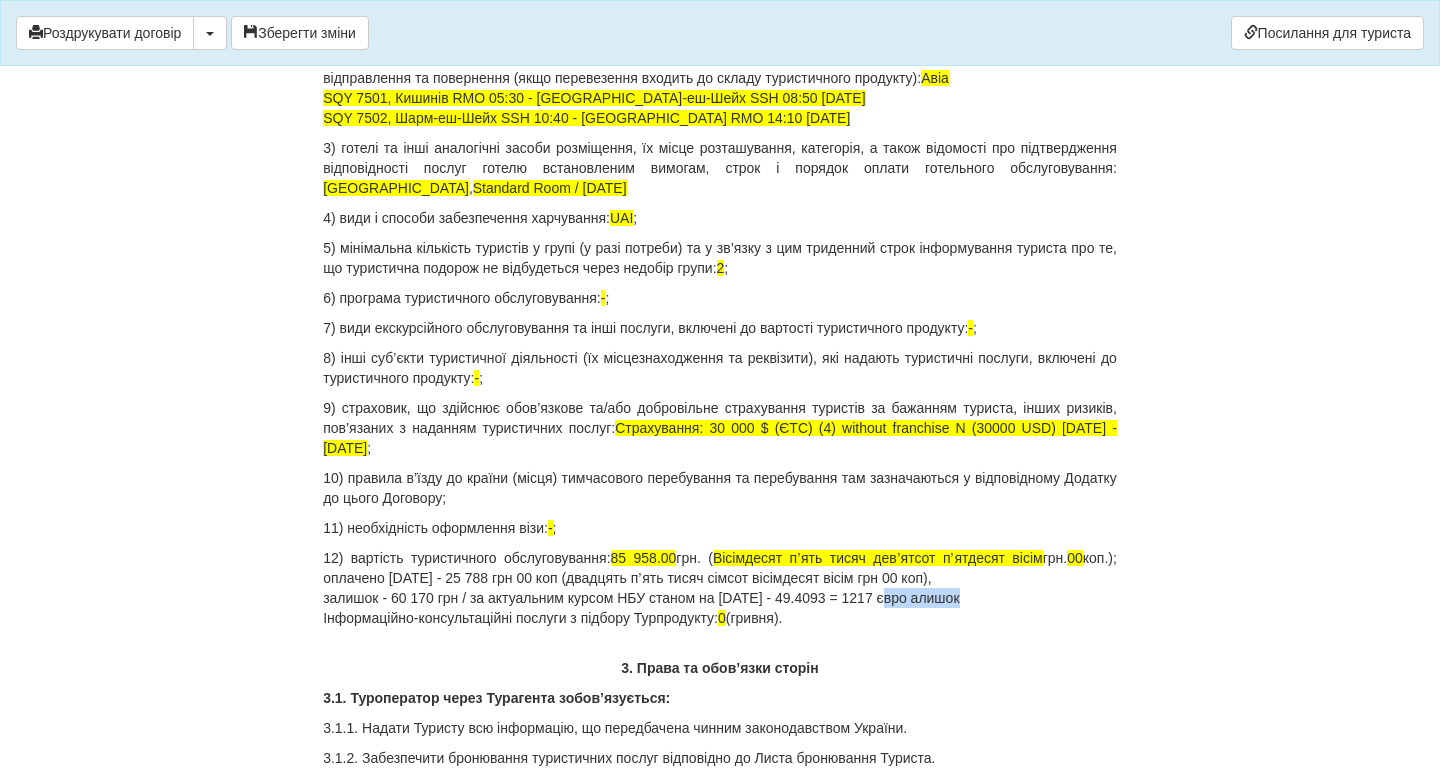 drag, startPoint x: 977, startPoint y: 599, endPoint x: 908, endPoint y: 596, distance: 69.065186 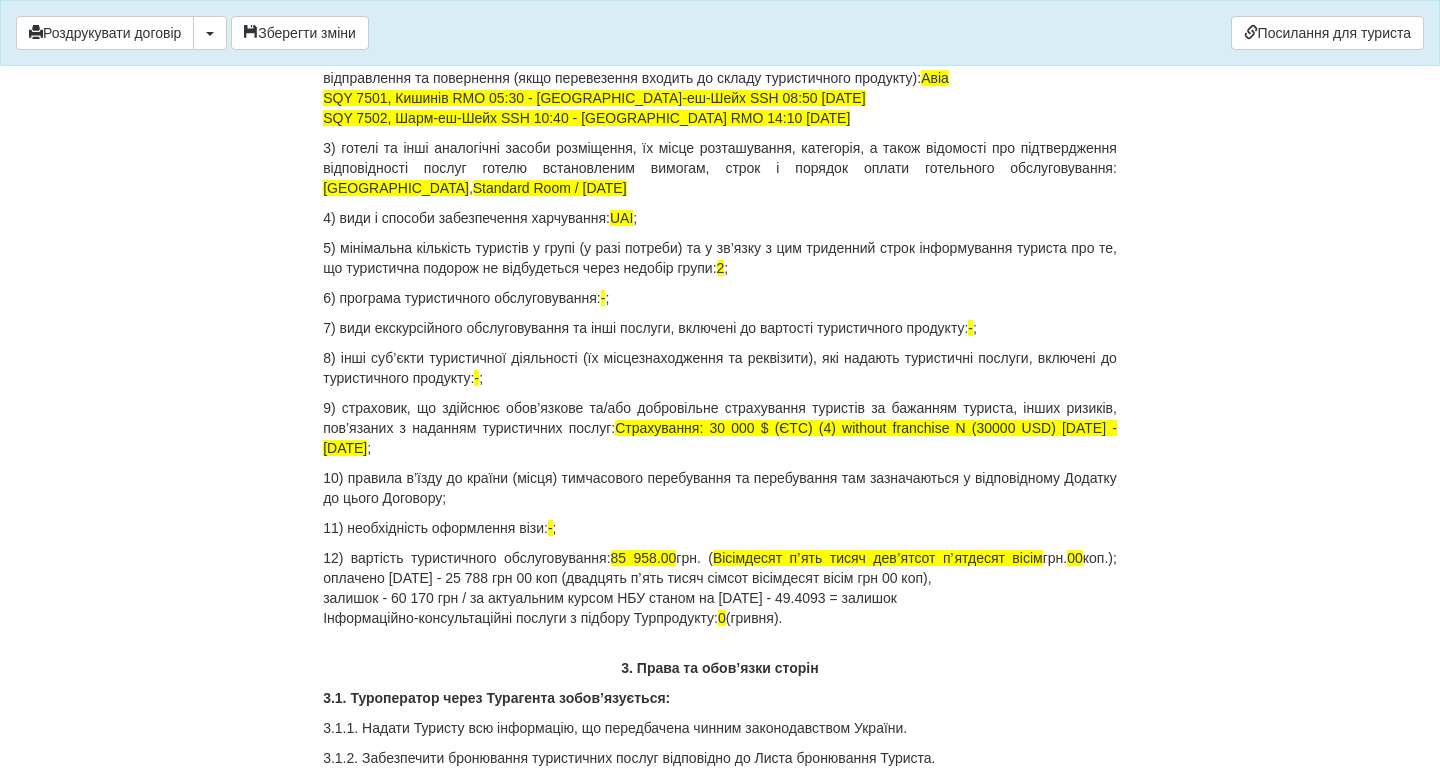 click on "12) вартість туристичного обслуговування:  85 958.00  грн. ( Вісімдесят пʼять тисяч девʼятсот пʼятдесят вісім  грн.  00  коп.); оплачено [DATE] - 25 788 грн 00 коп (двадцять пʼять тисяч сімсот вісімдесят вісім грн 00 коп),  залишок - 60 170 грн / за актуальним курсом НБУ станом на [DATE] - 49.4093 = залишок
Інформаційно-консультаційні послуги з підбору Турпродукту:  0  (гривня)." at bounding box center (720, 588) 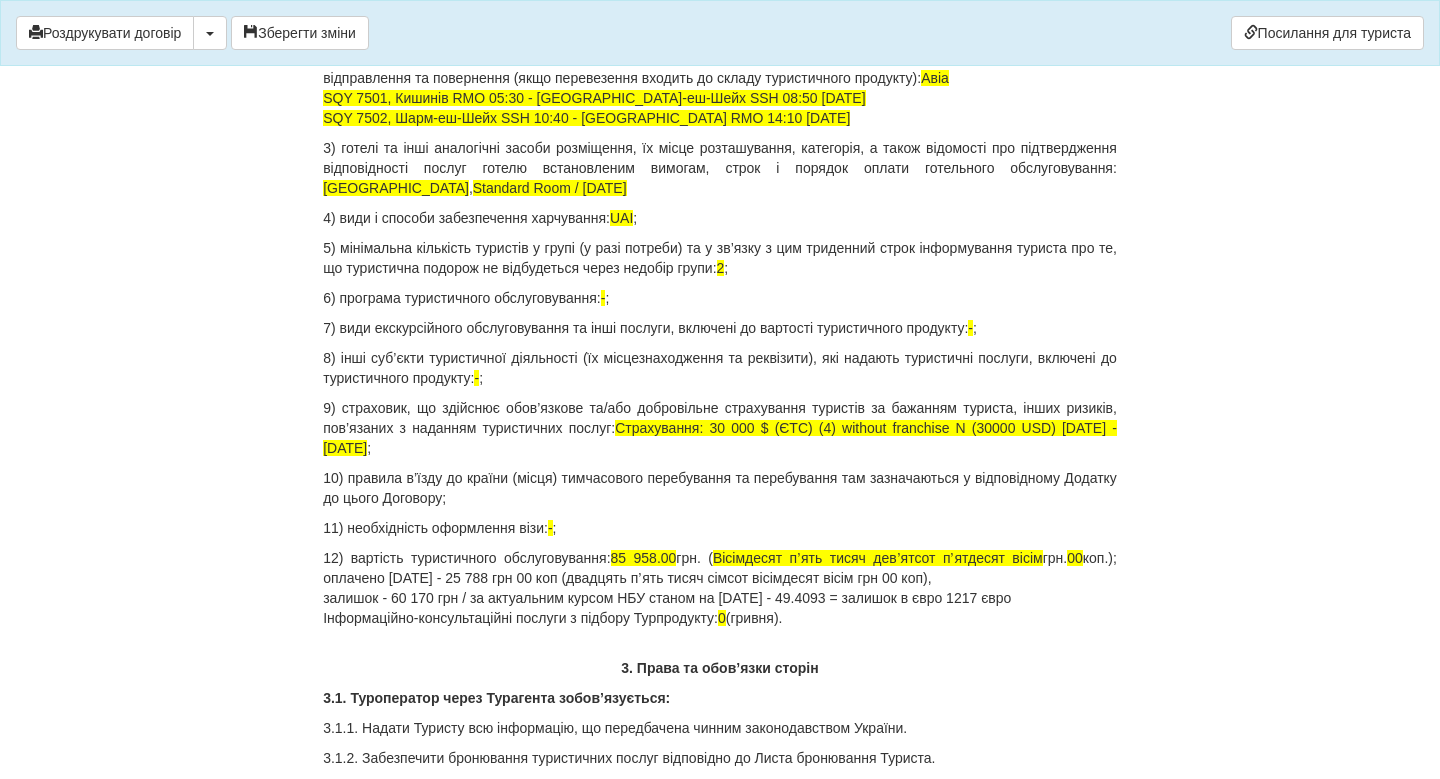 drag, startPoint x: 1096, startPoint y: 595, endPoint x: 1046, endPoint y: 596, distance: 50.01 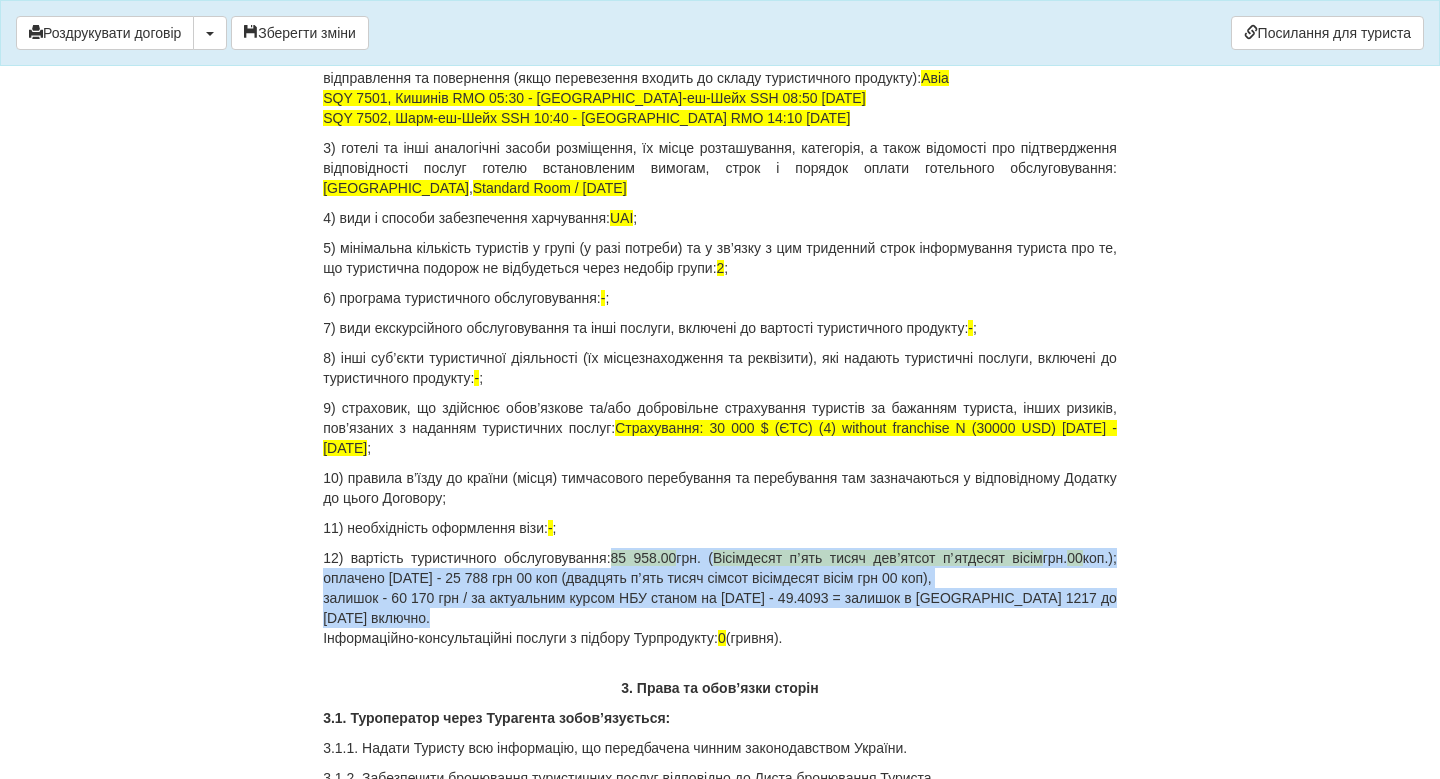 drag, startPoint x: 491, startPoint y: 616, endPoint x: 622, endPoint y: 555, distance: 144.50606 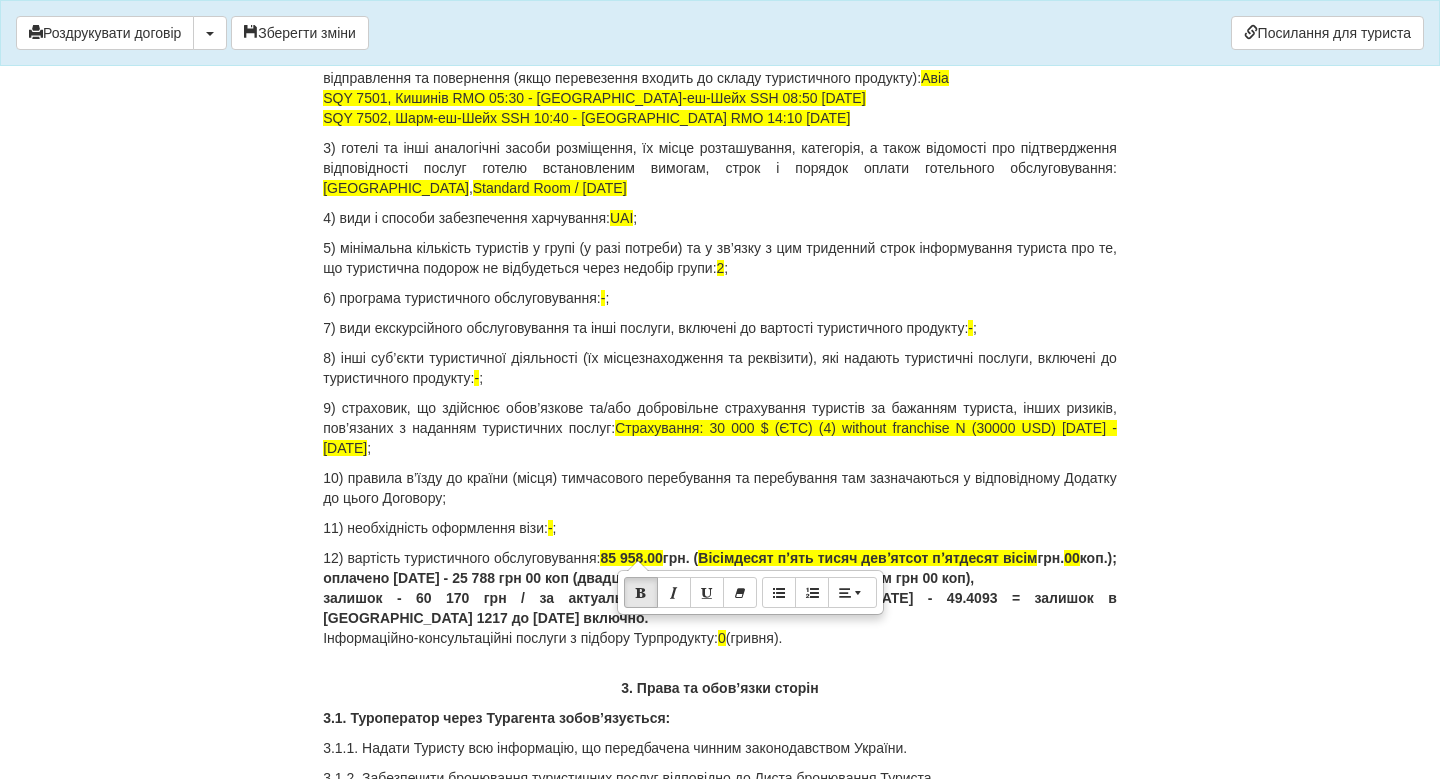 click on "ДОГОВІР ПРО НАДАННЯ ТУРИСТИЧНИХ ПОСЛУГ № 76185220
Цей договір укладений  [DATE] місті  [GEOGRAPHIC_DATA]
МІЖ :
Турагентом  ФОП [PERSON_NAME]  в особі  [PERSON_NAME] , що діє на підставі Агентського договору на реалізацію турпродукту № 7000/16  від  [DATE]
від імені та за дорученням Туроператора  Товариство з обмеженою відповідальністю «[PERSON_NAME]-АП!» , (надалі –  Туроператор
і Громадянка  [PERSON_NAME] , паспорт  [PASSPORT] виданий 2310 , [DATE] , РНОКПП  2816716427
Стать
Ім'я
Прiзвище" at bounding box center [720, 5097] 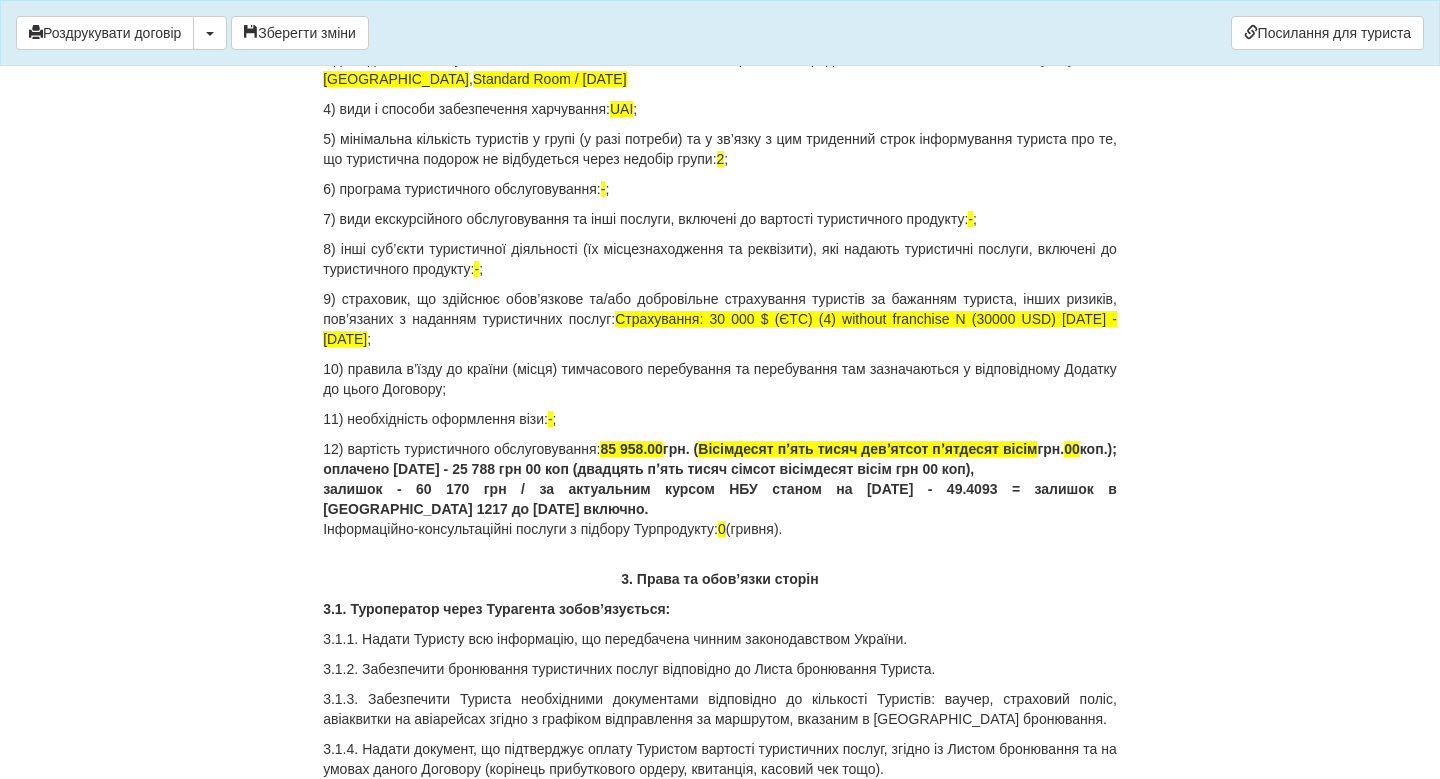 scroll, scrollTop: 2190, scrollLeft: 0, axis: vertical 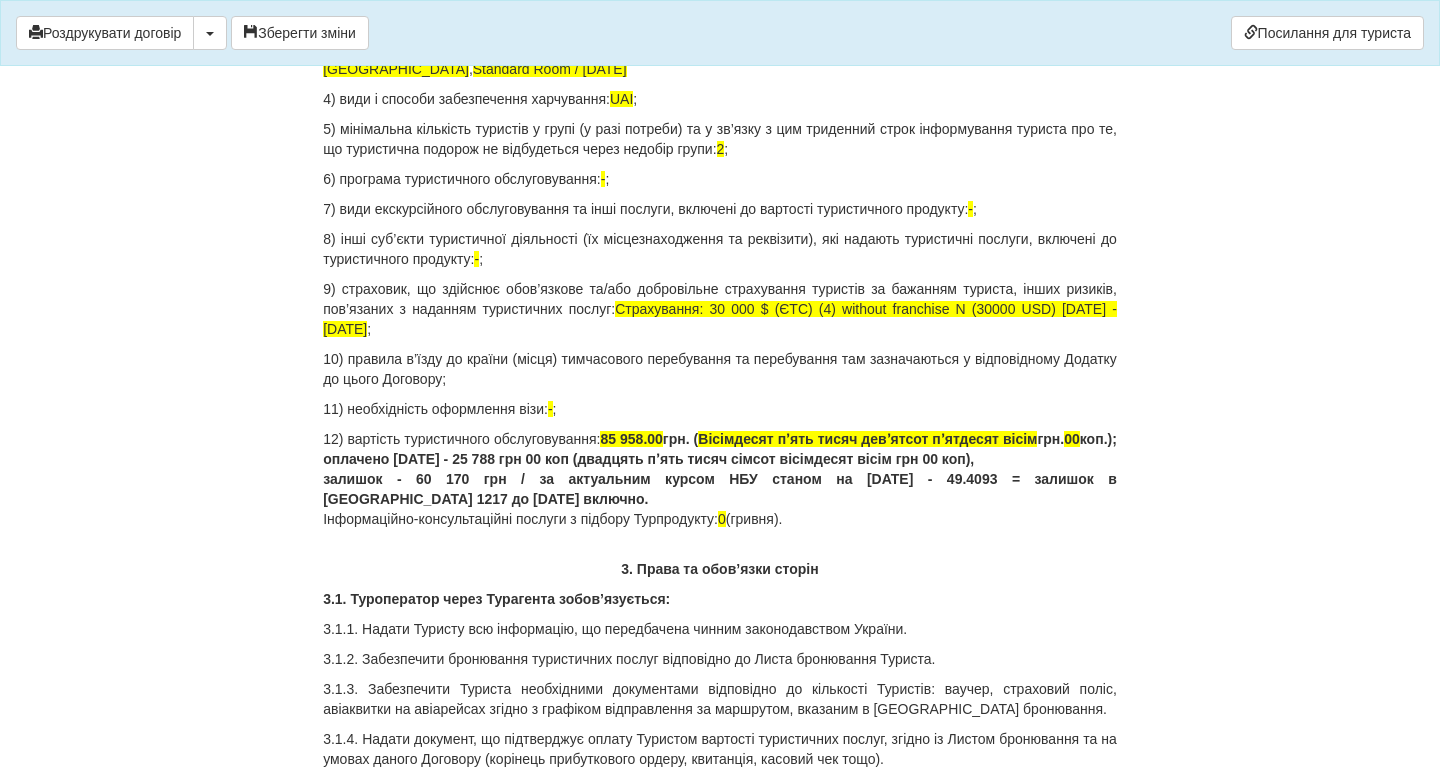 click on "12) вартість туристичного обслуговування:  85 958.00  грн. ( Вісімдесят пʼять тисяч девʼятсот пʼятдесят вісім  грн.  00  коп.); оплачено [DATE] - 25 788 грн 00 коп (двадцять пʼять тисяч сімсот вісімдесят вісім грн 00 коп),  залишок - 60 170 грн / за актуальним курсом НБУ станом на [DATE] - 49.4093 = залишок в євро 1217 до [DATE] включно.
Інформаційно-консультаційні послуги з підбору Турпродукту:  0  (гривня)." at bounding box center [720, 479] 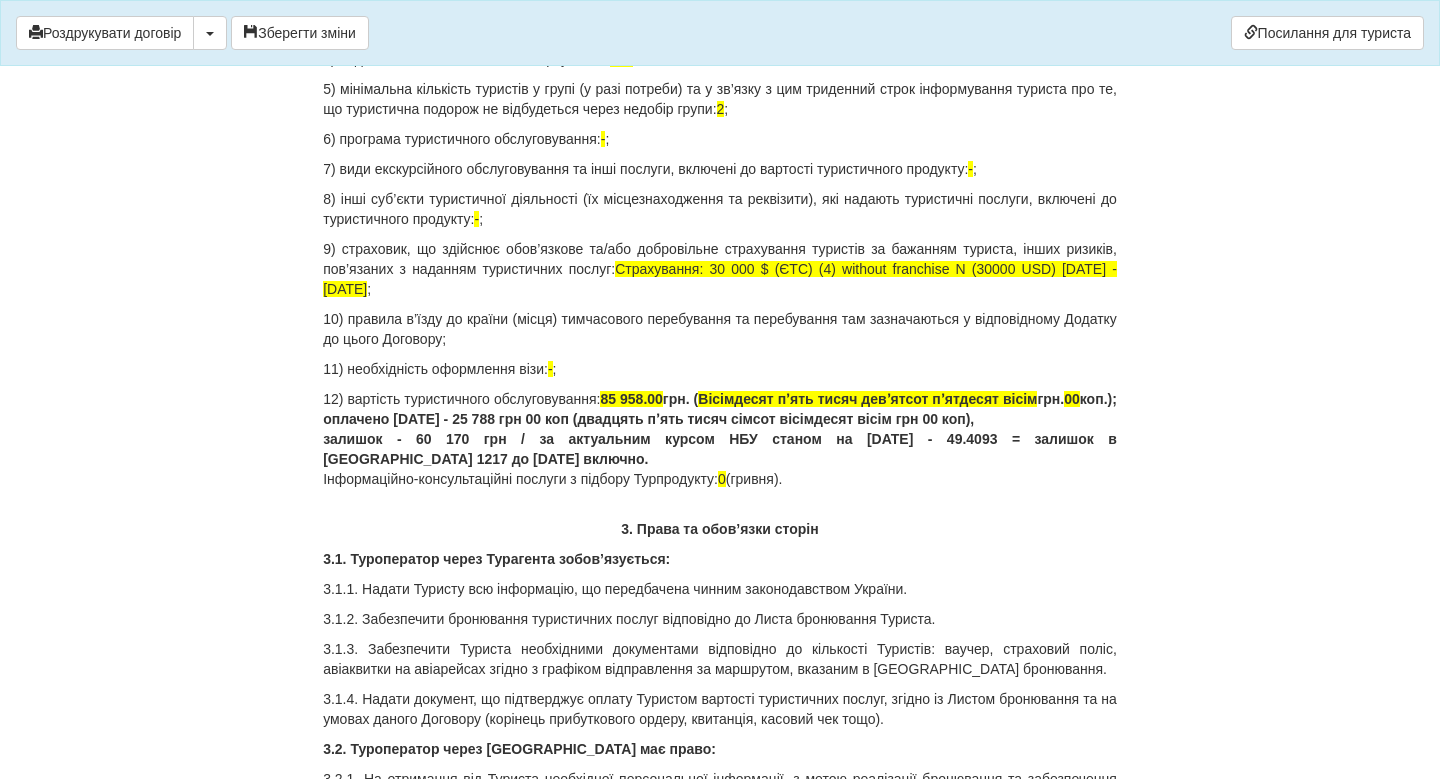 drag, startPoint x: 745, startPoint y: 479, endPoint x: 821, endPoint y: 479, distance: 76 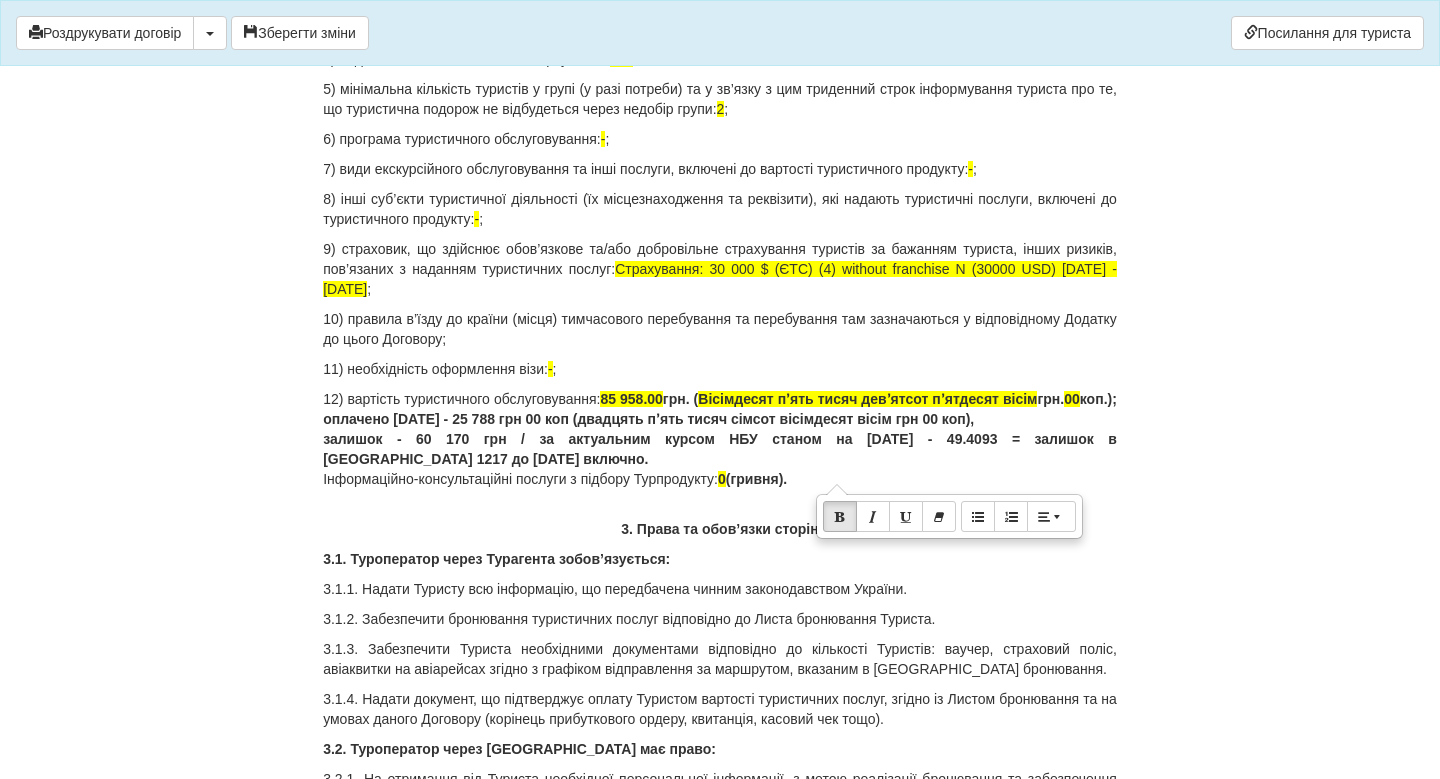 click on "12) вартість туристичного обслуговування:  85 958.00  грн. ( Вісімдесят пʼять тисяч девʼятсот пʼятдесят вісім  грн.  00  коп.); оплачено [DATE] - 25 788 грн 00 коп (двадцять пʼять тисяч сімсот вісімдесят вісім грн 00 коп),  залишок - 60 170 грн / за актуальним курсом НБУ станом на [DATE] - 49.4093 = залишок в євро 1217 до [DATE] включно.
Інформаційно-консультаційні послуги з підбору Турпродукту:  0  (гривня)." at bounding box center [720, 439] 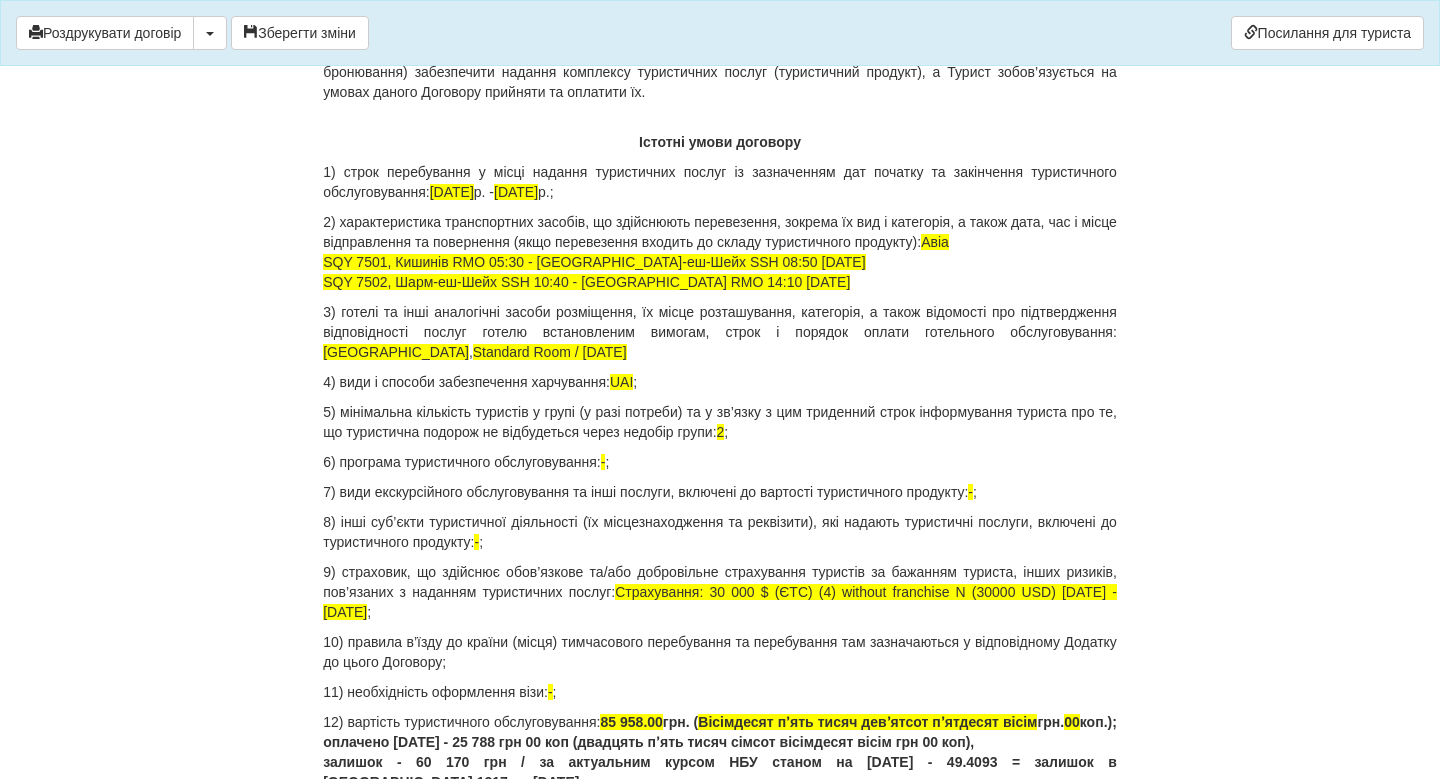 scroll, scrollTop: 1901, scrollLeft: 0, axis: vertical 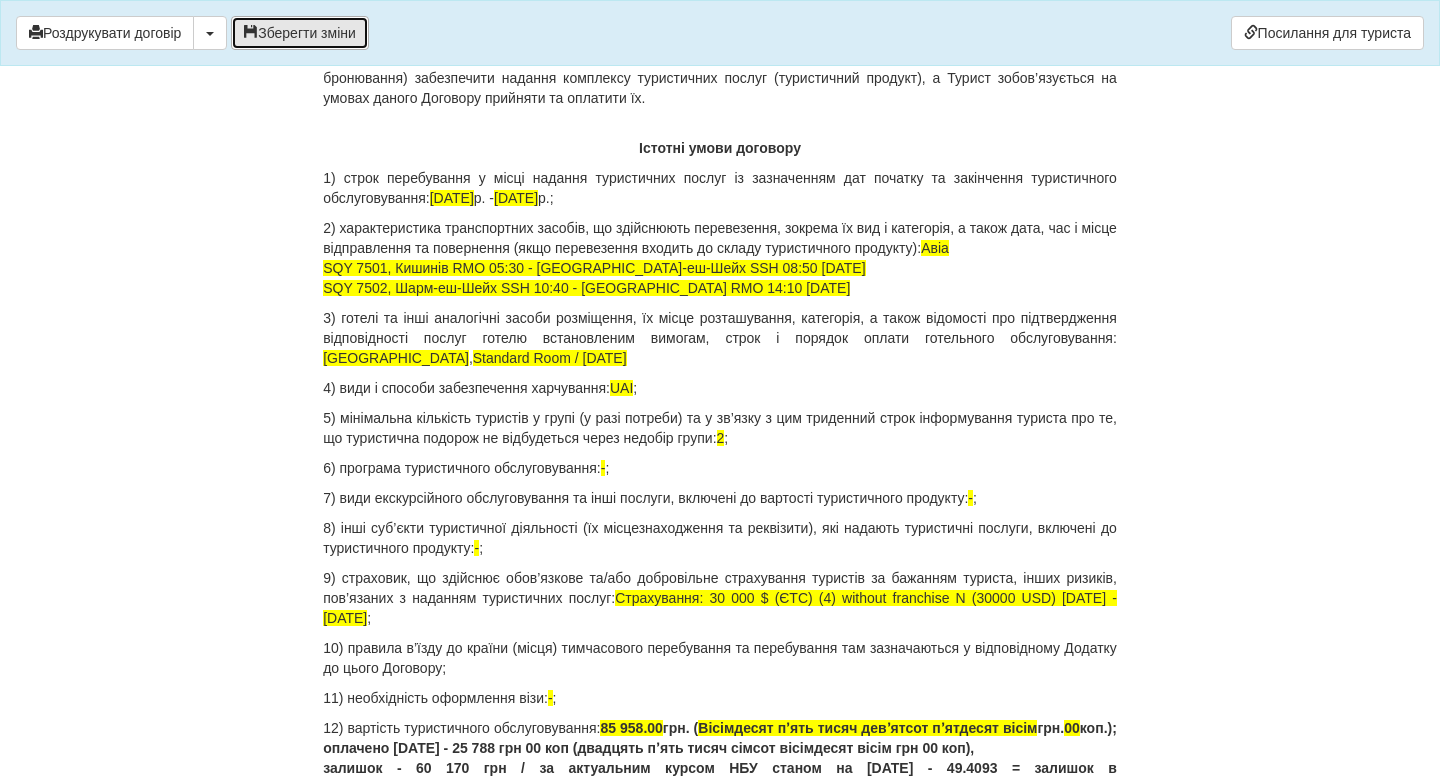 click on "Зберегти зміни" at bounding box center (300, 33) 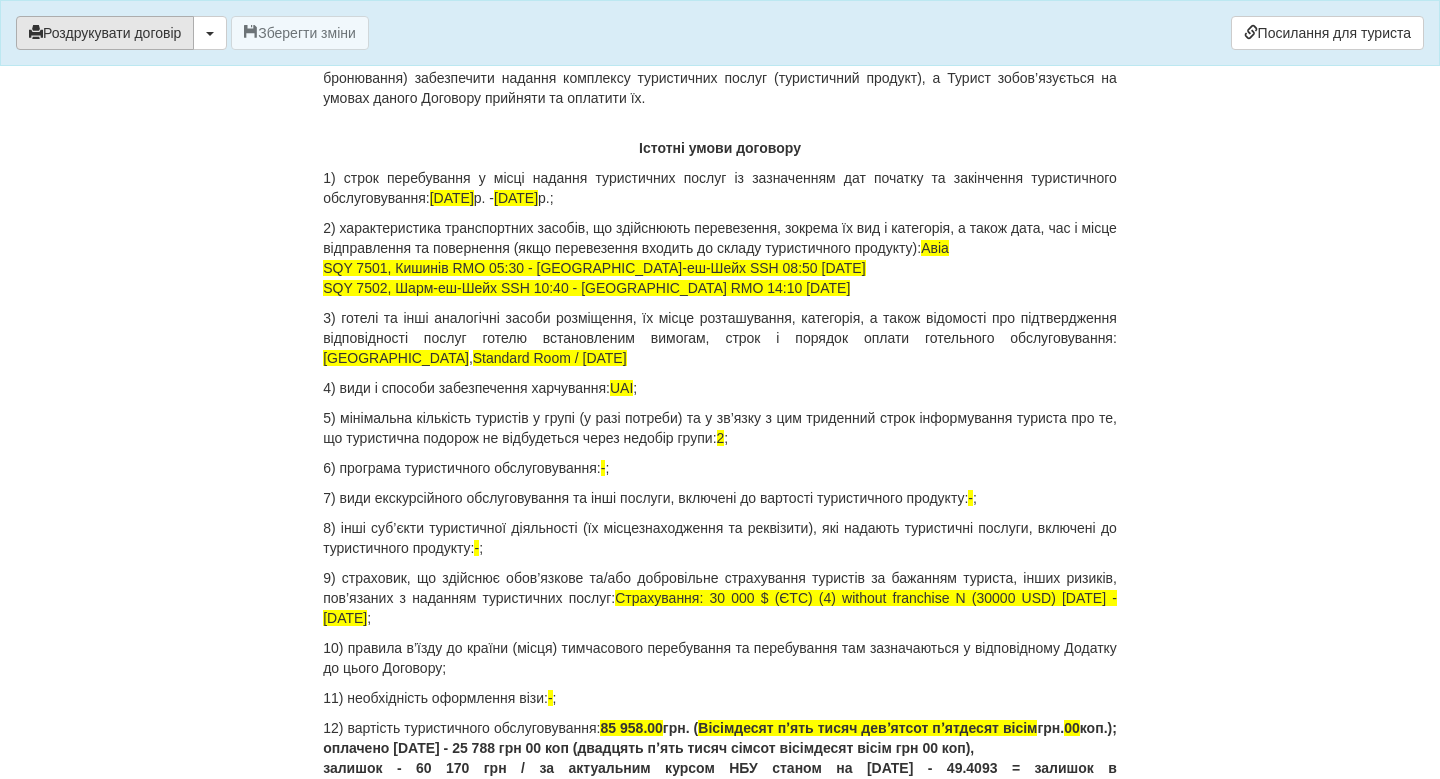 click on "Роздрукувати договір" at bounding box center [105, 33] 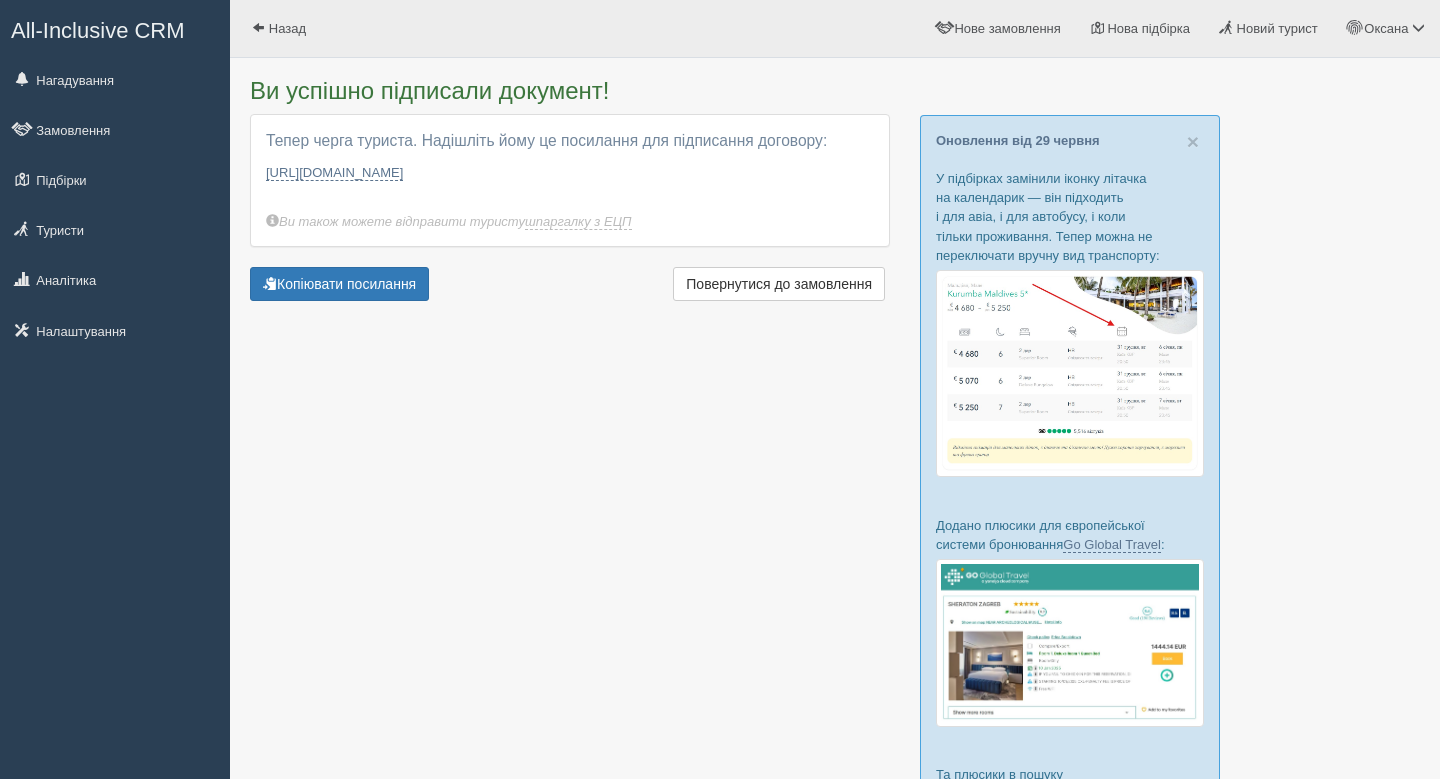 scroll, scrollTop: 0, scrollLeft: 0, axis: both 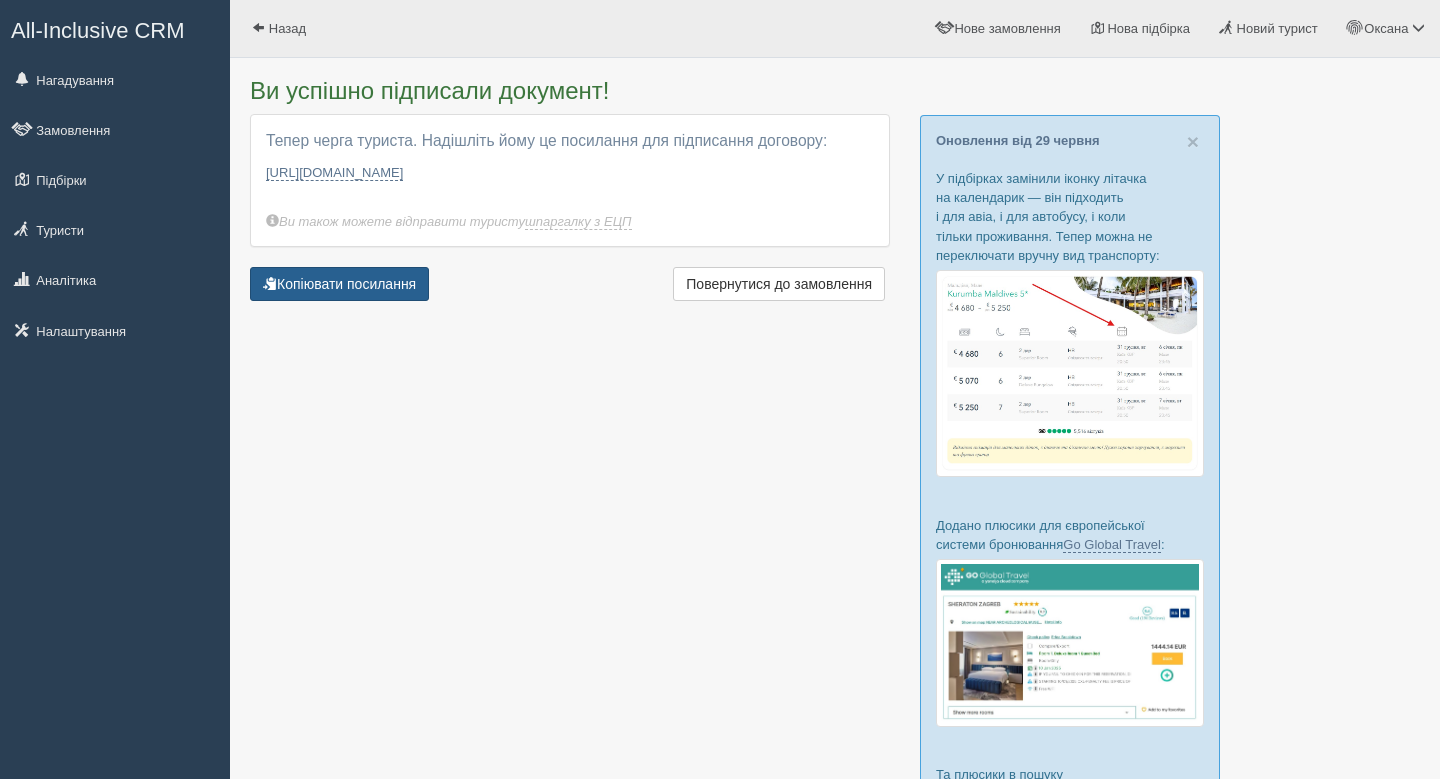 click on "Копіювати посилання" at bounding box center (339, 284) 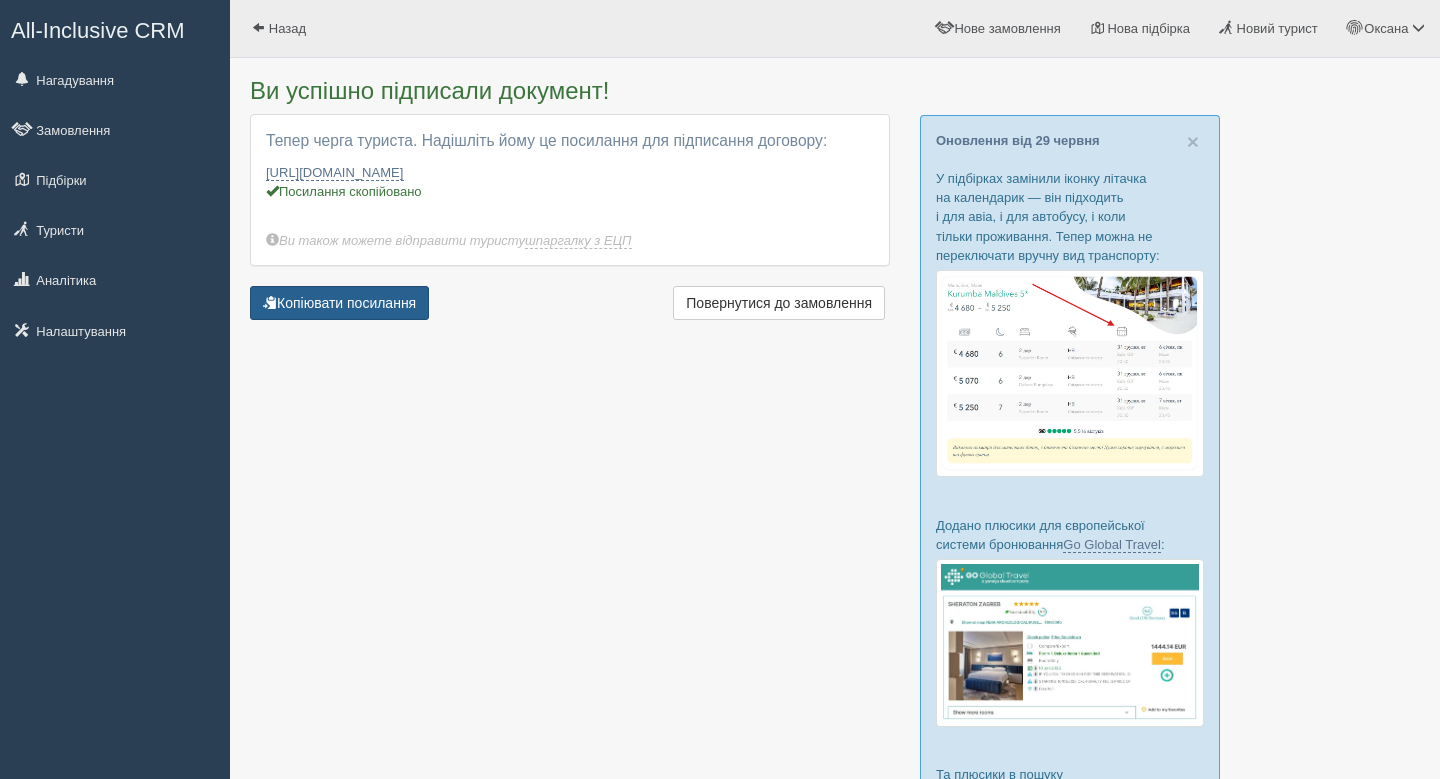 click on "Копіювати посилання" at bounding box center (339, 303) 